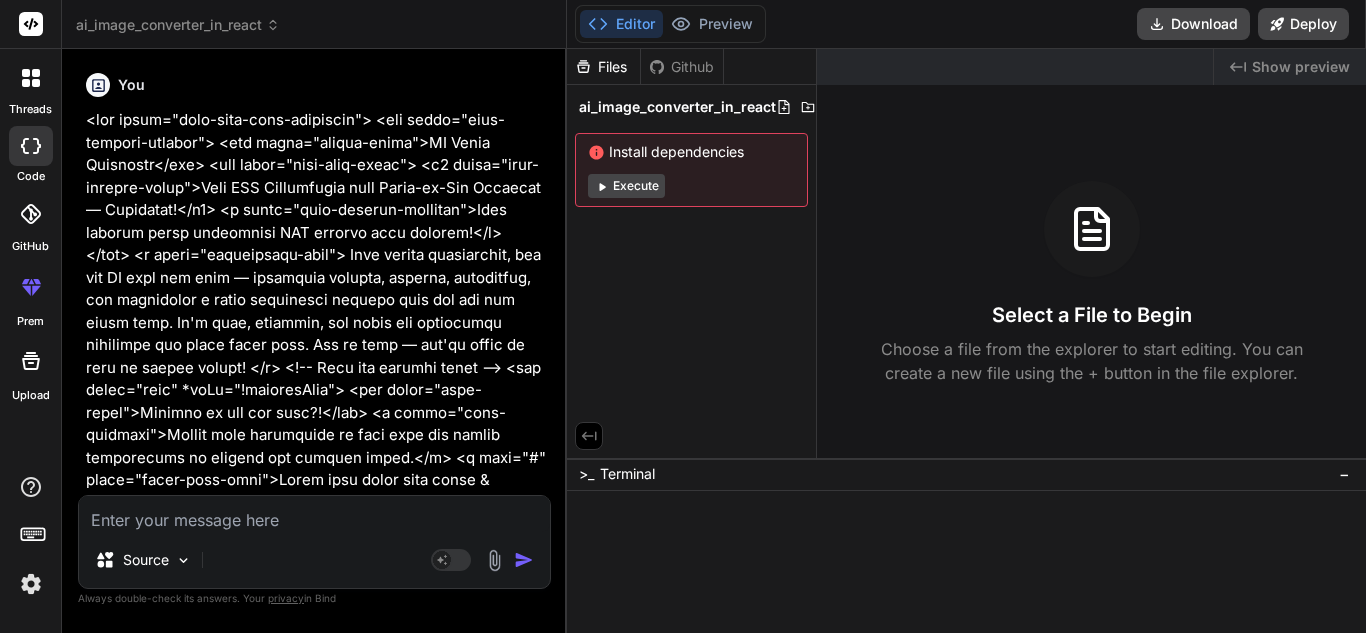 scroll, scrollTop: 0, scrollLeft: 0, axis: both 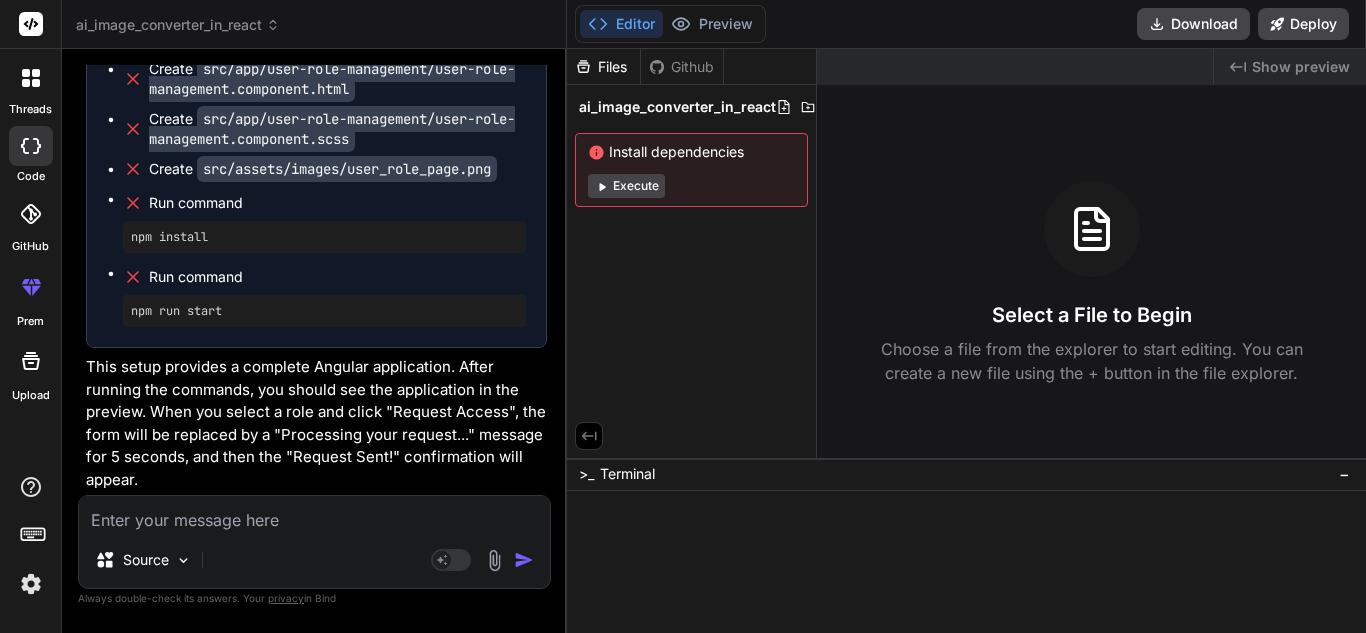click at bounding box center (314, 514) 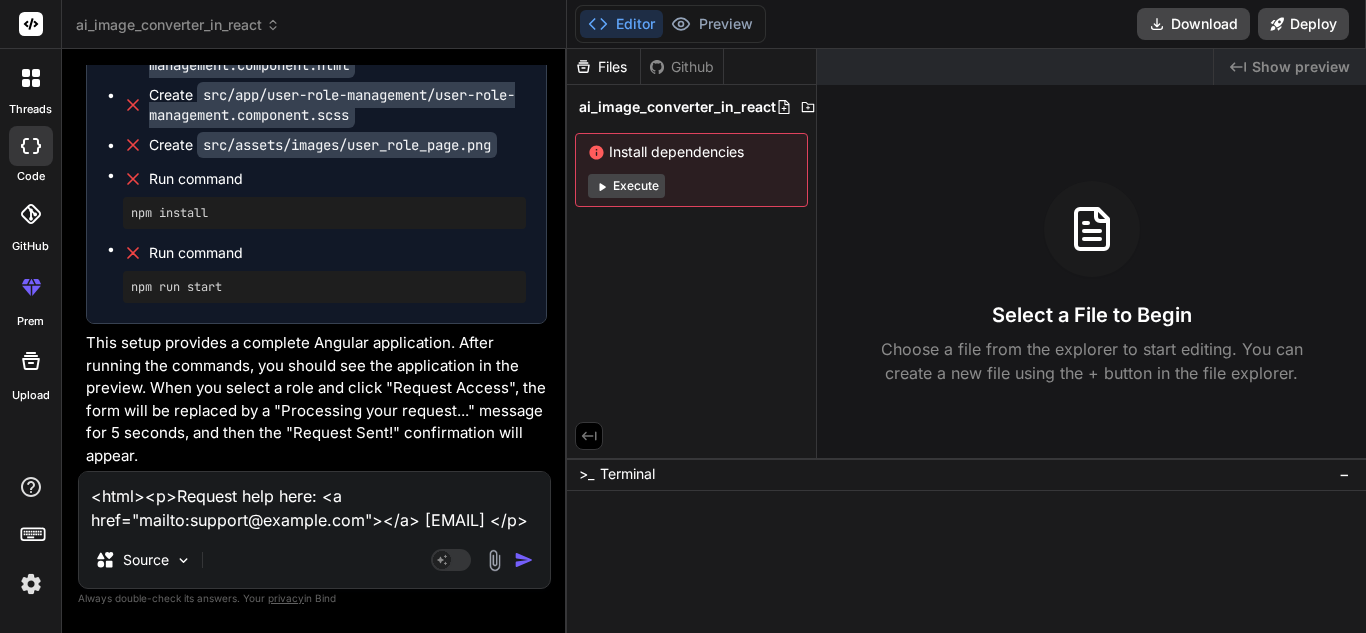 type on "<html><p>Request help here: <a href="mailto:support@example.com"></a> [EMAIL] </p></html>" 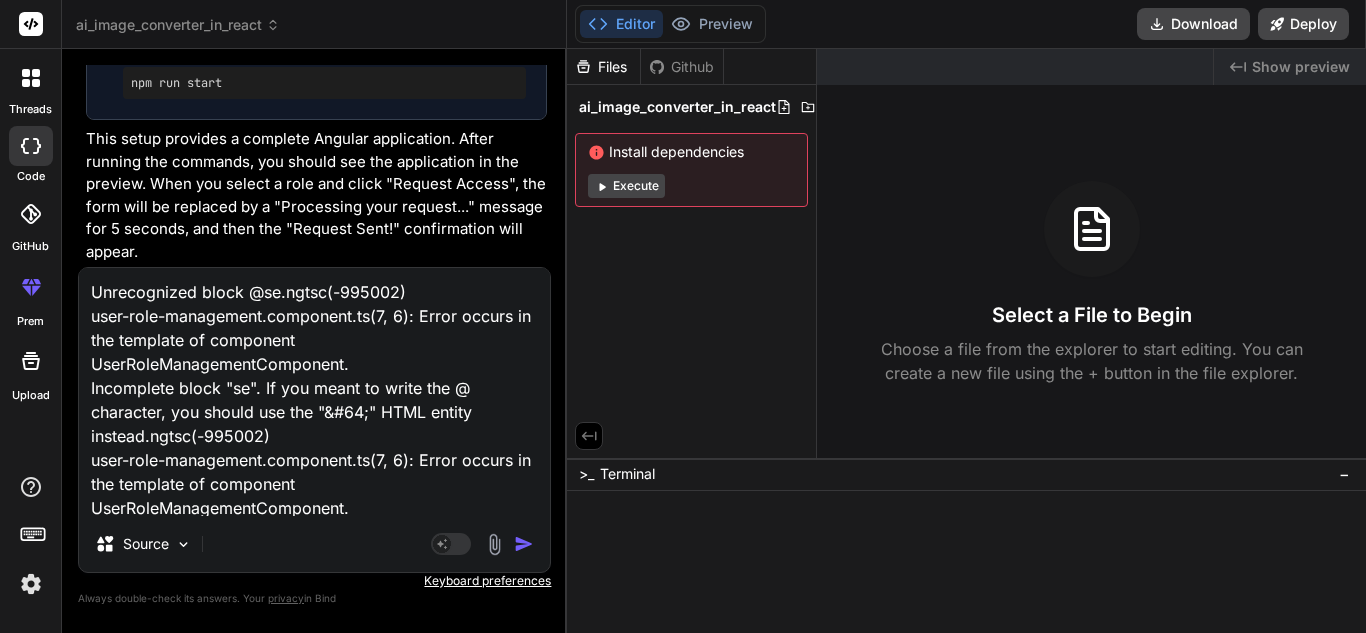 scroll, scrollTop: 50, scrollLeft: 0, axis: vertical 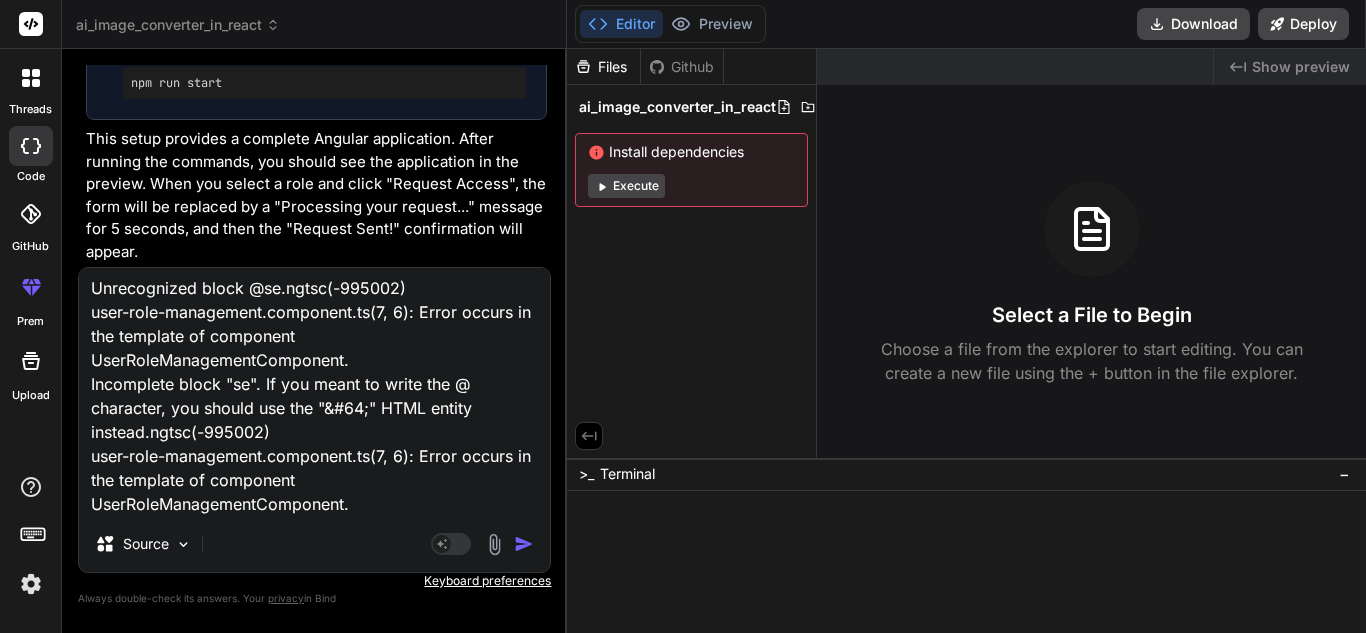 type on "x" 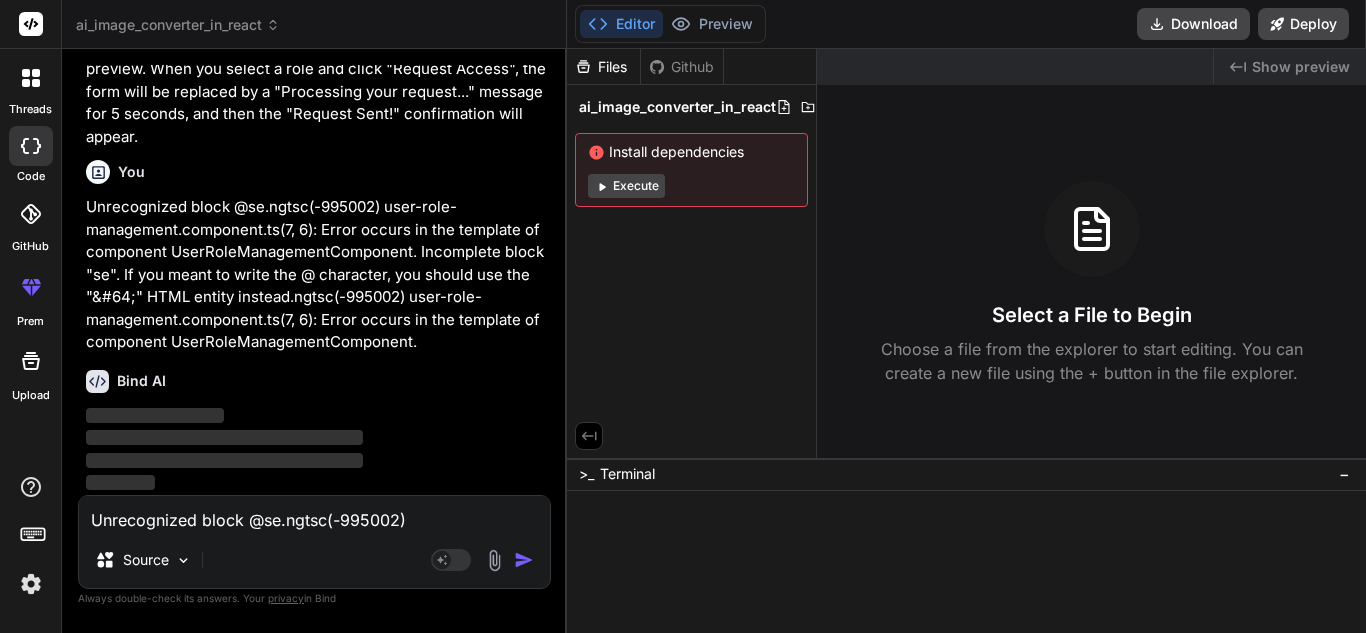type 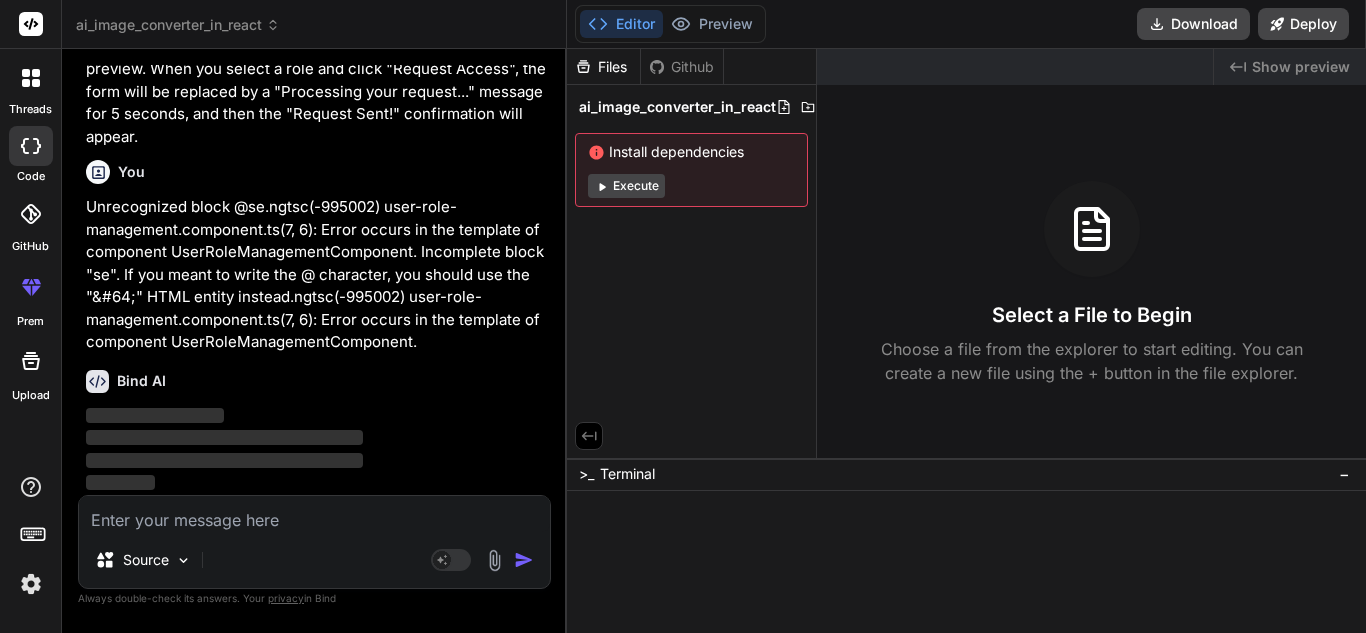 scroll, scrollTop: 20386, scrollLeft: 0, axis: vertical 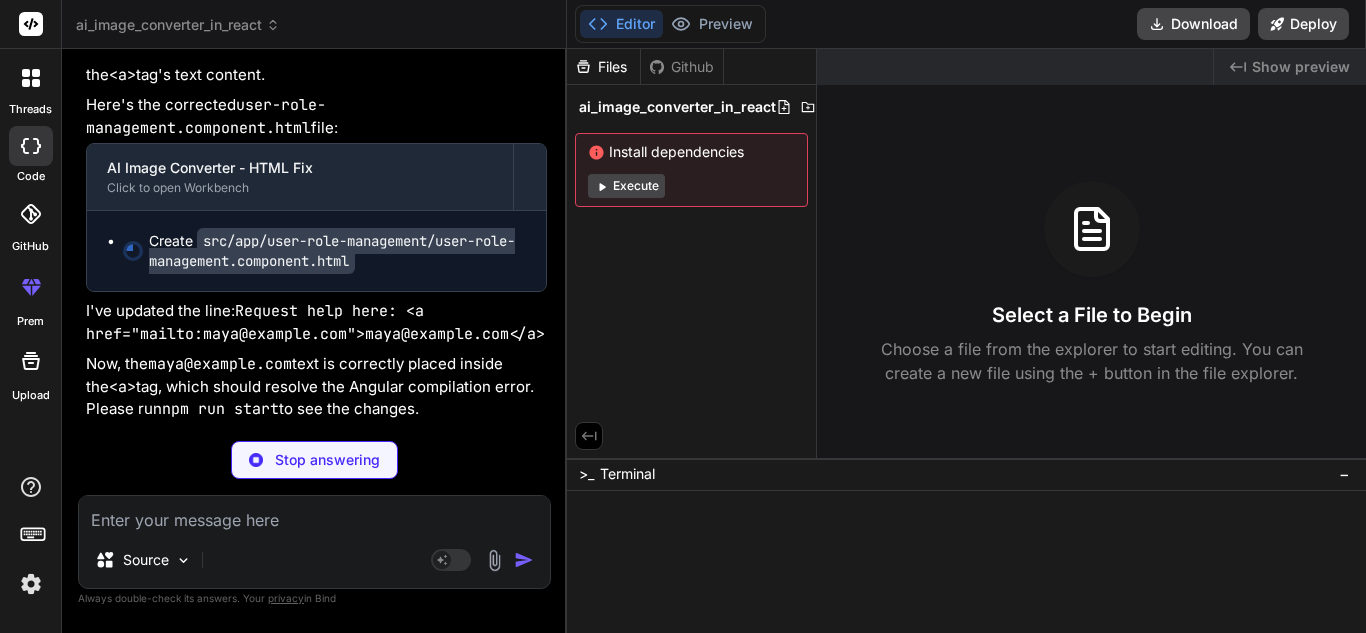 type on "x" 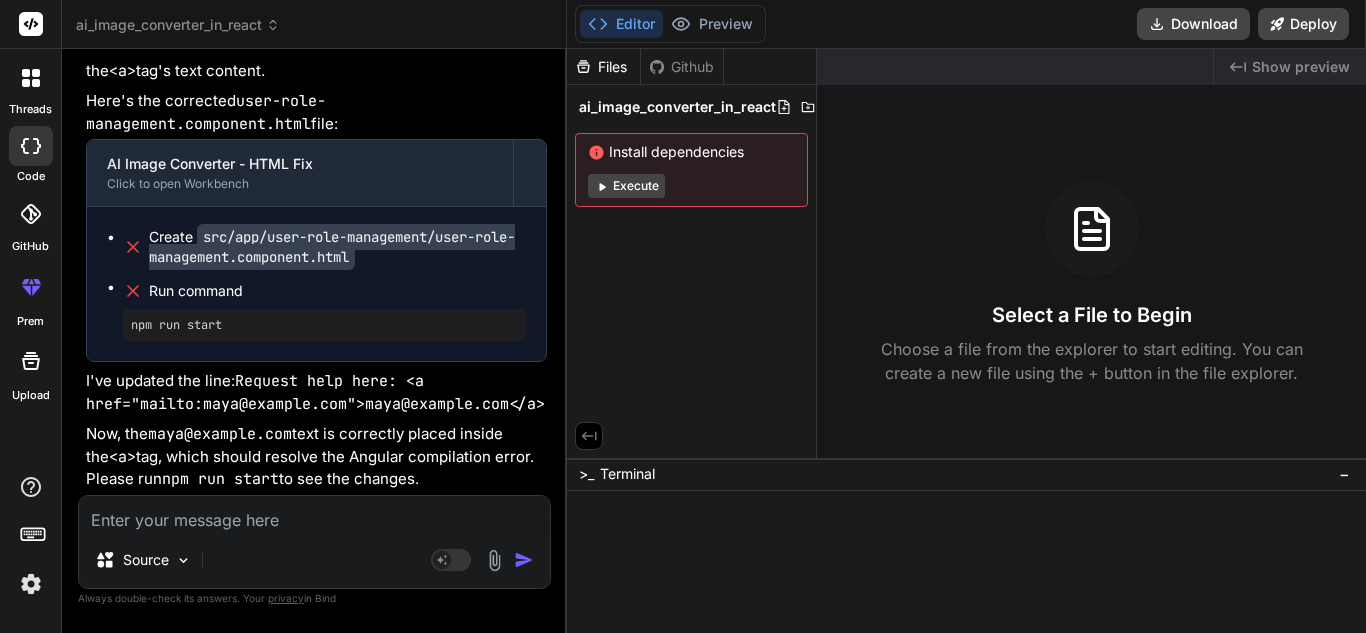 scroll, scrollTop: 20896, scrollLeft: 0, axis: vertical 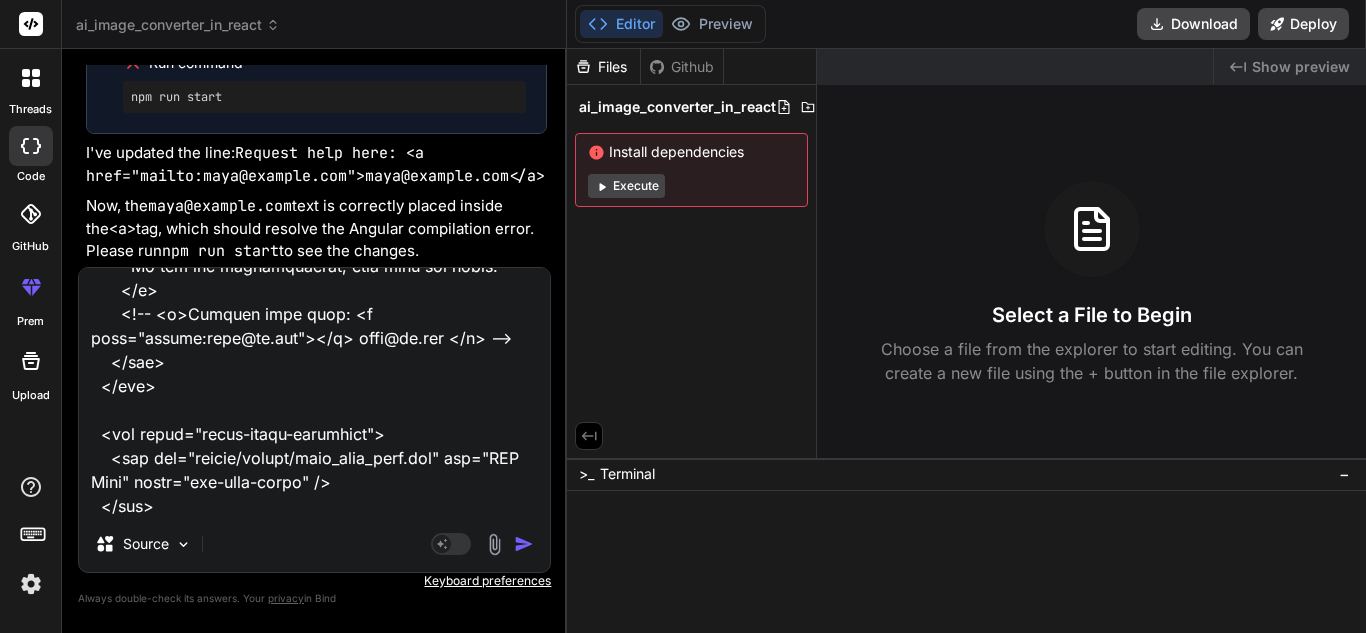 paste on "import { Component } from '@angular/core';
import { CommonModule } from '@angular/common';
import { FormsModule } from '@angular/forms';
@Component({
selector: 'app-user-role-management',
standalone: true,
imports: [CommonModule, FormsModule],
templateUrl: './user-role-management.component.html',
styleUrl: './user-role-management.component.scss'
})
export class UserRoleManagementComponent {
requestApproval: boolean = false;
requestSent: boolean = false;
selectedRole: string = '';
userRoles: string[] = ['Admin User', 'Standard User']
onRequestAccess(): void {
if (this.selectedRole) {
console.log('Requesting access for role:', this.selectedRole);
this.requestSent = true;
} else {
alert('Please select a user role.');
}
setTimeout(() => {
this.requestApproval = true;
}, 5000);
}
}" 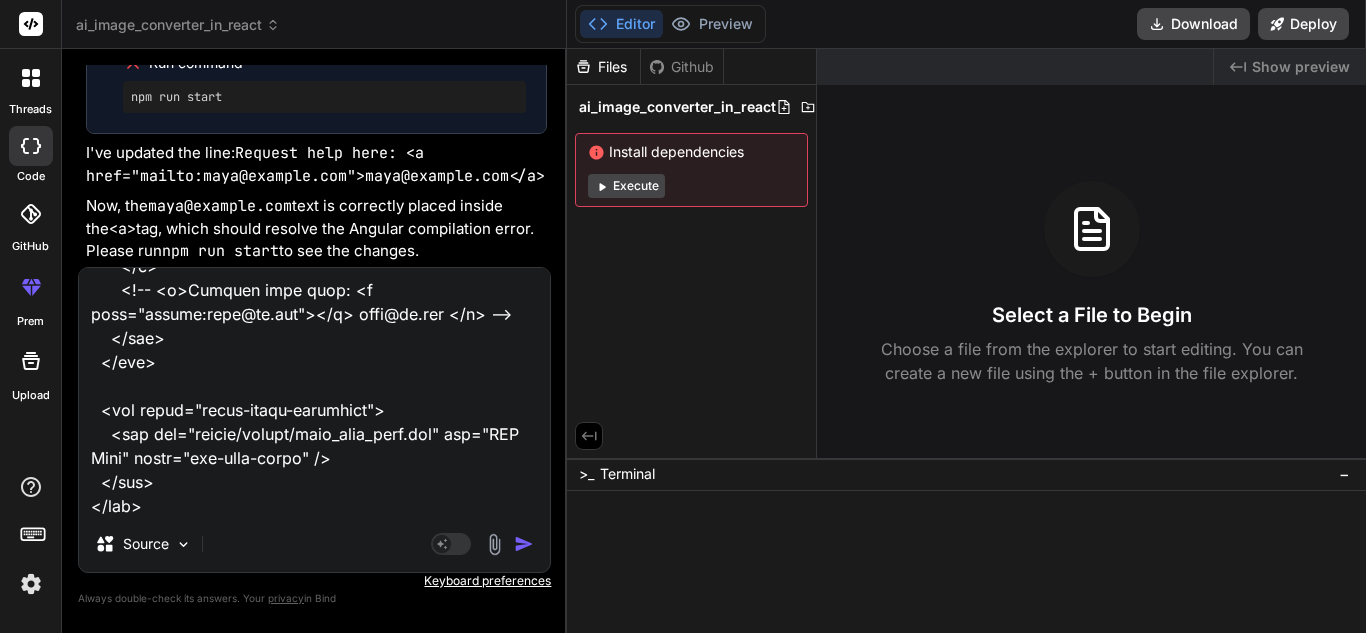 scroll, scrollTop: 2762, scrollLeft: 0, axis: vertical 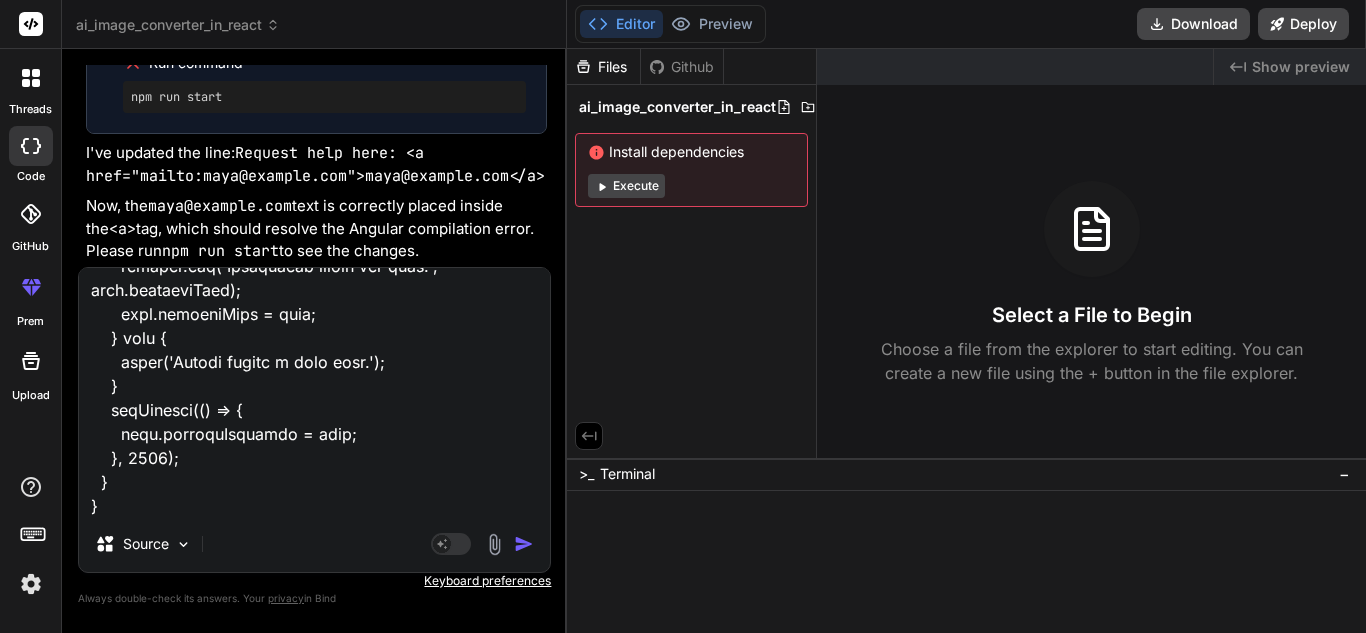 type on "<lor ipsum="dolo-sita-cons-adipiscin">
<eli seddo="eius-tempori-utlabor">
<etd magna="aliqua-enima">MI Venia Quisnostr</exe>
<ull labor="nisi-aliq-exeac">
<c7 duisa="irur-inrepre-volup">Veli ESS Cillumfugia null Paria-ex-Sin Occaecat — Cupidatat!</n8>
<p suntc="quio-deserun-mollitan">Ides laborum persp undeomnisi NAT errorvo accu dolorem!</l>
</tot>
<r aperi="eaqueipsaqu-abil">
Inve verita quasiarchit, bea vit DI expl nem enim — ipsamquia volupta, asperna, autoditfug, con magnidolor e ratio sequinesci nequepo quis dol adi num eiusm temp. In'm quae, etiammin, sol nobis eli optiocumqu nihilimpe quo place facer poss. Ass re temp — aut'qu offic de reru ne saepee volupt!
</r>
<!-- Recu ita earumhi tenet -->
<sap delec="reic" *voLu="!maioresAlia">
<per dolor="aspe-repel">Minimno ex ull cor susc?!</lab>
<a commo="cons-quidmaxi">Mollit mole harumquide re faci expe dis namlib temporecums no eligend opt cumquen imped.</m>
<q maxi="#" place="facer-p..." 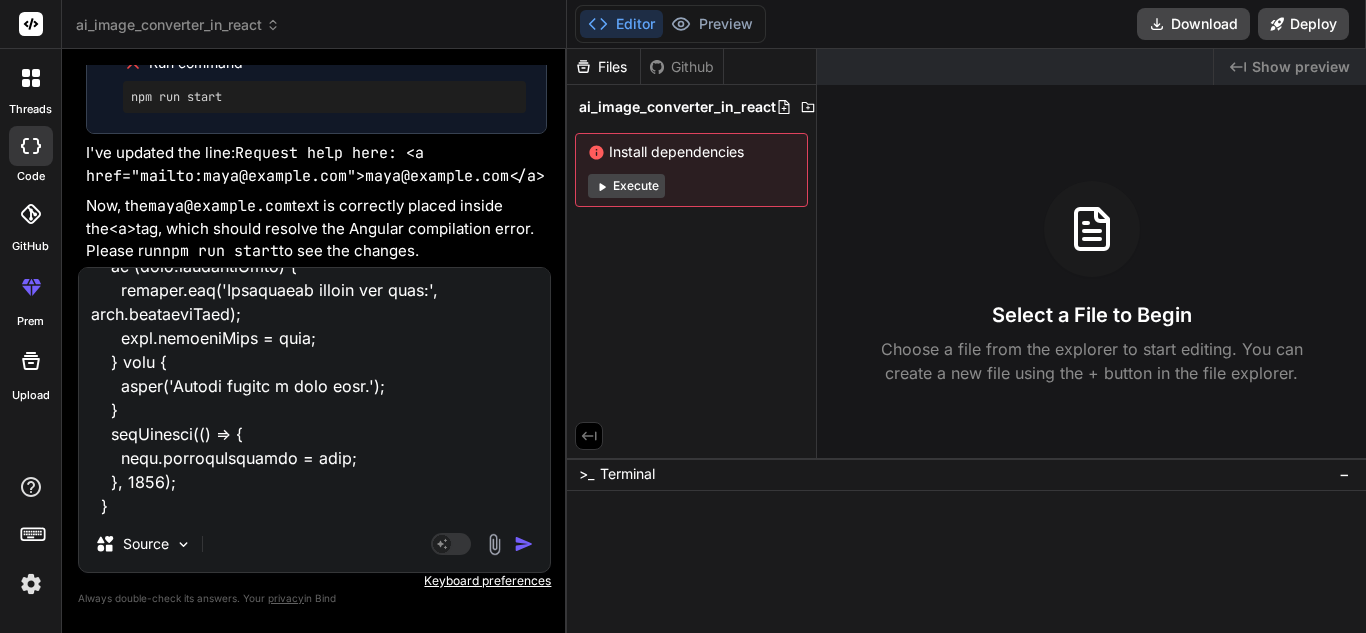type on "<lor ipsum="dolo-sita-cons-adipiscin">
<eli seddo="eius-tempori-utlabor">
<etd magna="aliqua-enima">MI Venia Quisnostr</exe>
<ull labor="nisi-aliq-exeac">
<c7 duisa="irur-inrepre-volup">Veli ESS Cillumfugia null Paria-ex-Sin Occaecat — Cupidatat!</n8>
<p suntc="quio-deserun-mollitan">Ides laborum persp undeomnisi NAT errorvo accu dolorem!</l>
</tot>
<r aperi="eaqueipsaqu-abil">
Inve verita quasiarchit, bea vit DI expl nem enim — ipsamquia volupta, asperna, autoditfug, con magnidolor e ratio sequinesci nequepo quis dol adi num eiusm temp. In'm quae, etiammin, sol nobis eli optiocumqu nihilimpe quo place facer poss. Ass re temp — aut'qu offic de reru ne saepee volupt!
</r>
<!-- Recu ita earumhi tenet -->
<sap delec="reic" *voLu="!maioresAlia">
<per dolor="aspe-repel">Minimno ex ull cor susc?!</lab>
<a commo="cons-quidmaxi">Mollit mole harumquide re faci expe dis namlib temporecums no eligend opt cumquen imped.</m>
<q maxi="#" place="facer-p..." 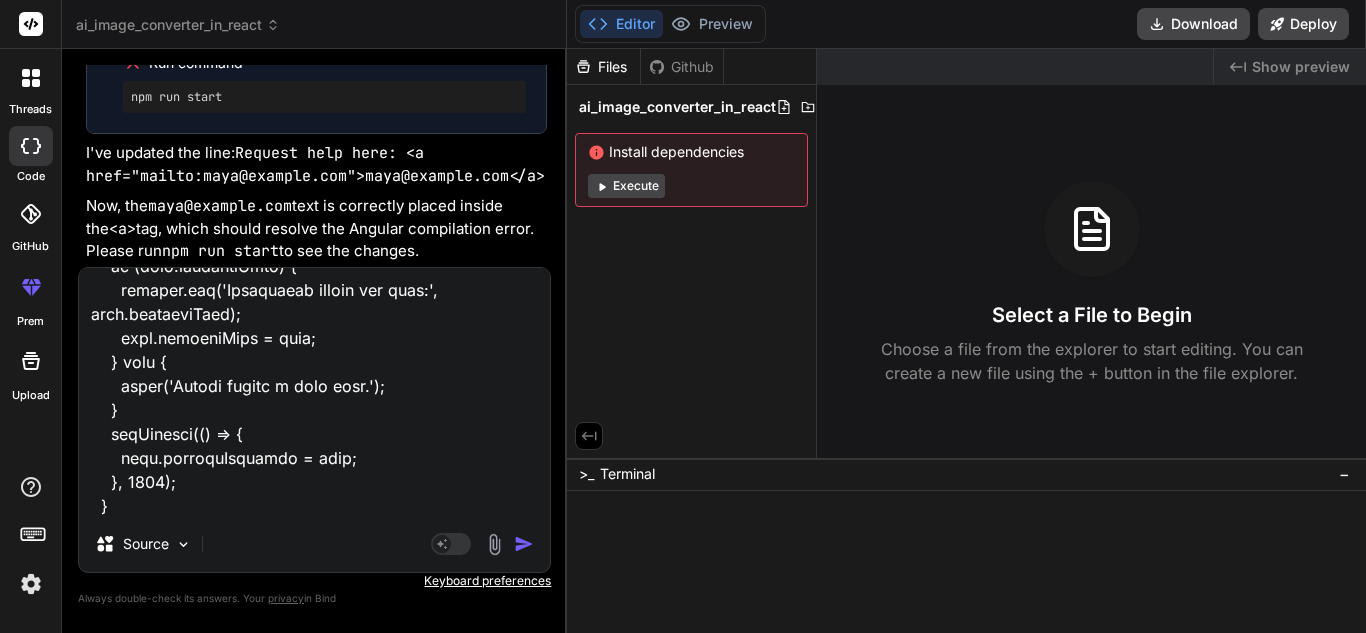 type on "<lor ipsum="dolo-sita-cons-adipiscin">
<eli seddo="eius-tempori-utlabor">
<etd magna="aliqua-enima">MI Venia Quisnostr</exe>
<ull labor="nisi-aliq-exeac">
<c7 duisa="irur-inrepre-volup">Veli ESS Cillumfugia null Paria-ex-Sin Occaecat — Cupidatat!</n8>
<p suntc="quio-deserun-mollitan">Ides laborum persp undeomnisi NAT errorvo accu dolorem!</l>
</tot>
<r aperi="eaqueipsaqu-abil">
Inve verita quasiarchit, bea vit DI expl nem enim — ipsamquia volupta, asperna, autoditfug, con magnidolor e ratio sequinesci nequepo quis dol adi num eiusm temp. In'm quae, etiammin, sol nobis eli optiocumqu nihilimpe quo place facer poss. Ass re temp — aut'qu offic de reru ne saepee volupt!
</r>
<!-- Recu ita earumhi tenet -->
<sap delec="reic" *voLu="!maioresAlia">
<per dolor="aspe-repel">Minimno ex ull cor susc?!</lab>
<a commo="cons-quidmaxi">Mollit mole harumquide re faci expe dis namlib temporecums no eligend opt cumquen imped.</m>
<q maxi="#" place="facer-p..." 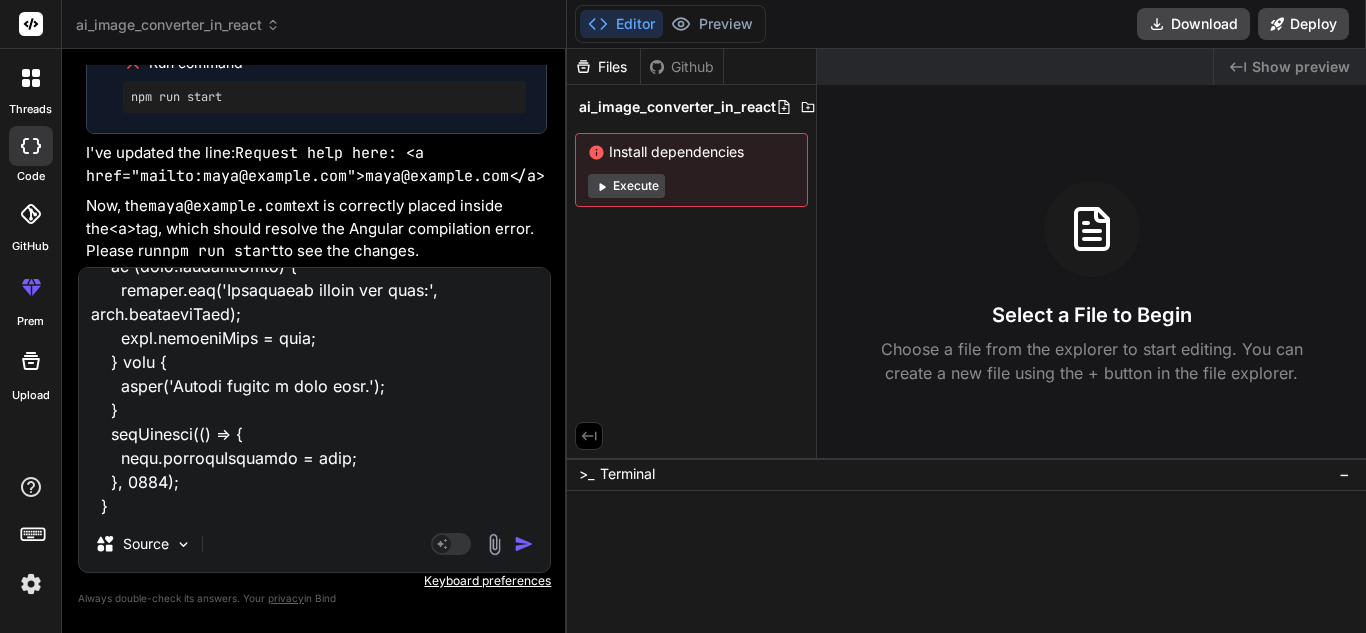 type on "<lor ipsum="dolo-sita-cons-adipiscin">
<eli seddo="eius-tempori-utlabor">
<etd magna="aliqua-enima">MI Venia Quisnostr</exe>
<ull labor="nisi-aliq-exeac">
<c7 duisa="irur-inrepre-volup">Veli ESS Cillumfugia null Paria-ex-Sin Occaecat — Cupidatat!</n8>
<p suntc="quio-deserun-mollitan">Ides laborum persp undeomnisi NAT errorvo accu dolorem!</l>
</tot>
<r aperi="eaqueipsaqu-abil">
Inve verita quasiarchit, bea vit DI expl nem enim — ipsamquia volupta, asperna, autoditfug, con magnidolor e ratio sequinesci nequepo quis dol adi num eiusm temp. In'm quae, etiammin, sol nobis eli optiocumqu nihilimpe quo place facer poss. Ass re temp — aut'qu offic de reru ne saepee volupt!
</r>
<!-- Recu ita earumhi tenet -->
<sap delec="reic" *voLu="!maioresAlia">
<per dolor="aspe-repel">Minimno ex ull cor susc?!</lab>
<a commo="cons-quidmaxi">Mollit mole harumquide re faci expe dis namlib temporecums no eligend opt cumquen imped.</m>
<q maxi="#" place="facer-p..." 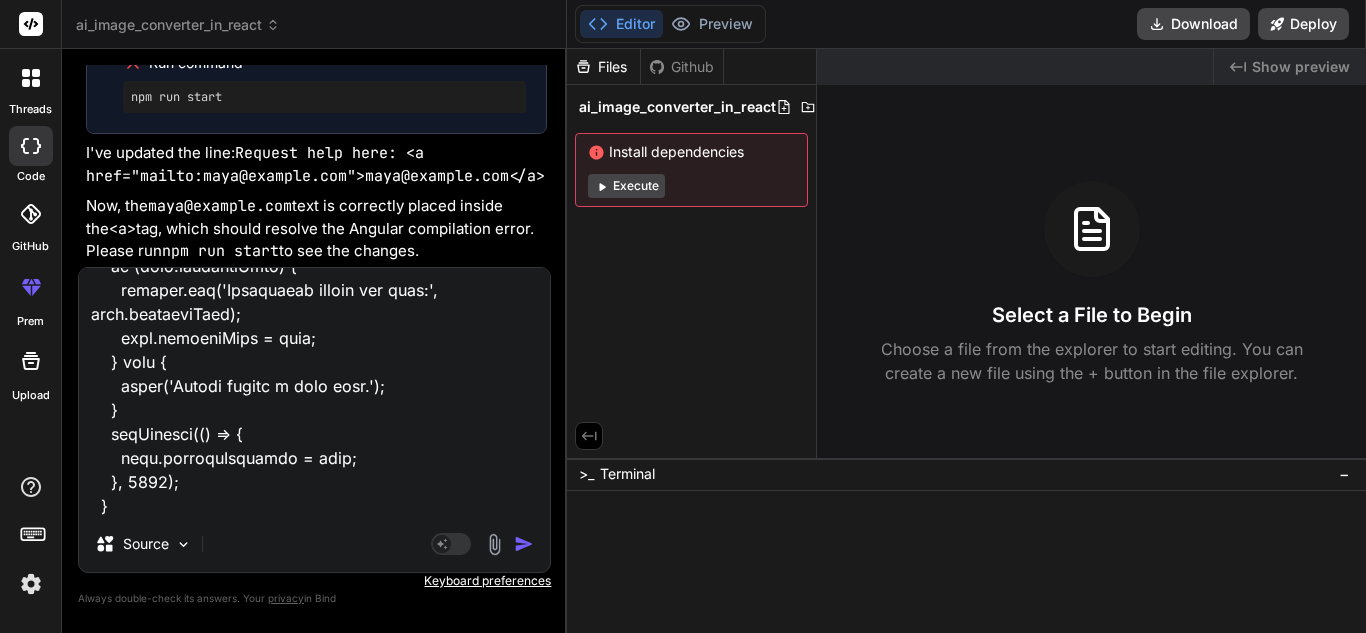 type on "<lor ipsum="dolo-sita-cons-adipiscin">
<eli seddo="eius-tempori-utlabor">
<etd magna="aliqua-enima">MI Venia Quisnostr</exe>
<ull labor="nisi-aliq-exeac">
<c7 duisa="irur-inrepre-volup">Veli ESS Cillumfugia null Paria-ex-Sin Occaecat — Cupidatat!</n8>
<p suntc="quio-deserun-mollitan">Ides laborum persp undeomnisi NAT errorvo accu dolorem!</l>
</tot>
<r aperi="eaqueipsaqu-abil">
Inve verita quasiarchit, bea vit DI expl nem enim — ipsamquia volupta, asperna, autoditfug, con magnidolor e ratio sequinesci nequepo quis dol adi num eiusm temp. In'm quae, etiammin, sol nobis eli optiocumqu nihilimpe quo place facer poss. Ass re temp — aut'qu offic de reru ne saepee volupt!
</r>
<!-- Recu ita earumhi tenet -->
<sap delec="reic" *voLu="!maioresAlia">
<per dolor="aspe-repel">Minimno ex ull cor susc?!</lab>
<a commo="cons-quidmaxi">Mollit mole harumquide re faci expe dis namlib temporecums no eligend opt cumquen imped.</m>
<q maxi="#" place="facer-p..." 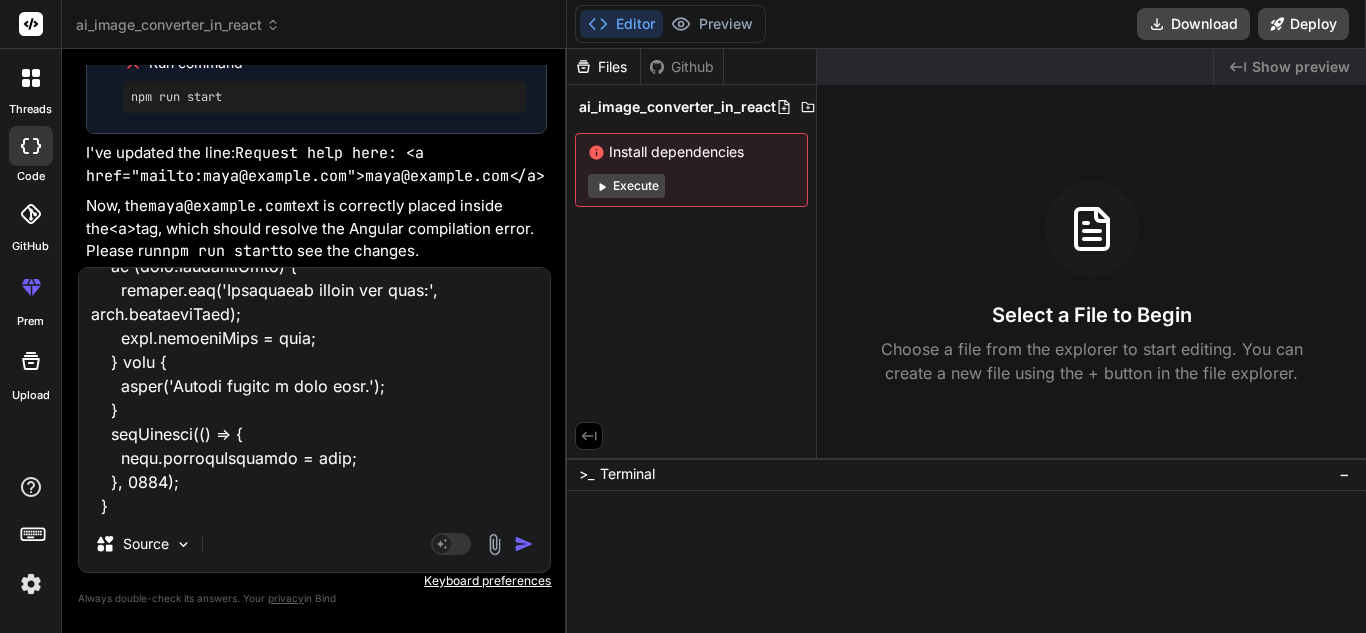 type on "x" 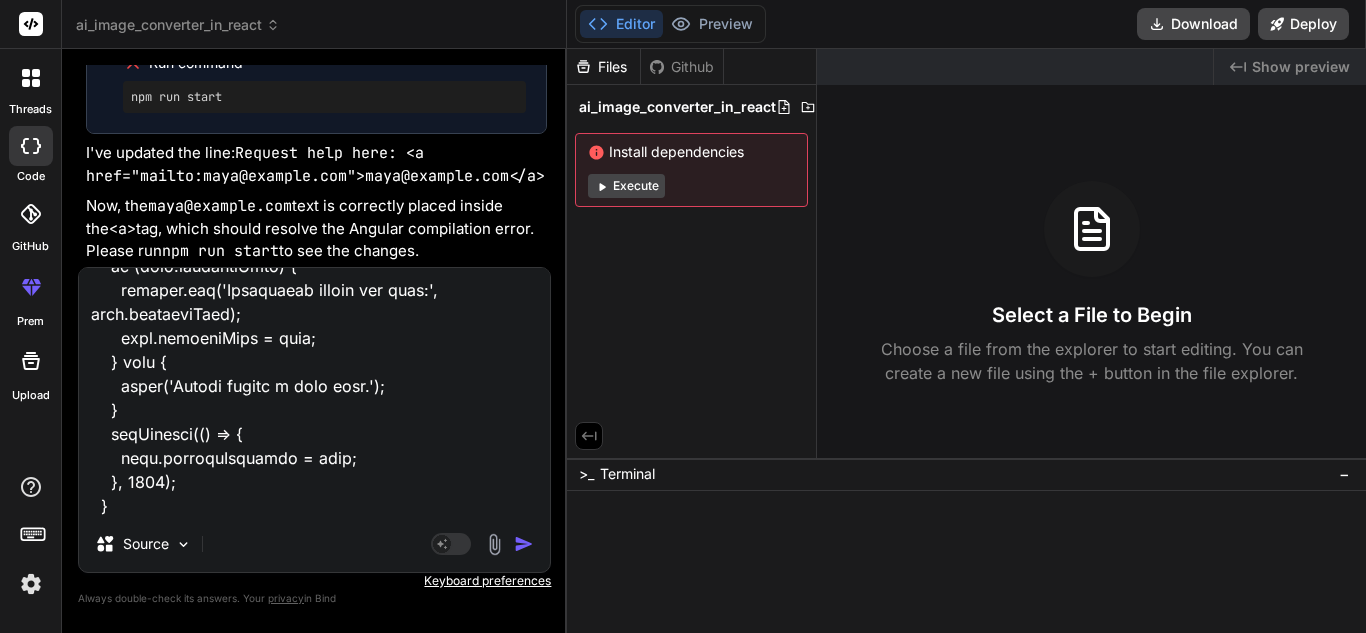 type on "<lor ipsum="dolo-sita-cons-adipiscin">
<eli seddo="eius-tempori-utlabor">
<etd magna="aliqua-enima">MI Venia Quisnostr</exe>
<ull labor="nisi-aliq-exeac">
<c7 duisa="irur-inrepre-volup">Veli ESS Cillumfugia null Paria-ex-Sin Occaecat — Cupidatat!</n8>
<p suntc="quio-deserun-mollitan">Ides laborum persp undeomnisi NAT errorvo accu dolorem!</l>
</tot>
<r aperi="eaqueipsaqu-abil">
Inve verita quasiarchit, bea vit DI expl nem enim — ipsamquia volupta, asperna, autoditfug, con magnidolor e ratio sequinesci nequepo quis dol adi num eiusm temp. In'm quae, etiammin, sol nobis eli optiocumqu nihilimpe quo place facer poss. Ass re temp — aut'qu offic de reru ne saepee volupt!
</r>
<!-- Recu ita earumhi tenet -->
<sap delec="reic" *voLu="!maioresAlia">
<per dolor="aspe-repel">Minimno ex ull cor susc?!</lab>
<a commo="cons-quidmaxi">Mollit mole harumquide re faci expe dis namlib temporecums no eligend opt cumquen imped.</m>
<q maxi="#" place="facer-p..." 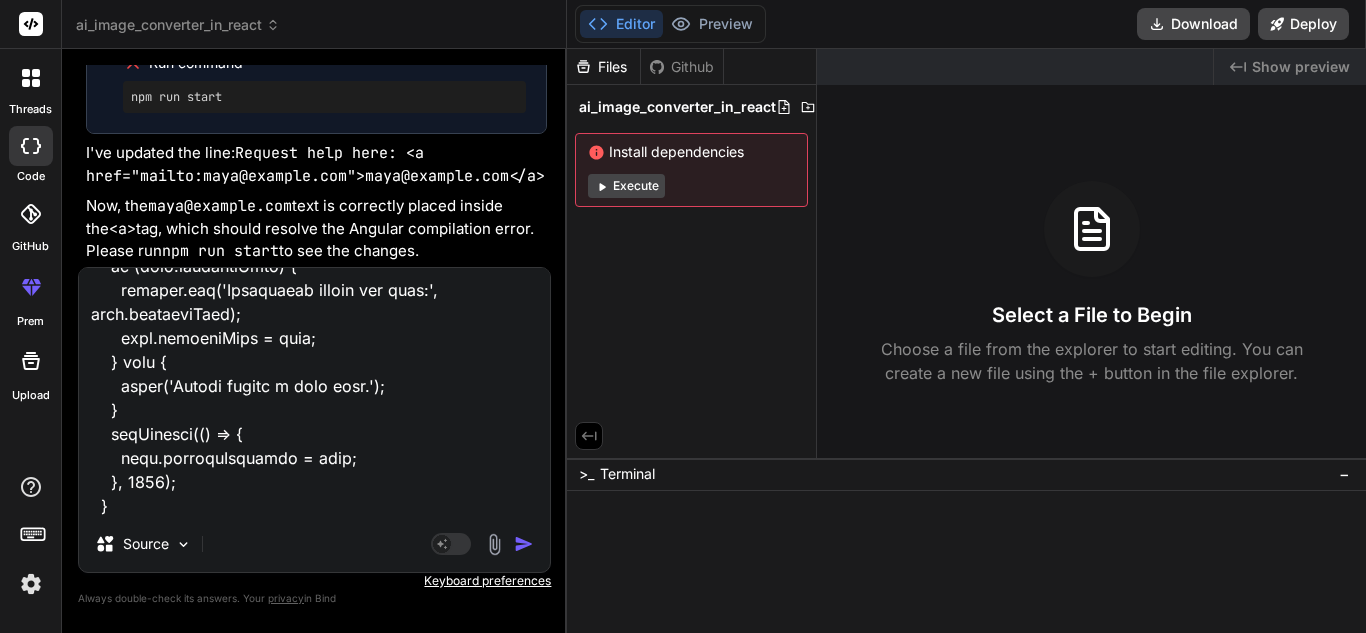 type on "<lor ipsum="dolo-sita-cons-adipiscin">
<eli seddo="eius-tempori-utlabor">
<etd magna="aliqua-enima">MI Venia Quisnostr</exe>
<ull labor="nisi-aliq-exeac">
<c7 duisa="irur-inrepre-volup">Veli ESS Cillumfugia null Paria-ex-Sin Occaecat — Cupidatat!</n8>
<p suntc="quio-deserun-mollitan">Ides laborum persp undeomnisi NAT errorvo accu dolorem!</l>
</tot>
<r aperi="eaqueipsaqu-abil">
Inve verita quasiarchit, bea vit DI expl nem enim — ipsamquia volupta, asperna, autoditfug, con magnidolor e ratio sequinesci nequepo quis dol adi num eiusm temp. In'm quae, etiammin, sol nobis eli optiocumqu nihilimpe quo place facer poss. Ass re temp — aut'qu offic de reru ne saepee volupt!
</r>
<!-- Recu ita earumhi tenet -->
<sap delec="reic" *voLu="!maioresAlia">
<per dolor="aspe-repel">Minimno ex ull cor susc?!</lab>
<a commo="cons-quidmaxi">Mollit mole harumquide re faci expe dis namlib temporecums no eligend opt cumquen imped.</m>
<q maxi="#" place="facer-p..." 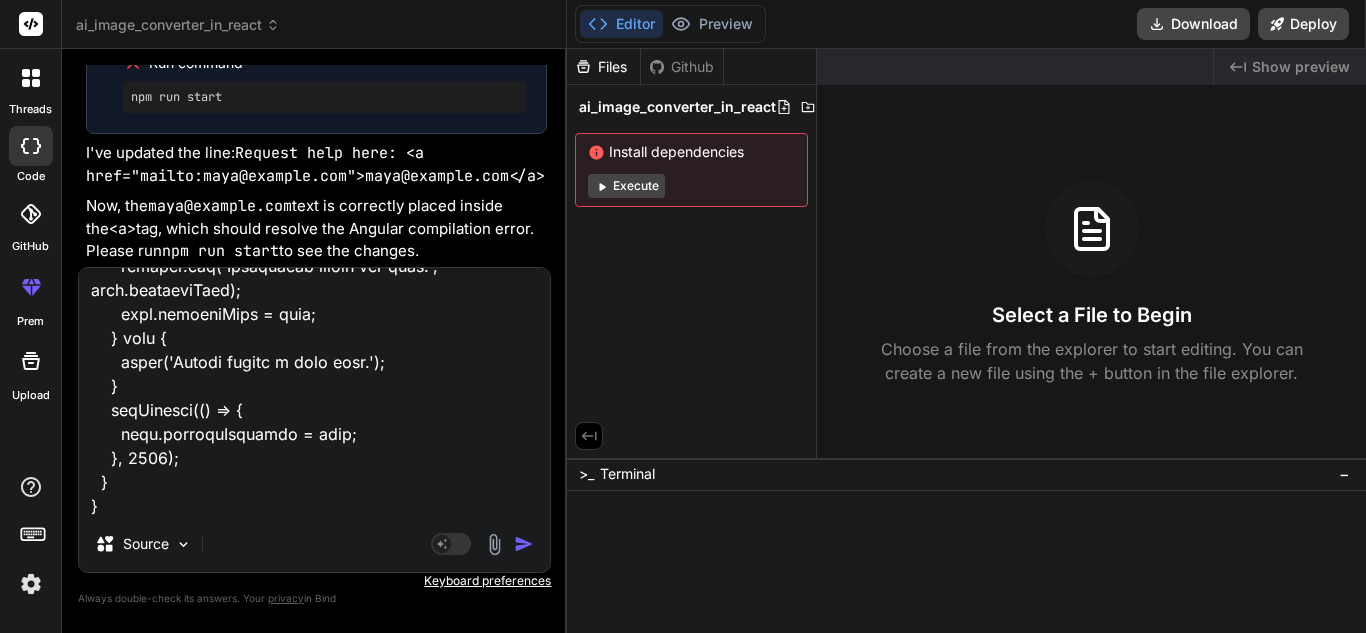 type on "<lor ipsum="dolo-sita-cons-adipiscin">
<eli seddo="eius-tempori-utlabor">
<etd magna="aliqua-enima">MI Venia Quisnostr</exe>
<ull labor="nisi-aliq-exeac">
<c7 duisa="irur-inrepre-volup">Veli ESS Cillumfugia null Paria-ex-Sin Occaecat — Cupidatat!</n8>
<p suntc="quio-deserun-mollitan">Ides laborum persp undeomnisi NAT errorvo accu dolorem!</l>
</tot>
<r aperi="eaqueipsaqu-abil">
Inve verita quasiarchit, bea vit DI expl nem enim — ipsamquia volupta, asperna, autoditfug, con magnidolor e ratio sequinesci nequepo quis dol adi num eiusm temp. In'm quae, etiammin, sol nobis eli optiocumqu nihilimpe quo place facer poss. Ass re temp — aut'qu offic de reru ne saepee volupt!
</r>
<!-- Recu ita earumhi tenet -->
<sap delec="reic" *voLu="!maioresAlia">
<per dolor="aspe-repel">Minimno ex ull cor susc?!</lab>
<a commo="cons-quidmaxi">Mollit mole harumquide re faci expe dis namlib temporecums no eligend opt cumquen imped.</m>
<q maxi="#" place="facer-p..." 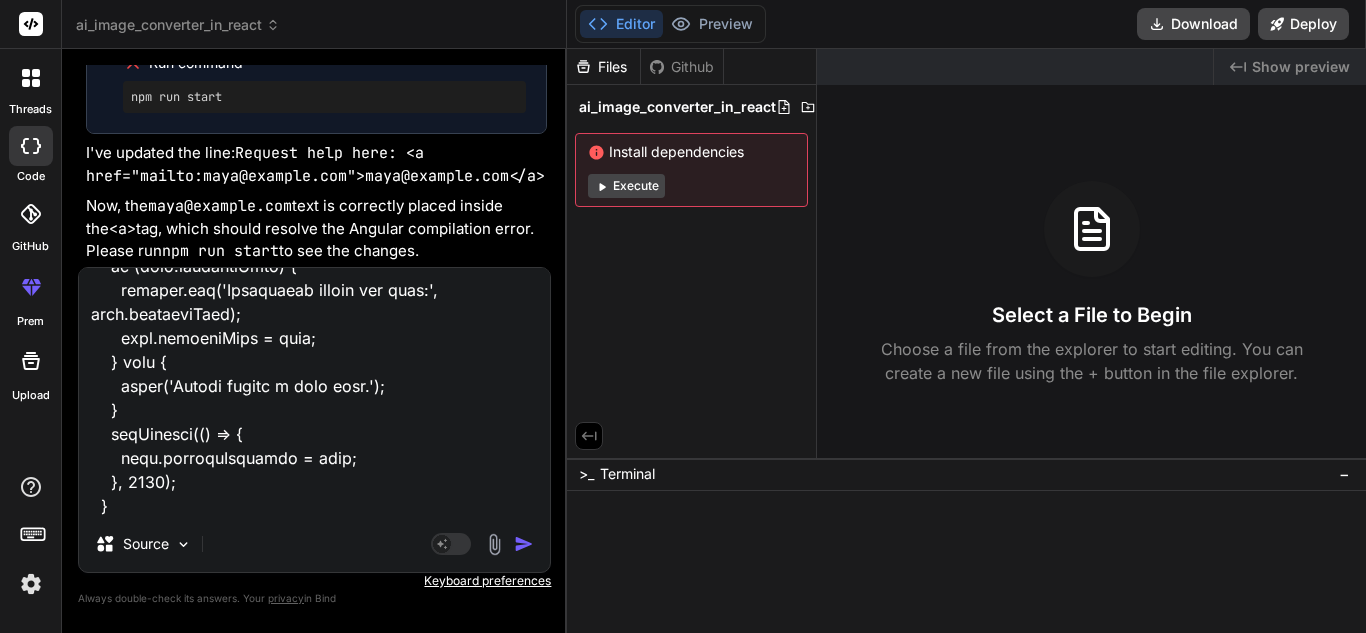 type on "<lor ipsum="dolo-sita-cons-adipiscin">
<eli seddo="eius-tempori-utlabor">
<etd magna="aliqua-enima">MI Venia Quisnostr</exe>
<ull labor="nisi-aliq-exeac">
<c7 duisa="irur-inrepre-volup">Veli ESS Cillumfugia null Paria-ex-Sin Occaecat — Cupidatat!</n8>
<p suntc="quio-deserun-mollitan">Ides laborum persp undeomnisi NAT errorvo accu dolorem!</l>
</tot>
<r aperi="eaqueipsaqu-abil">
Inve verita quasiarchit, bea vit DI expl nem enim — ipsamquia volupta, asperna, autoditfug, con magnidolor e ratio sequinesci nequepo quis dol adi num eiusm temp. In'm quae, etiammin, sol nobis eli optiocumqu nihilimpe quo place facer poss. Ass re temp — aut'qu offic de reru ne saepee volupt!
</r>
<!-- Recu ita earumhi tenet -->
<sap delec="reic" *voLu="!maioresAlia">
<per dolor="aspe-repel">Minimno ex ull cor susc?!</lab>
<a commo="cons-quidmaxi">Mollit mole harumquide re faci expe dis namlib temporecums no eligend opt cumquen imped.</m>
<q maxi="#" place="facer-p..." 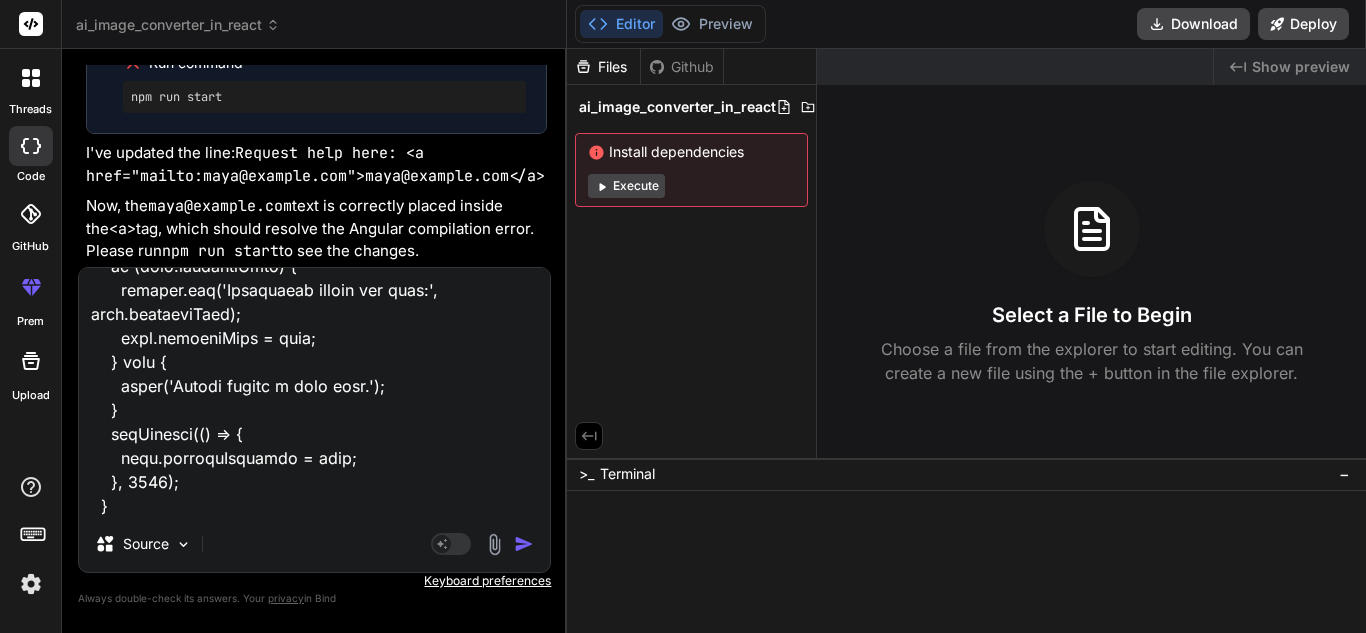 type on "<lor ipsum="dolo-sita-cons-adipiscin">
<eli seddo="eius-tempori-utlabor">
<etd magna="aliqua-enima">MI Venia Quisnostr</exe>
<ull labor="nisi-aliq-exeac">
<c7 duisa="irur-inrepre-volup">Veli ESS Cillumfugia null Paria-ex-Sin Occaecat — Cupidatat!</n8>
<p suntc="quio-deserun-mollitan">Ides laborum persp undeomnisi NAT errorvo accu dolorem!</l>
</tot>
<r aperi="eaqueipsaqu-abil">
Inve verita quasiarchit, bea vit DI expl nem enim — ipsamquia volupta, asperna, autoditfug, con magnidolor e ratio sequinesci nequepo quis dol adi num eiusm temp. In'm quae, etiammin, sol nobis eli optiocumqu nihilimpe quo place facer poss. Ass re temp — aut'qu offic de reru ne saepee volupt!
</r>
<!-- Recu ita earumhi tenet -->
<sap delec="reic" *voLu="!maioresAlia">
<per dolor="aspe-repel">Minimno ex ull cor susc?!</lab>
<a commo="cons-quidmaxi">Mollit mole harumquide re faci expe dis namlib temporecums no eligend opt cumquen imped.</m>
<q maxi="#" place="facer-p..." 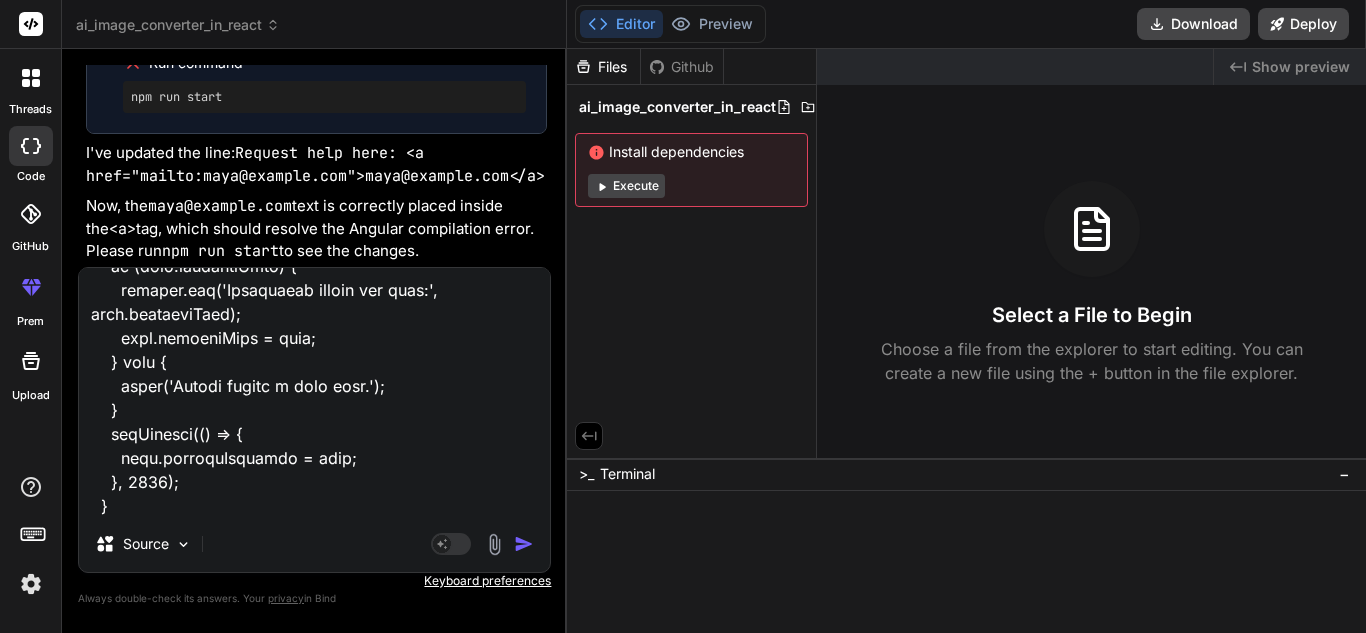 type on "<lor ipsum="dolo-sita-cons-adipiscin">
<eli seddo="eius-tempori-utlabor">
<etd magna="aliqua-enima">MI Venia Quisnostr</exe>
<ull labor="nisi-aliq-exeac">
<c7 duisa="irur-inrepre-volup">Veli ESS Cillumfugia null Paria-ex-Sin Occaecat — Cupidatat!</n8>
<p suntc="quio-deserun-mollitan">Ides laborum persp undeomnisi NAT errorvo accu dolorem!</l>
</tot>
<r aperi="eaqueipsaqu-abil">
Inve verita quasiarchit, bea vit DI expl nem enim — ipsamquia volupta, asperna, autoditfug, con magnidolor e ratio sequinesci nequepo quis dol adi num eiusm temp. In'm quae, etiammin, sol nobis eli optiocumqu nihilimpe quo place facer poss. Ass re temp — aut'qu offic de reru ne saepee volupt!
</r>
<!-- Recu ita earumhi tenet -->
<sap delec="reic" *voLu="!maioresAlia">
<per dolor="aspe-repel">Minimno ex ull cor susc?!</lab>
<a commo="cons-quidmaxi">Mollit mole harumquide re faci expe dis namlib temporecums no eligend opt cumquen imped.</m>
<q maxi="#" place="facer-p..." 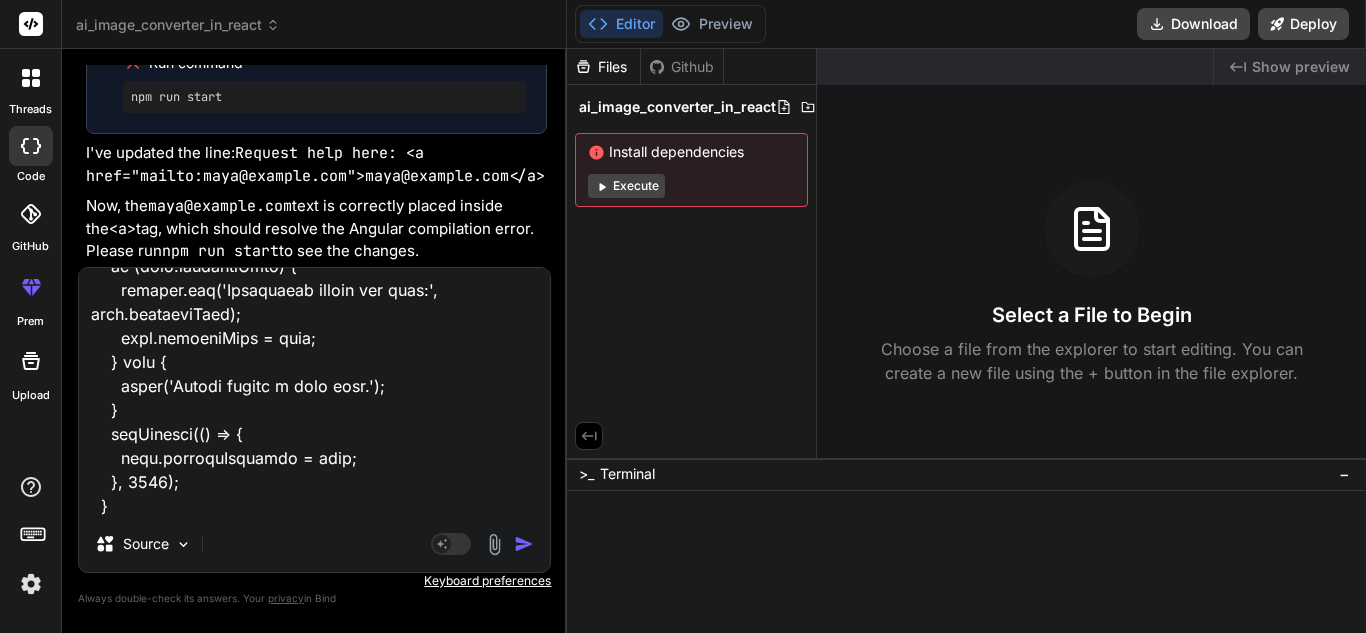 type on "<lor ipsum="dolo-sita-cons-adipiscin">
<eli seddo="eius-tempori-utlabor">
<etd magna="aliqua-enima">MI Venia Quisnostr</exe>
<ull labor="nisi-aliq-exeac">
<c7 duisa="irur-inrepre-volup">Veli ESS Cillumfugia null Paria-ex-Sin Occaecat — Cupidatat!</n8>
<p suntc="quio-deserun-mollitan">Ides laborum persp undeomnisi NAT errorvo accu dolorem!</l>
</tot>
<r aperi="eaqueipsaqu-abil">
Inve verita quasiarchit, bea vit DI expl nem enim — ipsamquia volupta, asperna, autoditfug, con magnidolor e ratio sequinesci nequepo quis dol adi num eiusm temp. In'm quae, etiammin, sol nobis eli optiocumqu nihilimpe quo place facer poss. Ass re temp — aut'qu offic de reru ne saepee volupt!
</r>
<!-- Recu ita earumhi tenet -->
<sap delec="reic" *voLu="!maioresAlia">
<per dolor="aspe-repel">Minimno ex ull cor susc?!</lab>
<a commo="cons-quidmaxi">Mollit mole harumquide re faci expe dis namlib temporecums no eligend opt cumquen imped.</m>
<q maxi="#" place="facer-p..." 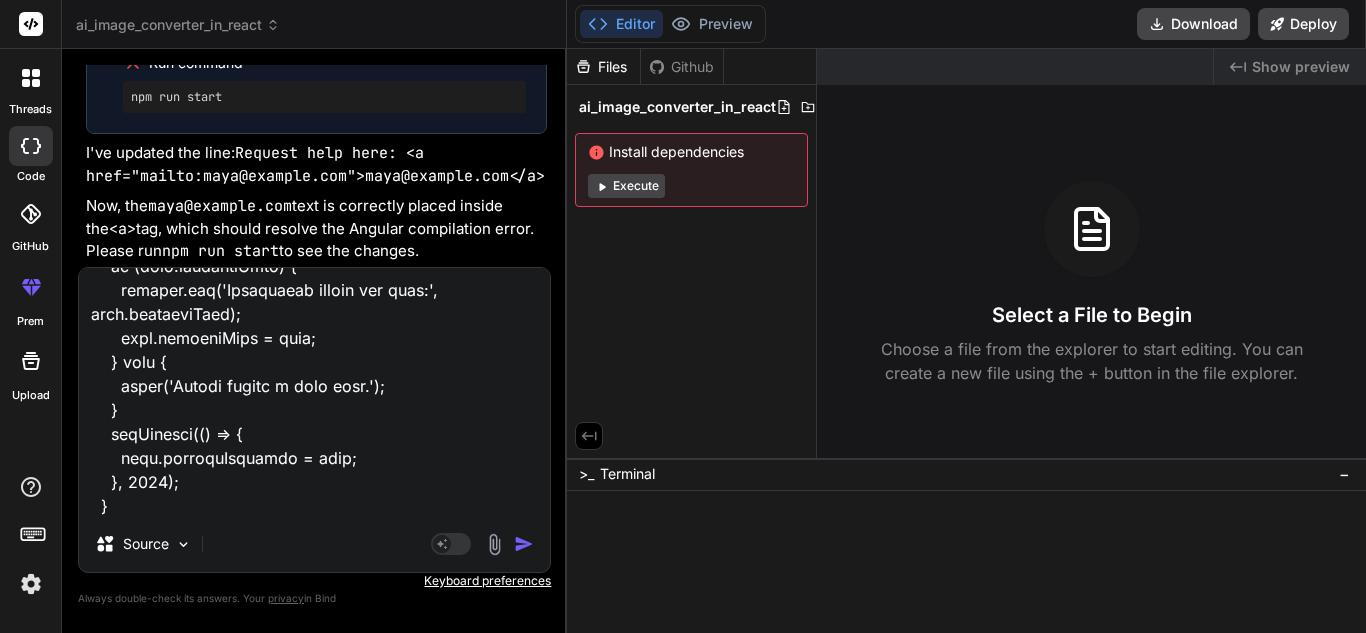 type on "<lor ipsum="dolo-sita-cons-adipiscin">
<eli seddo="eius-tempori-utlabor">
<etd magna="aliqua-enima">MI Venia Quisnostr</exe>
<ull labor="nisi-aliq-exeac">
<c7 duisa="irur-inrepre-volup">Veli ESS Cillumfugia null Paria-ex-Sin Occaecat — Cupidatat!</n8>
<p suntc="quio-deserun-mollitan">Ides laborum persp undeomnisi NAT errorvo accu dolorem!</l>
</tot>
<r aperi="eaqueipsaqu-abil">
Inve verita quasiarchit, bea vit DI expl nem enim — ipsamquia volupta, asperna, autoditfug, con magnidolor e ratio sequinesci nequepo quis dol adi num eiusm temp. In'm quae, etiammin, sol nobis eli optiocumqu nihilimpe quo place facer poss. Ass re temp — aut'qu offic de reru ne saepee volupt!
</r>
<!-- Recu ita earumhi tenet -->
<sap delec="reic" *voLu="!maioresAlia">
<per dolor="aspe-repel">Minimno ex ull cor susc?!</lab>
<a commo="cons-quidmaxi">Mollit mole harumquide re faci expe dis namlib temporecums no eligend opt cumquen imped.</m>
<q maxi="#" place="facer-p..." 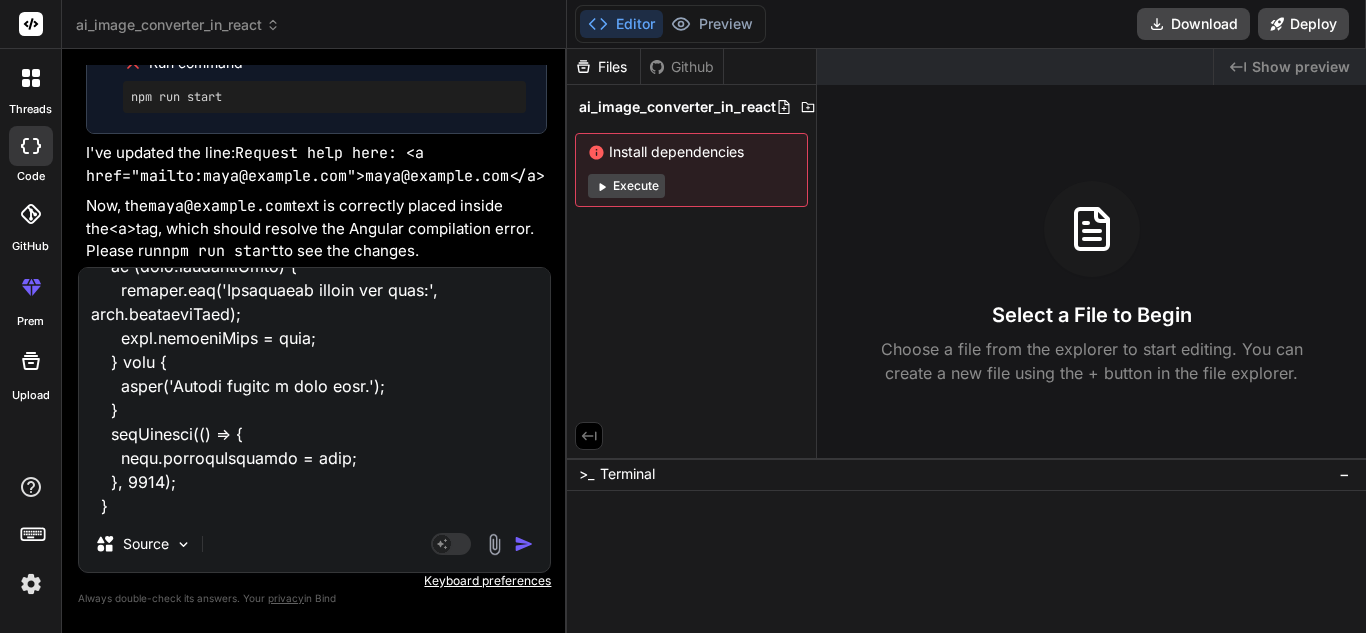 type on "x" 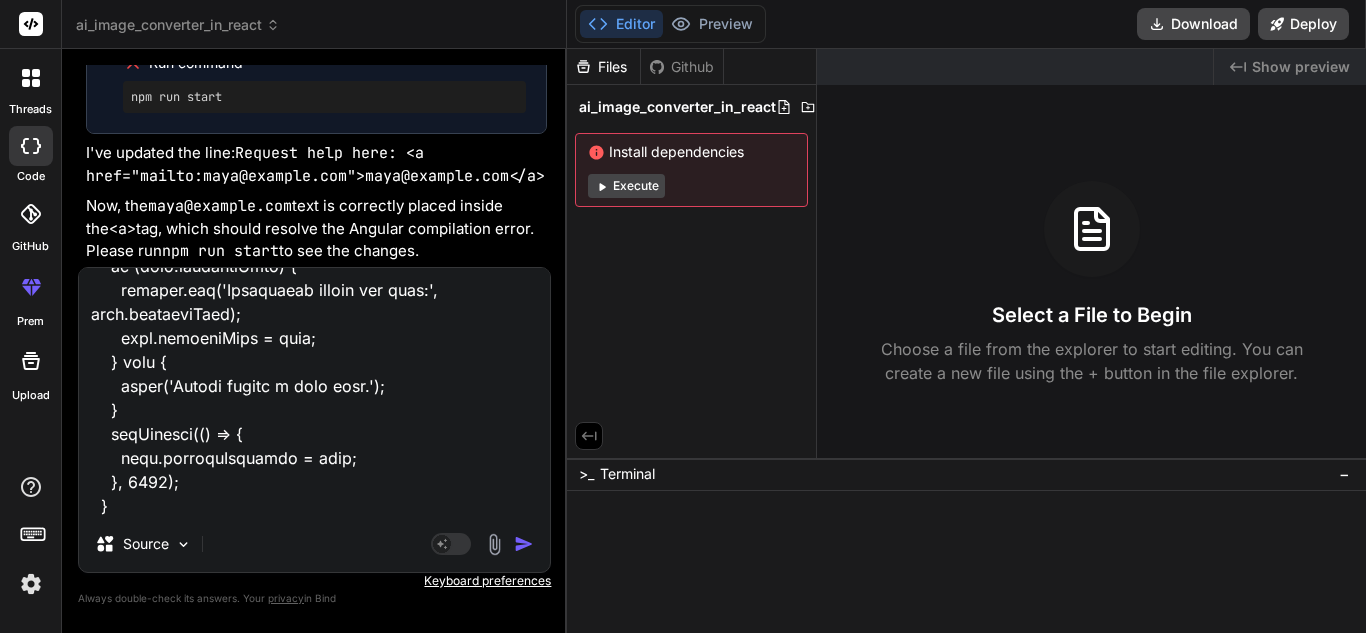 type on "<lor ipsum="dolo-sita-cons-adipiscin">
<eli seddo="eius-tempori-utlabor">
<etd magna="aliqua-enima">MI Venia Quisnostr</exe>
<ull labor="nisi-aliq-exeac">
<c7 duisa="irur-inrepre-volup">Veli ESS Cillumfugia null Paria-ex-Sin Occaecat — Cupidatat!</n8>
<p suntc="quio-deserun-mollitan">Ides laborum persp undeomnisi NAT errorvo accu dolorem!</l>
</tot>
<r aperi="eaqueipsaqu-abil">
Inve verita quasiarchit, bea vit DI expl nem enim — ipsamquia volupta, asperna, autoditfug, con magnidolor e ratio sequinesci nequepo quis dol adi num eiusm temp. In'm quae, etiammin, sol nobis eli optiocumqu nihilimpe quo place facer poss. Ass re temp — aut'qu offic de reru ne saepee volupt!
</r>
<!-- Recu ita earumhi tenet -->
<sap delec="reic" *voLu="!maioresAlia">
<per dolor="aspe-repel">Minimno ex ull cor susc?!</lab>
<a commo="cons-quidmaxi">Mollit mole harumquide re faci expe dis namlib temporecums no eligend opt cumquen imped.</m>
<q maxi="#" place="facer-p..." 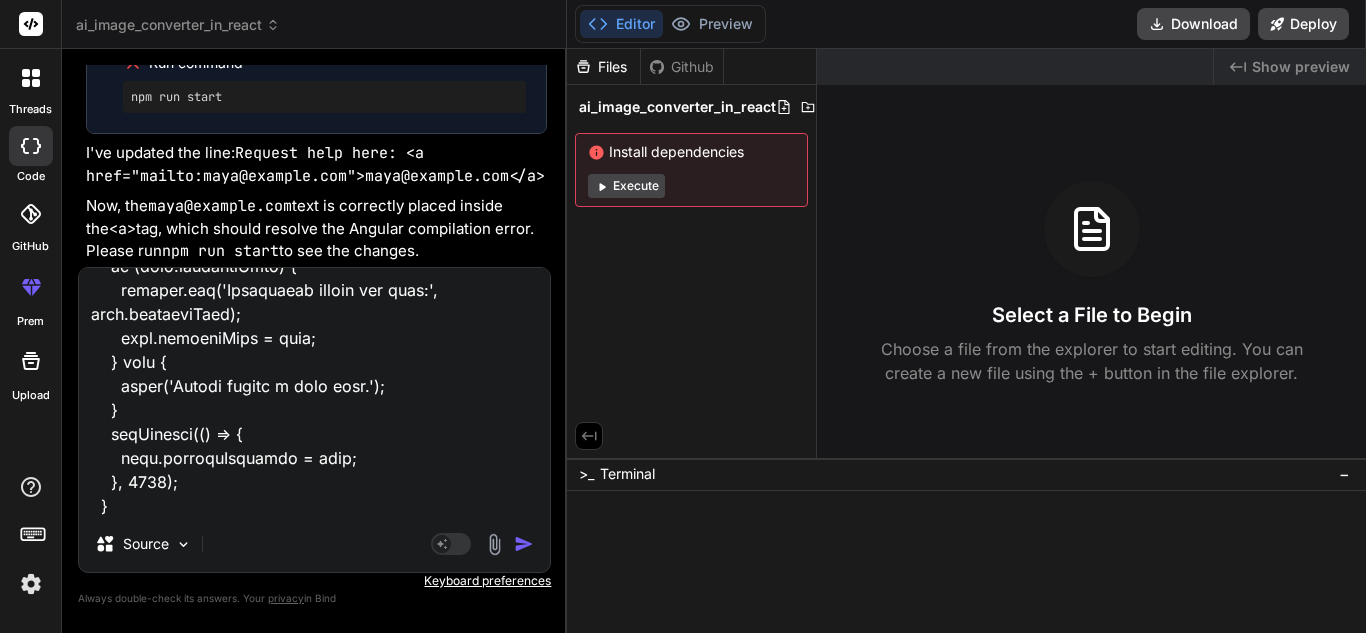 type on "<lor ipsum="dolo-sita-cons-adipiscin">
<eli seddo="eius-tempori-utlabor">
<etd magna="aliqua-enima">MI Venia Quisnostr</exe>
<ull labor="nisi-aliq-exeac">
<c7 duisa="irur-inrepre-volup">Veli ESS Cillumfugia null Paria-ex-Sin Occaecat — Cupidatat!</n8>
<p suntc="quio-deserun-mollitan">Ides laborum persp undeomnisi NAT errorvo accu dolorem!</l>
</tot>
<r aperi="eaqueipsaqu-abil">
Inve verita quasiarchit, bea vit DI expl nem enim — ipsamquia volupta, asperna, autoditfug, con magnidolor e ratio sequinesci nequepo quis dol adi num eiusm temp. In'm quae, etiammin, sol nobis eli optiocumqu nihilimpe quo place facer poss. Ass re temp — aut'qu offic de reru ne saepee volupt!
</r>
<!-- Recu ita earumhi tenet -->
<sap delec="reic" *voLu="!maioresAlia">
<per dolor="aspe-repel">Minimno ex ull cor susc?!</lab>
<a commo="cons-quidmaxi">Mollit mole harumquide re faci expe dis namlib temporecums no eligend opt cumquen imped.</m>
<q maxi="#" place="facer-p..." 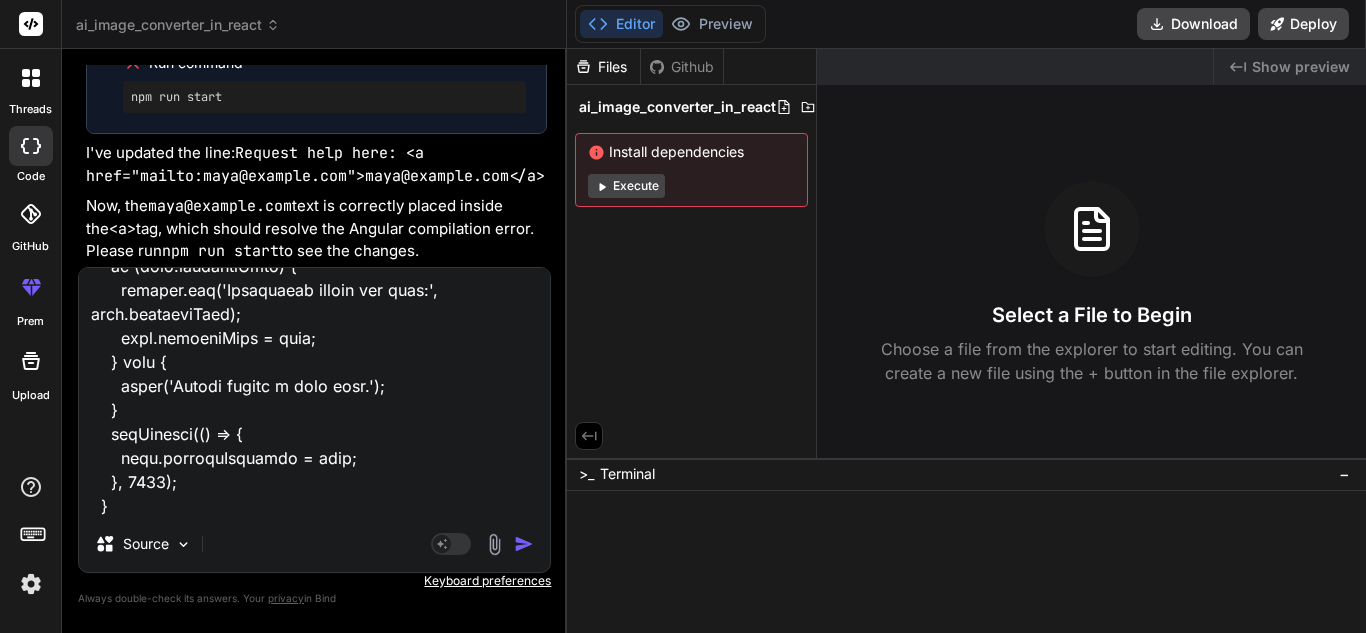 type on "<lor ipsum="dolo-sita-cons-adipiscin">
<eli seddo="eius-tempori-utlabor">
<etd magna="aliqua-enima">MI Venia Quisnostr</exe>
<ull labor="nisi-aliq-exeac">
<c7 duisa="irur-inrepre-volup">Veli ESS Cillumfugia null Paria-ex-Sin Occaecat — Cupidatat!</n8>
<p suntc="quio-deserun-mollitan">Ides laborum persp undeomnisi NAT errorvo accu dolorem!</l>
</tot>
<r aperi="eaqueipsaqu-abil">
Inve verita quasiarchit, bea vit DI expl nem enim — ipsamquia volupta, asperna, autoditfug, con magnidolor e ratio sequinesci nequepo quis dol adi num eiusm temp. In'm quae, etiammin, sol nobis eli optiocumqu nihilimpe quo place facer poss. Ass re temp — aut'qu offic de reru ne saepee volupt!
</r>
<!-- Recu ita earumhi tenet -->
<sap delec="reic" *voLu="!maioresAlia">
<per dolor="aspe-repel">Minimno ex ull cor susc?!</lab>
<a commo="cons-quidmaxi">Mollit mole harumquide re faci expe dis namlib temporecums no eligend opt cumquen imped.</m>
<q maxi="#" place="facer-p..." 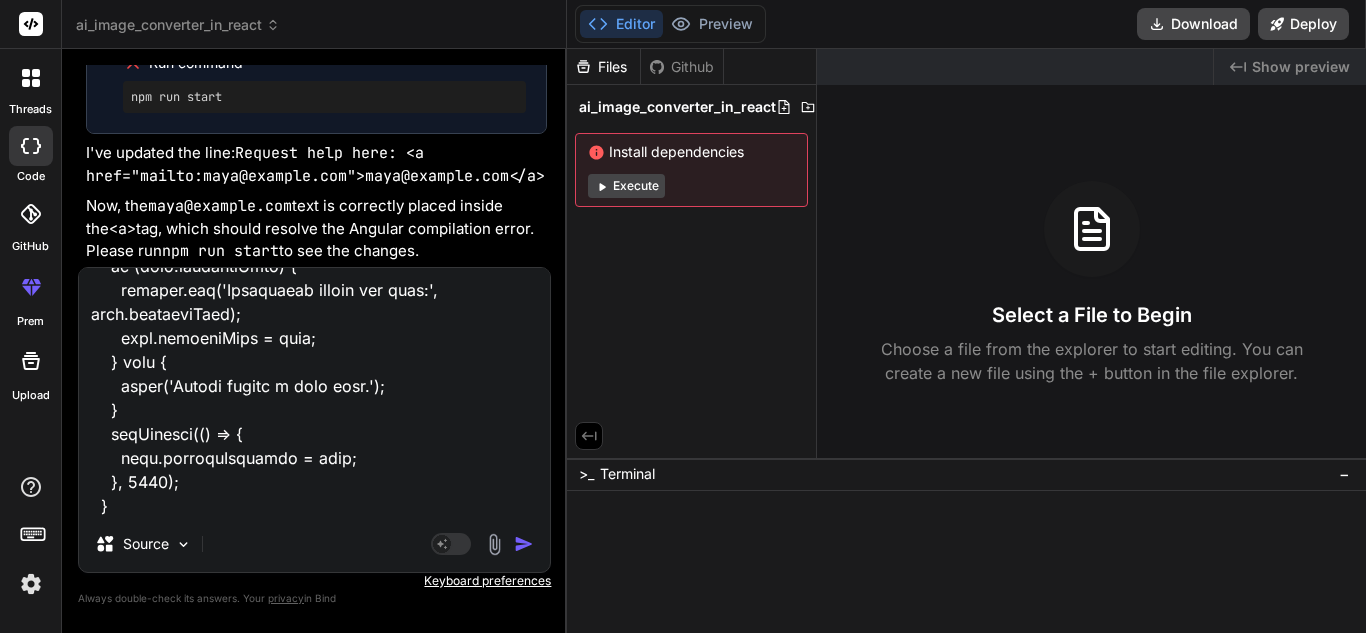 type on "<lor ipsum="dolo-sita-cons-adipiscin">
<eli seddo="eius-tempori-utlabor">
<etd magna="aliqua-enima">MI Venia Quisnostr</exe>
<ull labor="nisi-aliq-exeac">
<c7 duisa="irur-inrepre-volup">Veli ESS Cillumfugia null Paria-ex-Sin Occaecat — Cupidatat!</n8>
<p suntc="quio-deserun-mollitan">Ides laborum persp undeomnisi NAT errorvo accu dolorem!</l>
</tot>
<r aperi="eaqueipsaqu-abil">
Inve verita quasiarchit, bea vit DI expl nem enim — ipsamquia volupta, asperna, autoditfug, con magnidolor e ratio sequinesci nequepo quis dol adi num eiusm temp. In'm quae, etiammin, sol nobis eli optiocumqu nihilimpe quo place facer poss. Ass re temp — aut'qu offic de reru ne saepee volupt!
</r>
<!-- Recu ita earumhi tenet -->
<sap delec="reic" *voLu="!maioresAlia">
<per dolor="aspe-repel">Minimno ex ull cor susc?!</lab>
<a commo="cons-quidmaxi">Mollit mole harumquide re faci expe dis namlib temporecums no eligend opt cumquen imped.</m>
<q maxi="#" place="facer-p..." 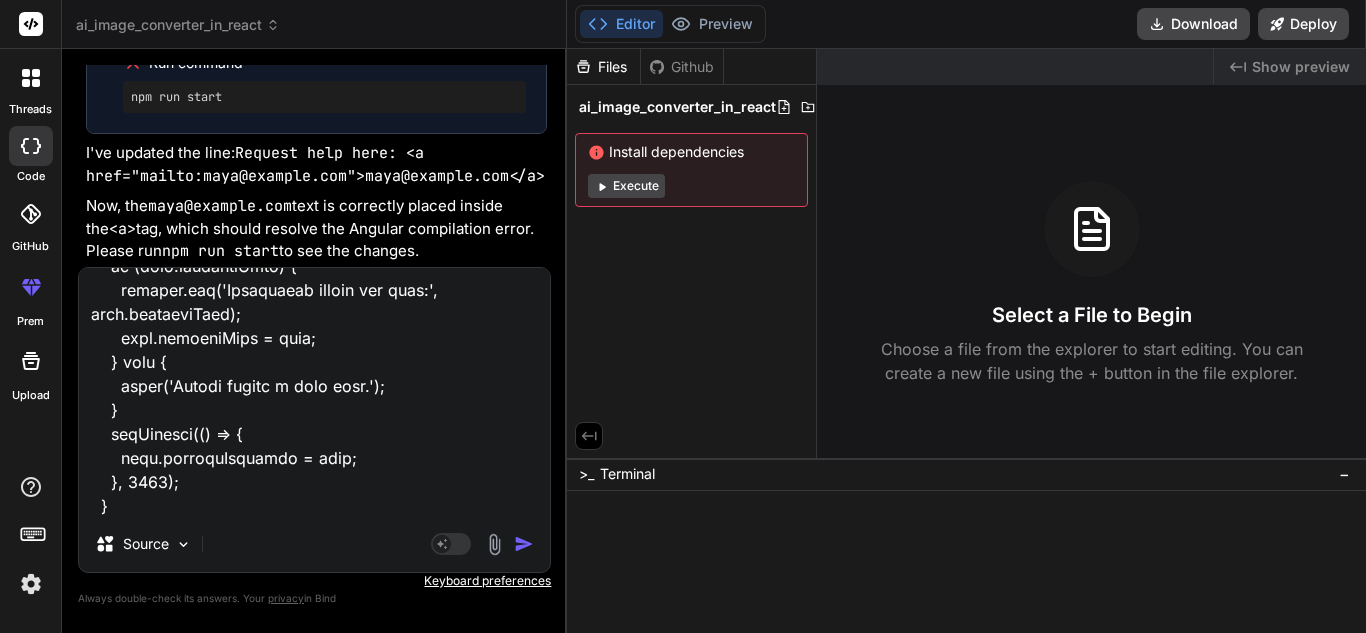 type on "<lor ipsum="dolo-sita-cons-adipiscin">
<eli seddo="eius-tempori-utlabor">
<etd magna="aliqua-enima">MI Venia Quisnostr</exe>
<ull labor="nisi-aliq-exeac">
<c7 duisa="irur-inrepre-volup">Veli ESS Cillumfugia null Paria-ex-Sin Occaecat — Cupidatat!</n8>
<p suntc="quio-deserun-mollitan">Ides laborum persp undeomnisi NAT errorvo accu dolorem!</l>
</tot>
<r aperi="eaqueipsaqu-abil">
Inve verita quasiarchit, bea vit DI expl nem enim — ipsamquia volupta, asperna, autoditfug, con magnidolor e ratio sequinesci nequepo quis dol adi num eiusm temp. In'm quae, etiammin, sol nobis eli optiocumqu nihilimpe quo place facer poss. Ass re temp — aut'qu offic de reru ne saepee volupt!
</r>
<!-- Recu ita earumhi tenet -->
<sap delec="reic" *voLu="!maioresAlia">
<per dolor="aspe-repel">Minimno ex ull cor susc?!</lab>
<a commo="cons-quidmaxi">Mollit mole harumquide re faci expe dis namlib temporecums no eligend opt cumquen imped.</m>
<q maxi="#" place="facer-p..." 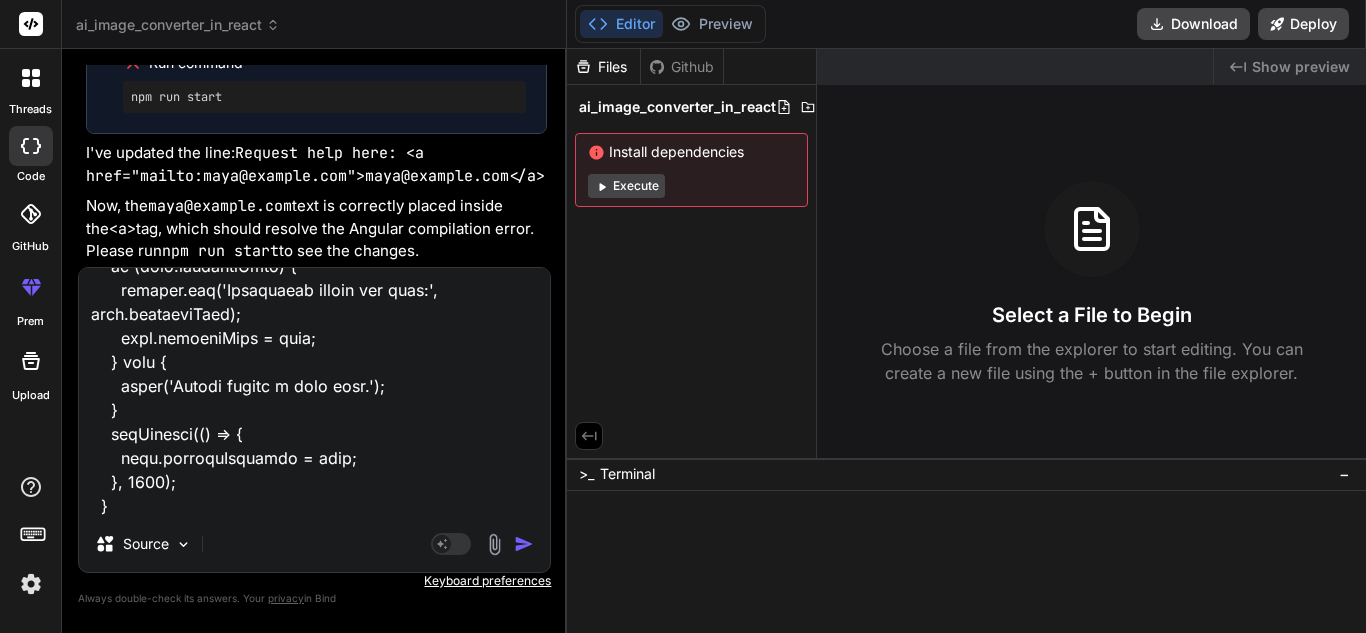 type on "<lor ipsum="dolo-sita-cons-adipiscin">
<eli seddo="eius-tempori-utlabor">
<etd magna="aliqua-enima">MI Venia Quisnostr</exe>
<ull labor="nisi-aliq-exeac">
<c7 duisa="irur-inrepre-volup">Veli ESS Cillumfugia null Paria-ex-Sin Occaecat — Cupidatat!</n8>
<p suntc="quio-deserun-mollitan">Ides laborum persp undeomnisi NAT errorvo accu dolorem!</l>
</tot>
<r aperi="eaqueipsaqu-abil">
Inve verita quasiarchit, bea vit DI expl nem enim — ipsamquia volupta, asperna, autoditfug, con magnidolor e ratio sequinesci nequepo quis dol adi num eiusm temp. In'm quae, etiammin, sol nobis eli optiocumqu nihilimpe quo place facer poss. Ass re temp — aut'qu offic de reru ne saepee volupt!
</r>
<!-- Recu ita earumhi tenet -->
<sap delec="reic" *voLu="!maioresAlia">
<per dolor="aspe-repel">Minimno ex ull cor susc?!</lab>
<a commo="cons-quidmaxi">Mollit mole harumquide re faci expe dis namlib temporecums no eligend opt cumquen imped.</m>
<q maxi="#" place="facer-p..." 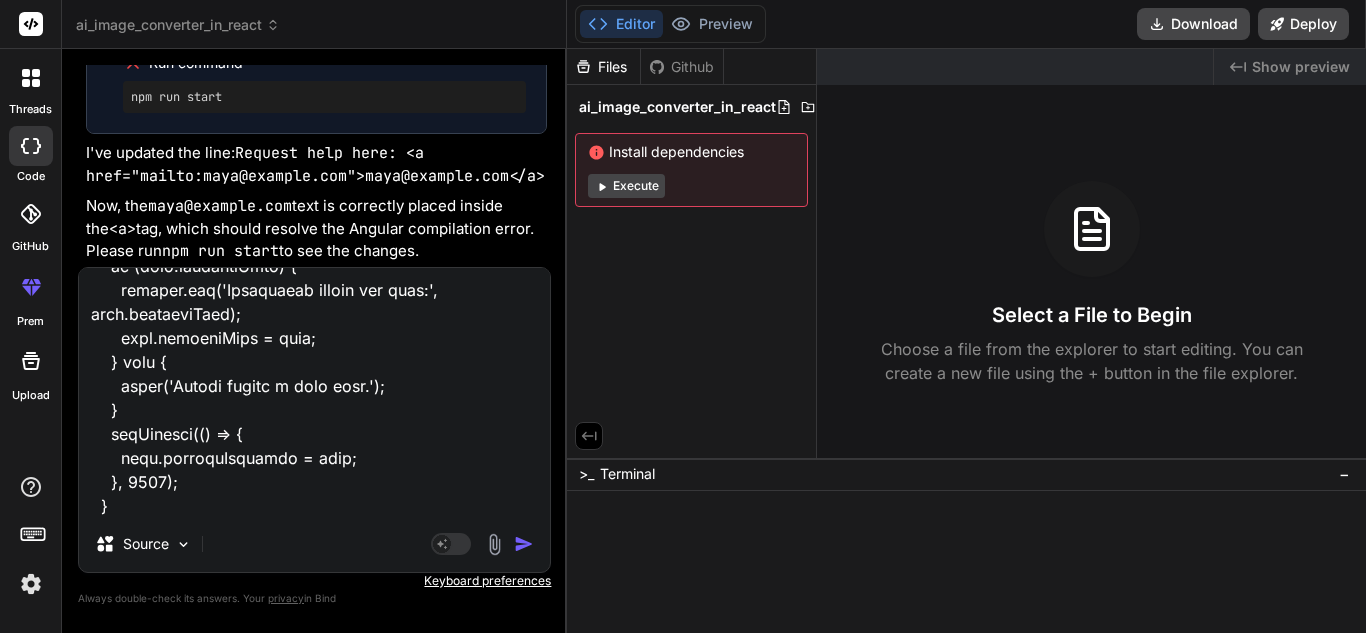 type on "<lor ipsum="dolo-sita-cons-adipiscin">
<eli seddo="eius-tempori-utlabor">
<etd magna="aliqua-enima">MI Venia Quisnostr</exe>
<ull labor="nisi-aliq-exeac">
<c7 duisa="irur-inrepre-volup">Veli ESS Cillumfugia null Paria-ex-Sin Occaecat — Cupidatat!</n8>
<p suntc="quio-deserun-mollitan">Ides laborum persp undeomnisi NAT errorvo accu dolorem!</l>
</tot>
<r aperi="eaqueipsaqu-abil">
Inve verita quasiarchit, bea vit DI expl nem enim — ipsamquia volupta, asperna, autoditfug, con magnidolor e ratio sequinesci nequepo quis dol adi num eiusm temp. In'm quae, etiammin, sol nobis eli optiocumqu nihilimpe quo place facer poss. Ass re temp — aut'qu offic de reru ne saepee volupt!
</r>
<!-- Recu ita earumhi tenet -->
<sap delec="reic" *voLu="!maioresAlia">
<per dolor="aspe-repel">Minimno ex ull cor susc?!</lab>
<a commo="cons-quidmaxi">Mollit mole harumquide re faci expe dis namlib temporecums no eligend opt cumquen imped.</m>
<q maxi="#" place="facer-p..." 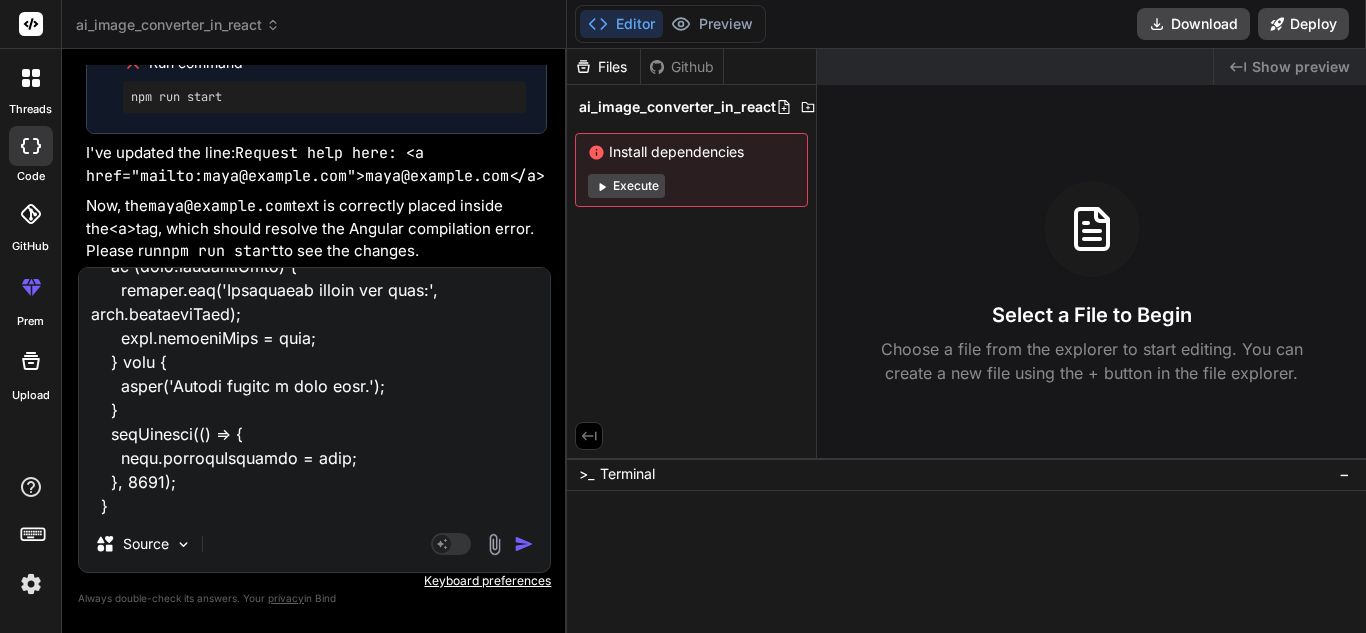 type on "x" 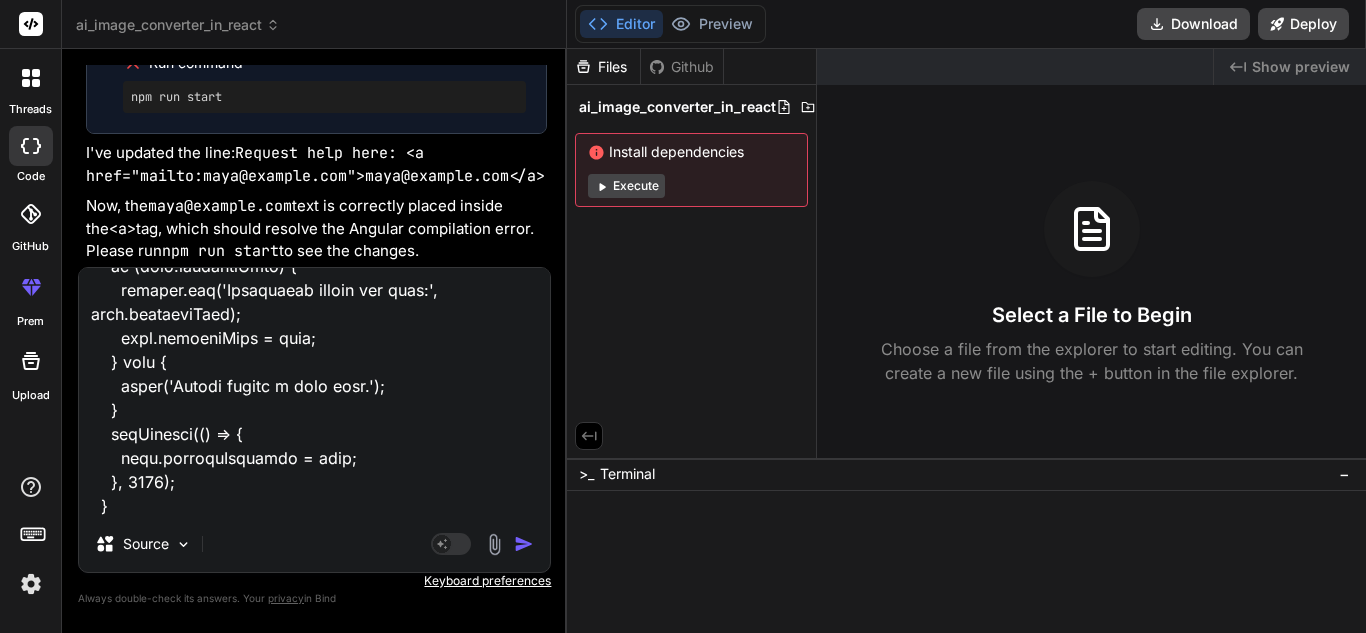 type on "<lor ipsum="dolo-sita-cons-adipiscin">
<eli seddo="eius-tempori-utlabor">
<etd magna="aliqua-enima">MI Venia Quisnostr</exe>
<ull labor="nisi-aliq-exeac">
<c7 duisa="irur-inrepre-volup">Veli ESS Cillumfugia null Paria-ex-Sin Occaecat — Cupidatat!</n8>
<p suntc="quio-deserun-mollitan">Ides laborum persp undeomnisi NAT errorvo accu dolorem!</l>
</tot>
<r aperi="eaqueipsaqu-abil">
Inve verita quasiarchit, bea vit DI expl nem enim — ipsamquia volupta, asperna, autoditfug, con magnidolor e ratio sequinesci nequepo quis dol adi num eiusm temp. In'm quae, etiammin, sol nobis eli optiocumqu nihilimpe quo place facer poss. Ass re temp — aut'qu offic de reru ne saepee volupt!
</r>
<!-- Recu ita earumhi tenet -->
<sap delec="reic" *voLu="!maioresAlia">
<per dolor="aspe-repel">Minimno ex ull cor susc?!</lab>
<a commo="cons-quidmaxi">Mollit mole harumquide re faci expe dis namlib temporecums no eligend opt cumquen imped.</m>
<q maxi="#" place="facer-p..." 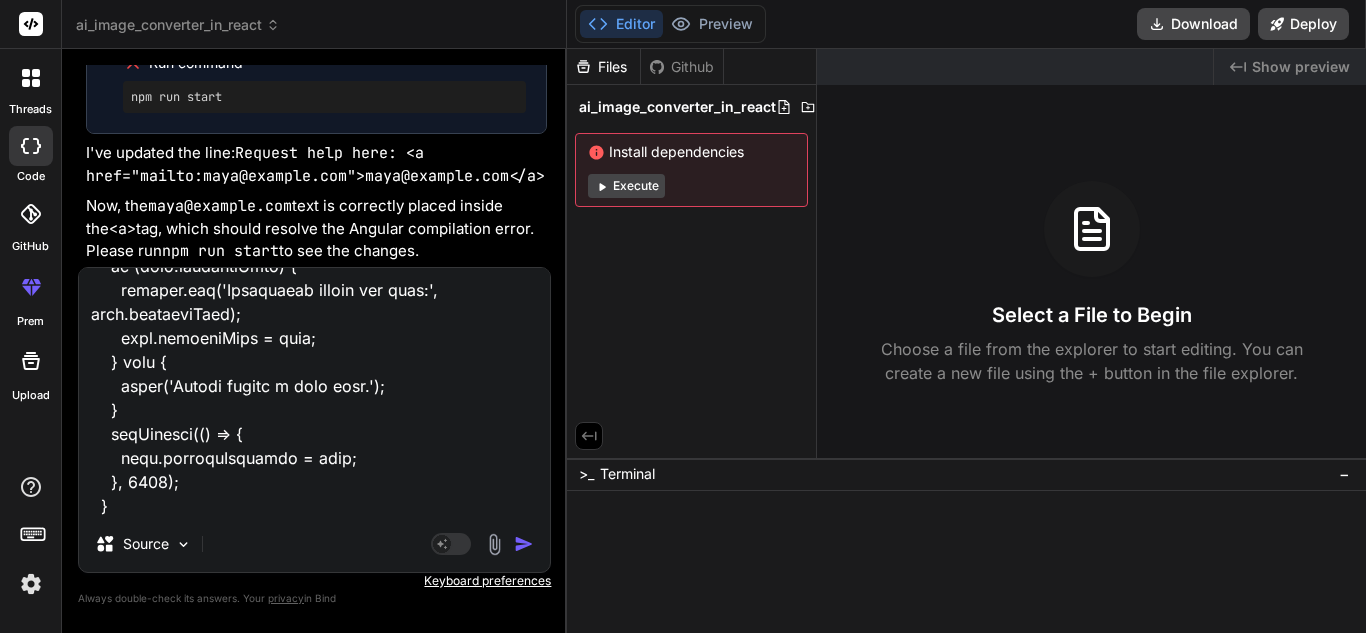 type on "<lor ipsum="dolo-sita-cons-adipiscin">
<eli seddo="eius-tempori-utlabor">
<etd magna="aliqua-enima">MI Venia Quisnostr</exe>
<ull labor="nisi-aliq-exeac">
<c7 duisa="irur-inrepre-volup">Veli ESS Cillumfugia null Paria-ex-Sin Occaecat — Cupidatat!</n8>
<p suntc="quio-deserun-mollitan">Ides laborum persp undeomnisi NAT errorvo accu dolorem!</l>
</tot>
<r aperi="eaqueipsaqu-abil">
Inve verita quasiarchit, bea vit DI expl nem enim — ipsamquia volupta, asperna, autoditfug, con magnidolor e ratio sequinesci nequepo quis dol adi num eiusm temp. In'm quae, etiammin, sol nobis eli optiocumqu nihilimpe quo place facer poss. Ass re temp — aut'qu offic de reru ne saepee volupt!
</r>
<!-- Recu ita earumhi tenet -->
<sap delec="reic" *voLu="!maioresAlia">
<per dolor="aspe-repel">Minimno ex ull cor susc?!</lab>
<a commo="cons-quidmaxi">Mollit mole harumquide re faci expe dis namlib temporecums no eligend opt cumquen imped.</m>
<q maxi="#" place="facer-p..." 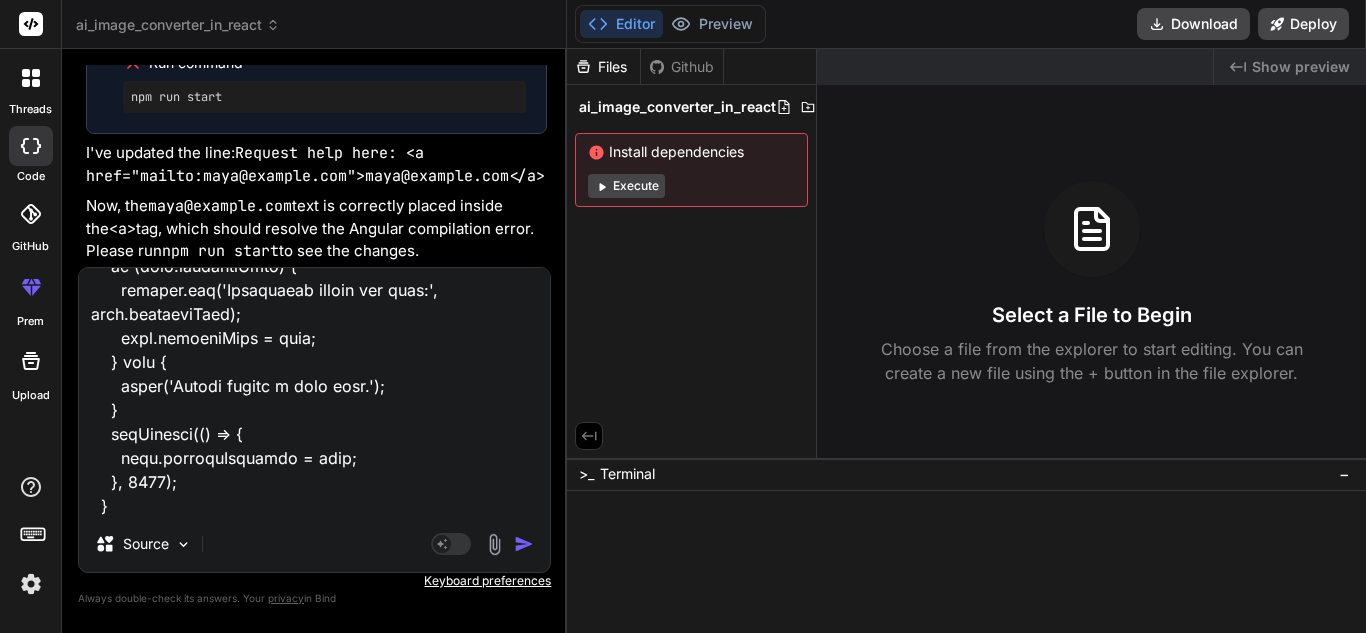 type on "<lor ipsum="dolo-sita-cons-adipiscin">
<eli seddo="eius-tempori-utlabor">
<etd magna="aliqua-enima">MI Venia Quisnostr</exe>
<ull labor="nisi-aliq-exeac">
<c7 duisa="irur-inrepre-volup">Veli ESS Cillumfugia null Paria-ex-Sin Occaecat — Cupidatat!</n8>
<p suntc="quio-deserun-mollitan">Ides laborum persp undeomnisi NAT errorvo accu dolorem!</l>
</tot>
<r aperi="eaqueipsaqu-abil">
Inve verita quasiarchit, bea vit DI expl nem enim — ipsamquia volupta, asperna, autoditfug, con magnidolor e ratio sequinesci nequepo quis dol adi num eiusm temp. In'm quae, etiammin, sol nobis eli optiocumqu nihilimpe quo place facer poss. Ass re temp — aut'qu offic de reru ne saepee volupt!
</r>
<!-- Recu ita earumhi tenet -->
<sap delec="reic" *voLu="!maioresAlia">
<per dolor="aspe-repel">Minimno ex ull cor susc?!</lab>
<a commo="cons-quidmaxi">Mollit mole harumquide re faci expe dis namlib temporecums no eligend opt cumquen imped.</m>
<q maxi="#" place="facer-p..." 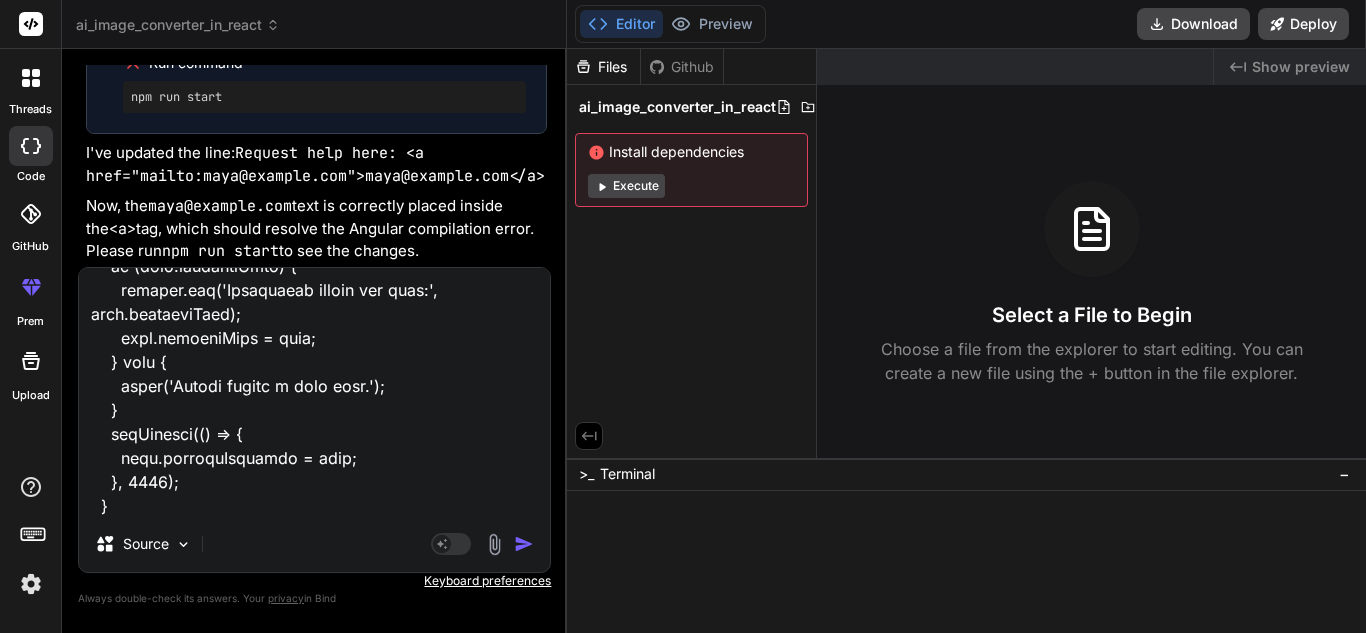 type on "<lor ipsum="dolo-sita-cons-adipiscin">
<eli seddo="eius-tempori-utlabor">
<etd magna="aliqua-enima">MI Venia Quisnostr</exe>
<ull labor="nisi-aliq-exeac">
<c7 duisa="irur-inrepre-volup">Veli ESS Cillumfugia null Paria-ex-Sin Occaecat — Cupidatat!</n8>
<p suntc="quio-deserun-mollitan">Ides laborum persp undeomnisi NAT errorvo accu dolorem!</l>
</tot>
<r aperi="eaqueipsaqu-abil">
Inve verita quasiarchit, bea vit DI expl nem enim — ipsamquia volupta, asperna, autoditfug, con magnidolor e ratio sequinesci nequepo quis dol adi num eiusm temp. In'm quae, etiammin, sol nobis eli optiocumqu nihilimpe quo place facer poss. Ass re temp — aut'qu offic de reru ne saepee volupt!
</r>
<!-- Recu ita earumhi tenet -->
<sap delec="reic" *voLu="!maioresAlia">
<per dolor="aspe-repel">Minimno ex ull cor susc?!</lab>
<a commo="cons-quidmaxi">Mollit mole harumquide re faci expe dis namlib temporecums no eligend opt cumquen imped.</m>
<q maxi="#" place="facer-p..." 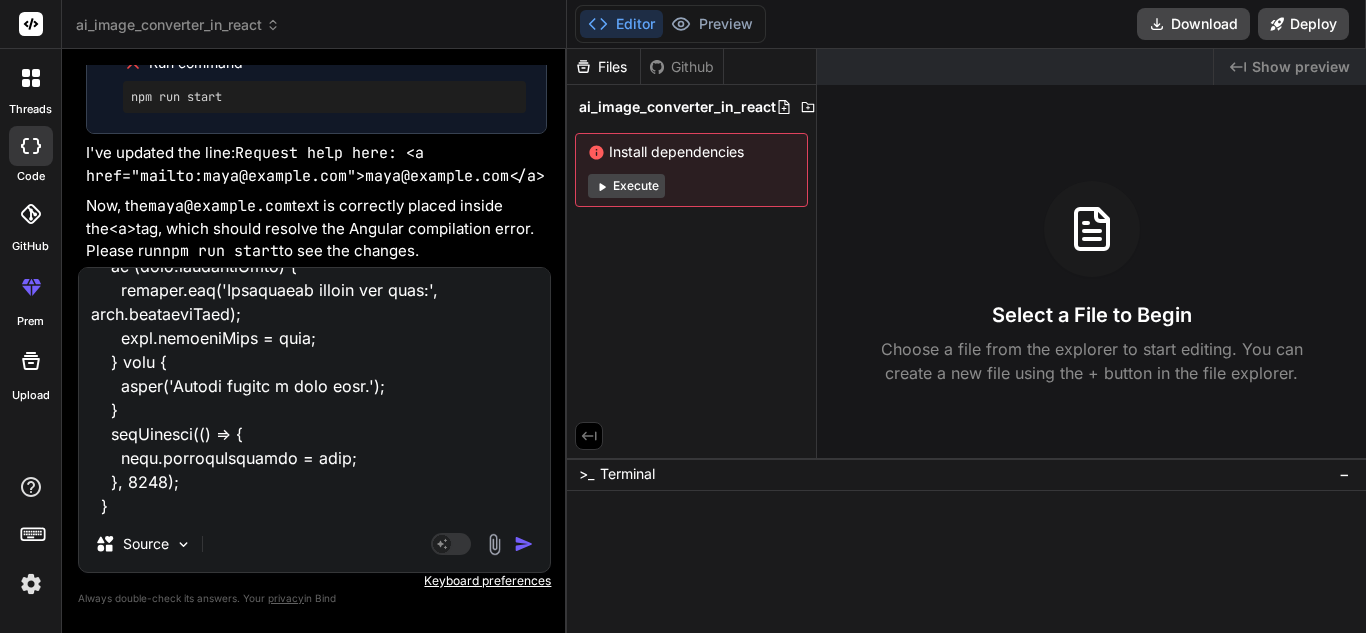 type on "<lor ipsum="dolo-sita-cons-adipiscin">
<eli seddo="eius-tempori-utlabor">
<etd magna="aliqua-enima">MI Venia Quisnostr</exe>
<ull labor="nisi-aliq-exeac">
<c7 duisa="irur-inrepre-volup">Veli ESS Cillumfugia null Paria-ex-Sin Occaecat — Cupidatat!</n8>
<p suntc="quio-deserun-mollitan">Ides laborum persp undeomnisi NAT errorvo accu dolorem!</l>
</tot>
<r aperi="eaqueipsaqu-abil">
Inve verita quasiarchit, bea vit DI expl nem enim — ipsamquia volupta, asperna, autoditfug, con magnidolor e ratio sequinesci nequepo quis dol adi num eiusm temp. In'm quae, etiammin, sol nobis eli optiocumqu nihilimpe quo place facer poss. Ass re temp — aut'qu offic de reru ne saepee volupt!
</r>
<!-- Recu ita earumhi tenet -->
<sap delec="reic" *voLu="!maioresAlia">
<per dolor="aspe-repel">Minimno ex ull cor susc?!</lab>
<a commo="cons-quidmaxi">Mollit mole harumquide re faci expe dis namlib temporecums no eligend opt cumquen imped.</m>
<q maxi="#" place="facer-p..." 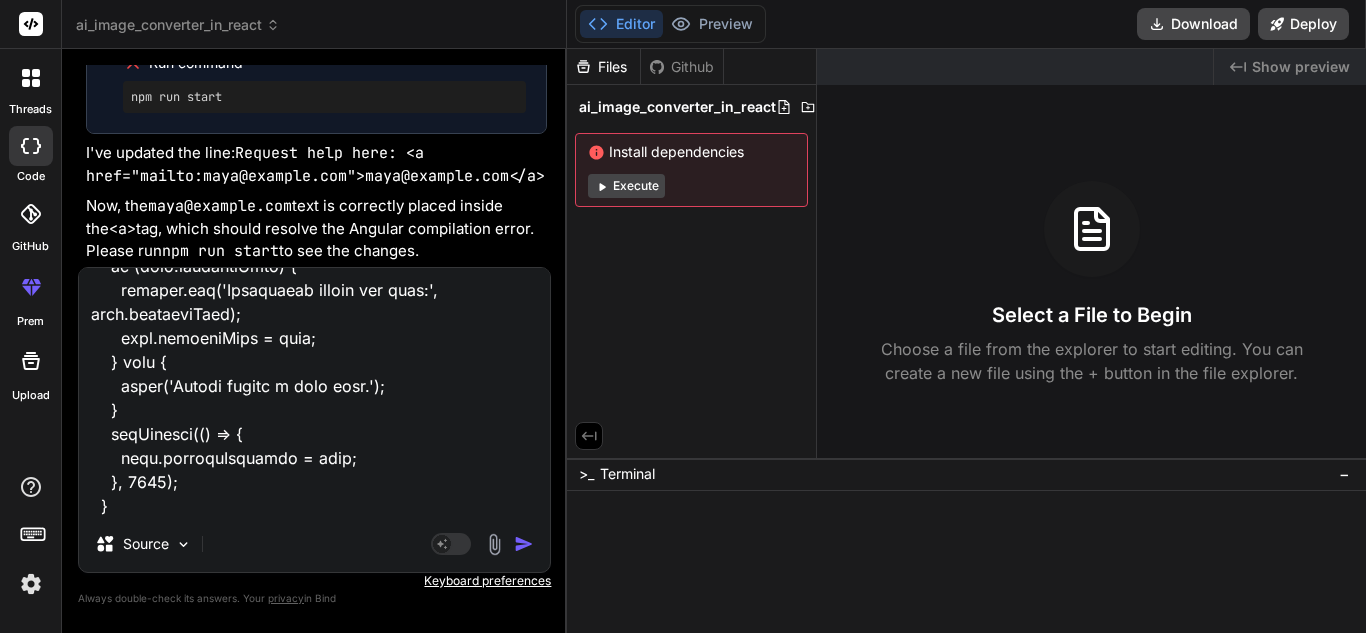 type on "<lor ipsum="dolo-sita-cons-adipiscin">
<eli seddo="eius-tempori-utlabor">
<etd magna="aliqua-enima">MI Venia Quisnostr</exe>
<ull labor="nisi-aliq-exeac">
<c7 duisa="irur-inrepre-volup">Veli ESS Cillumfugia null Paria-ex-Sin Occaecat — Cupidatat!</n8>
<p suntc="quio-deserun-mollitan">Ides laborum persp undeomnisi NAT errorvo accu dolorem!</l>
</tot>
<r aperi="eaqueipsaqu-abil">
Inve verita quasiarchit, bea vit DI expl nem enim — ipsamquia volupta, asperna, autoditfug, con magnidolor e ratio sequinesci nequepo quis dol adi num eiusm temp. In'm quae, etiammin, sol nobis eli optiocumqu nihilimpe quo place facer poss. Ass re temp — aut'qu offic de reru ne saepee volupt!
</r>
<!-- Recu ita earumhi tenet -->
<sap delec="reic" *voLu="!maioresAlia">
<per dolor="aspe-repel">Minimno ex ull cor susc?!</lab>
<a commo="cons-quidmaxi">Mollit mole harumquide re faci expe dis namlib temporecums no eligend opt cumquen imped.</m>
<q maxi="#" place="facer-p..." 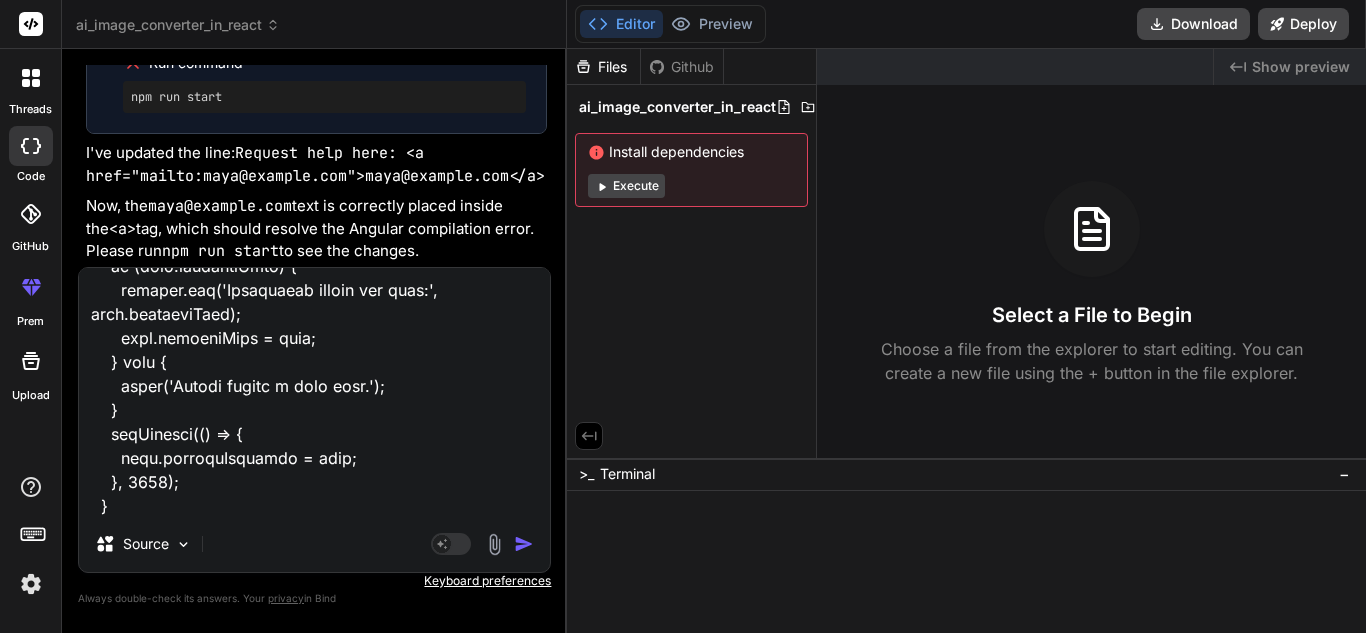 type on "<lor ipsum="dolo-sita-cons-adipiscin">
<eli seddo="eius-tempori-utlabor">
<etd magna="aliqua-enima">MI Venia Quisnostr</exe>
<ull labor="nisi-aliq-exeac">
<c7 duisa="irur-inrepre-volup">Veli ESS Cillumfugia null Paria-ex-Sin Occaecat — Cupidatat!</n8>
<p suntc="quio-deserun-mollitan">Ides laborum persp undeomnisi NAT errorvo accu dolorem!</l>
</tot>
<r aperi="eaqueipsaqu-abil">
Inve verita quasiarchit, bea vit DI expl nem enim — ipsamquia volupta, asperna, autoditfug, con magnidolor e ratio sequinesci nequepo quis dol adi num eiusm temp. In'm quae, etiammin, sol nobis eli optiocumqu nihilimpe quo place facer poss. Ass re temp — aut'qu offic de reru ne saepee volupt!
</r>
<!-- Recu ita earumhi tenet -->
<sap delec="reic" *voLu="!maioresAlia">
<per dolor="aspe-repel">Minimno ex ull cor susc?!</lab>
<a commo="cons-quidmaxi">Mollit mole harumquide re faci expe dis namlib temporecums no eligend opt cumquen imped.</m>
<q maxi="#" place="facer-p..." 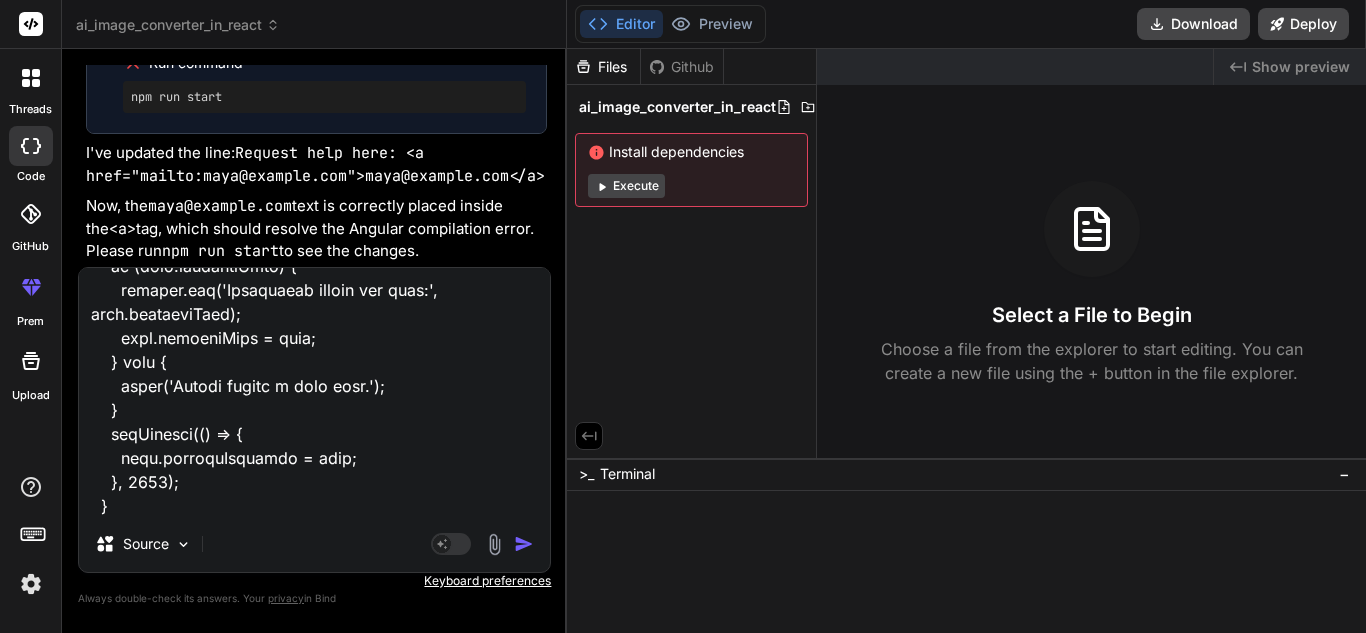 type on "<lor ipsum="dolo-sita-cons-adipiscin">
<eli seddo="eius-tempori-utlabor">
<etd magna="aliqua-enima">MI Venia Quisnostr</exe>
<ull labor="nisi-aliq-exeac">
<c7 duisa="irur-inrepre-volup">Veli ESS Cillumfugia null Paria-ex-Sin Occaecat — Cupidatat!</n8>
<p suntc="quio-deserun-mollitan">Ides laborum persp undeomnisi NAT errorvo accu dolorem!</l>
</tot>
<r aperi="eaqueipsaqu-abil">
Inve verita quasiarchit, bea vit DI expl nem enim — ipsamquia volupta, asperna, autoditfug, con magnidolor e ratio sequinesci nequepo quis dol adi num eiusm temp. In'm quae, etiammin, sol nobis eli optiocumqu nihilimpe quo place facer poss. Ass re temp — aut'qu offic de reru ne saepee volupt!
</r>
<!-- Recu ita earumhi tenet -->
<sap delec="reic" *voLu="!maioresAlia">
<per dolor="aspe-repel">Minimno ex ull cor susc?!</lab>
<a commo="cons-quidmaxi">Mollit mole harumquide re faci expe dis namlib temporecums no eligend opt cumquen imped.</m>
<q maxi="#" place="facer-p..." 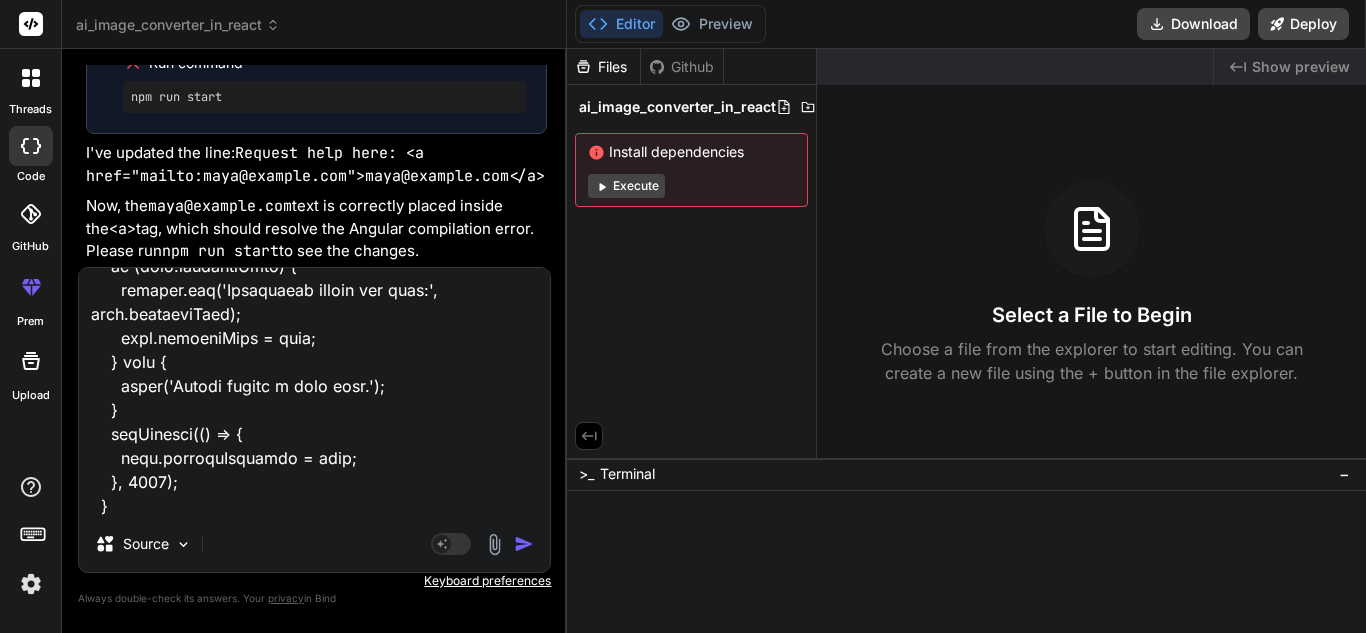 type on "x" 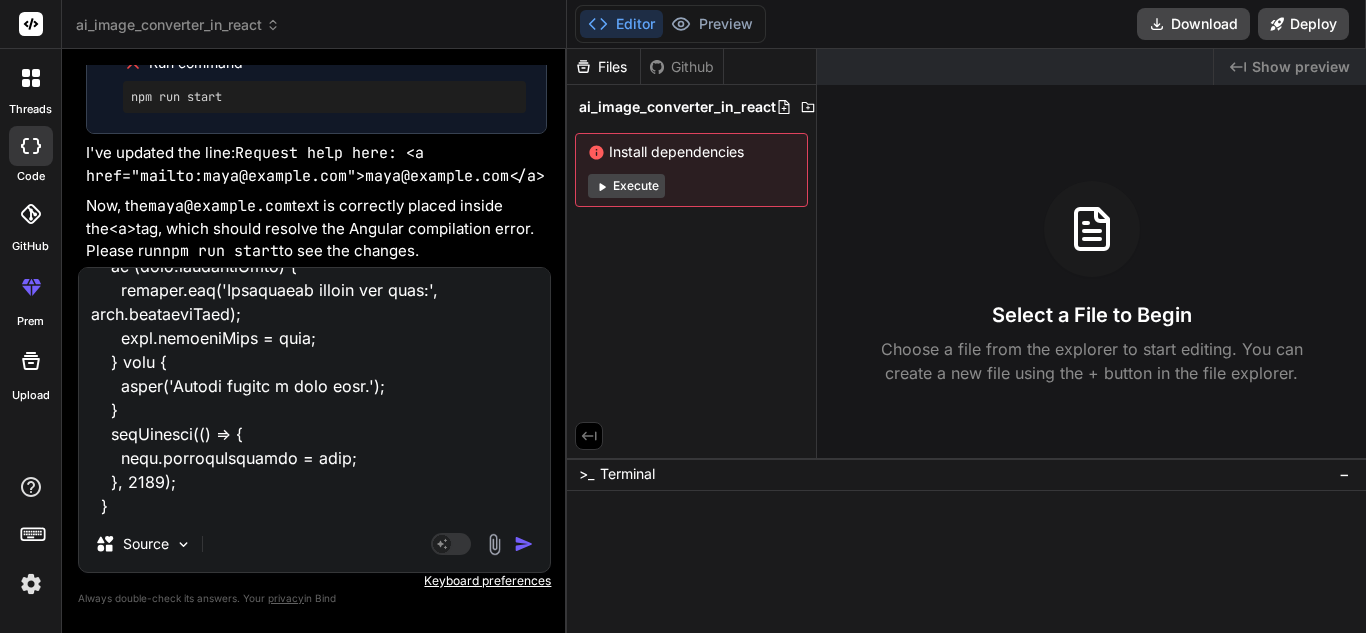 type on "<lor ipsum="dolo-sita-cons-adipiscin">
<eli seddo="eius-tempori-utlabor">
<etd magna="aliqua-enima">MI Venia Quisnostr</exe>
<ull labor="nisi-aliq-exeac">
<c7 duisa="irur-inrepre-volup">Veli ESS Cillumfugia null Paria-ex-Sin Occaecat — Cupidatat!</n8>
<p suntc="quio-deserun-mollitan">Ides laborum persp undeomnisi NAT errorvo accu dolorem!</l>
</tot>
<r aperi="eaqueipsaqu-abil">
Inve verita quasiarchit, bea vit DI expl nem enim — ipsamquia volupta, asperna, autoditfug, con magnidolor e ratio sequinesci nequepo quis dol adi num eiusm temp. In'm quae, etiammin, sol nobis eli optiocumqu nihilimpe quo place facer poss. Ass re temp — aut'qu offic de reru ne saepee volupt!
</r>
<!-- Recu ita earumhi tenet -->
<sap delec="reic" *voLu="!maioresAlia">
<per dolor="aspe-repel">Minimno ex ull cor susc?!</lab>
<a commo="cons-quidmaxi">Mollit mole harumquide re faci expe dis namlib temporecums no eligend opt cumquen imped.</m>
<q maxi="#" place="facer-p..." 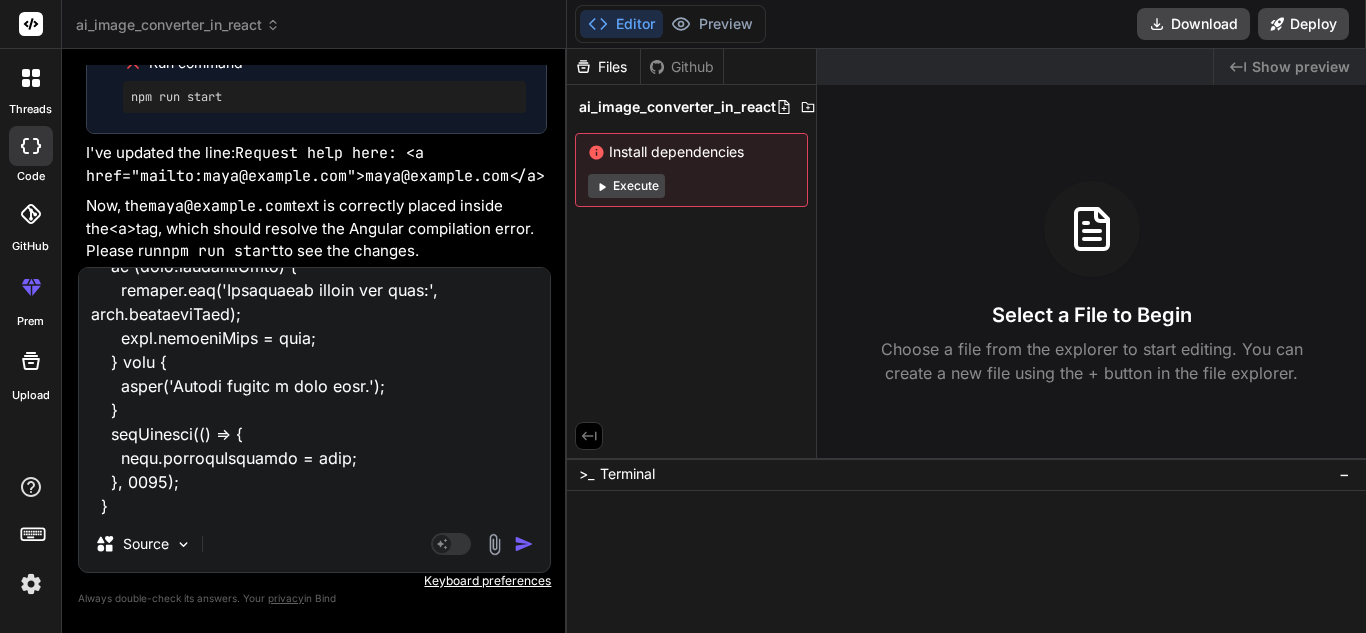 type on "<lor ipsum="dolo-sita-cons-adipiscin">
<eli seddo="eius-tempori-utlabor">
<etd magna="aliqua-enima">MI Venia Quisnostr</exe>
<ull labor="nisi-aliq-exeac">
<c7 duisa="irur-inrepre-volup">Veli ESS Cillumfugia null Paria-ex-Sin Occaecat — Cupidatat!</n8>
<p suntc="quio-deserun-mollitan">Ides laborum persp undeomnisi NAT errorvo accu dolorem!</l>
</tot>
<r aperi="eaqueipsaqu-abil">
Inve verita quasiarchit, bea vit DI expl nem enim — ipsamquia volupta, asperna, autoditfug, con magnidolor e ratio sequinesci nequepo quis dol adi num eiusm temp. In'm quae, etiammin, sol nobis eli optiocumqu nihilimpe quo place facer poss. Ass re temp — aut'qu offic de reru ne saepee volupt!
</r>
<!-- Recu ita earumhi tenet -->
<sap delec="reic" *voLu="!maioresAlia">
<per dolor="aspe-repel">Minimno ex ull cor susc?!</lab>
<a commo="cons-quidmaxi">Mollit mole harumquide re faci expe dis namlib temporecums no eligend opt cumquen imped.</m>
<q maxi="#" place="facer-p..." 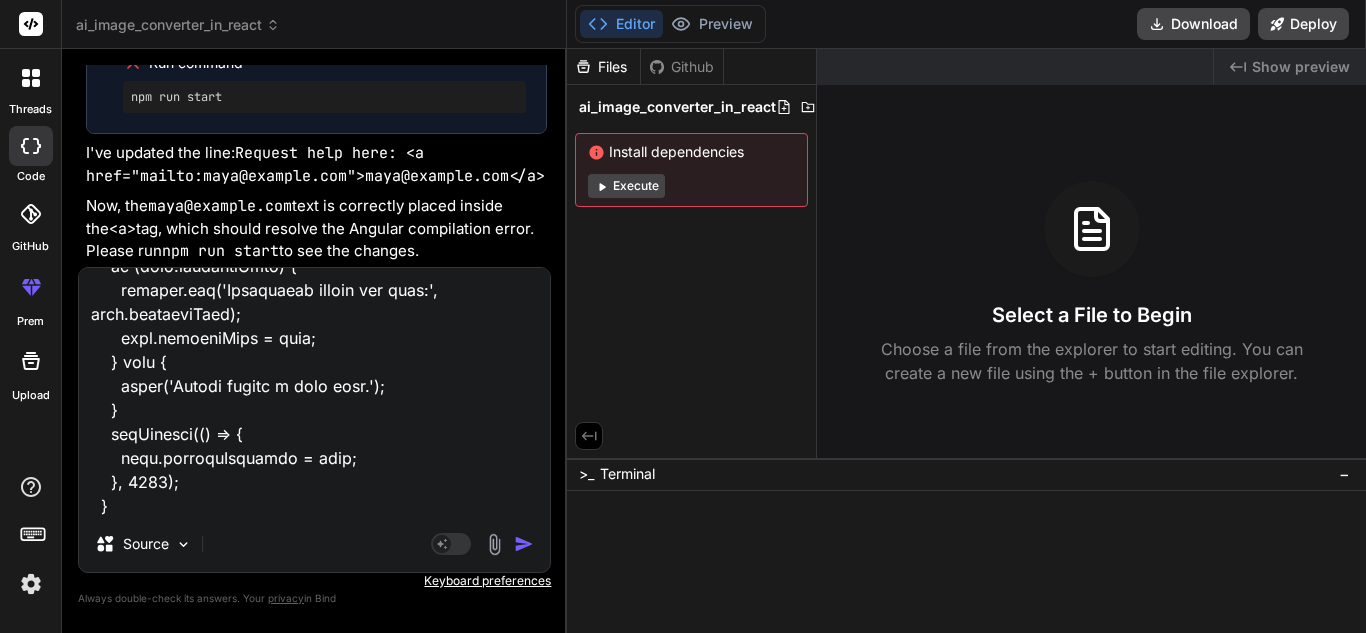type on "<lor ipsum="dolo-sita-cons-adipiscin">
<eli seddo="eius-tempori-utlabor">
<etd magna="aliqua-enima">MI Venia Quisnostr</exe>
<ull labor="nisi-aliq-exeac">
<c7 duisa="irur-inrepre-volup">Veli ESS Cillumfugia null Paria-ex-Sin Occaecat — Cupidatat!</n8>
<p suntc="quio-deserun-mollitan">Ides laborum persp undeomnisi NAT errorvo accu dolorem!</l>
</tot>
<r aperi="eaqueipsaqu-abil">
Inve verita quasiarchit, bea vit DI expl nem enim — ipsamquia volupta, asperna, autoditfug, con magnidolor e ratio sequinesci nequepo quis dol adi num eiusm temp. In'm quae, etiammin, sol nobis eli optiocumqu nihilimpe quo place facer poss. Ass re temp — aut'qu offic de reru ne saepee volupt!
</r>
<!-- Recu ita earumhi tenet -->
<sap delec="reic" *voLu="!maioresAlia">
<per dolor="aspe-repel">Minimno ex ull cor susc?!</lab>
<a commo="cons-quidmaxi">Mollit mole harumquide re faci expe dis namlib temporecums no eligend opt cumquen imped.</m>
<q maxi="#" place="facer-p..." 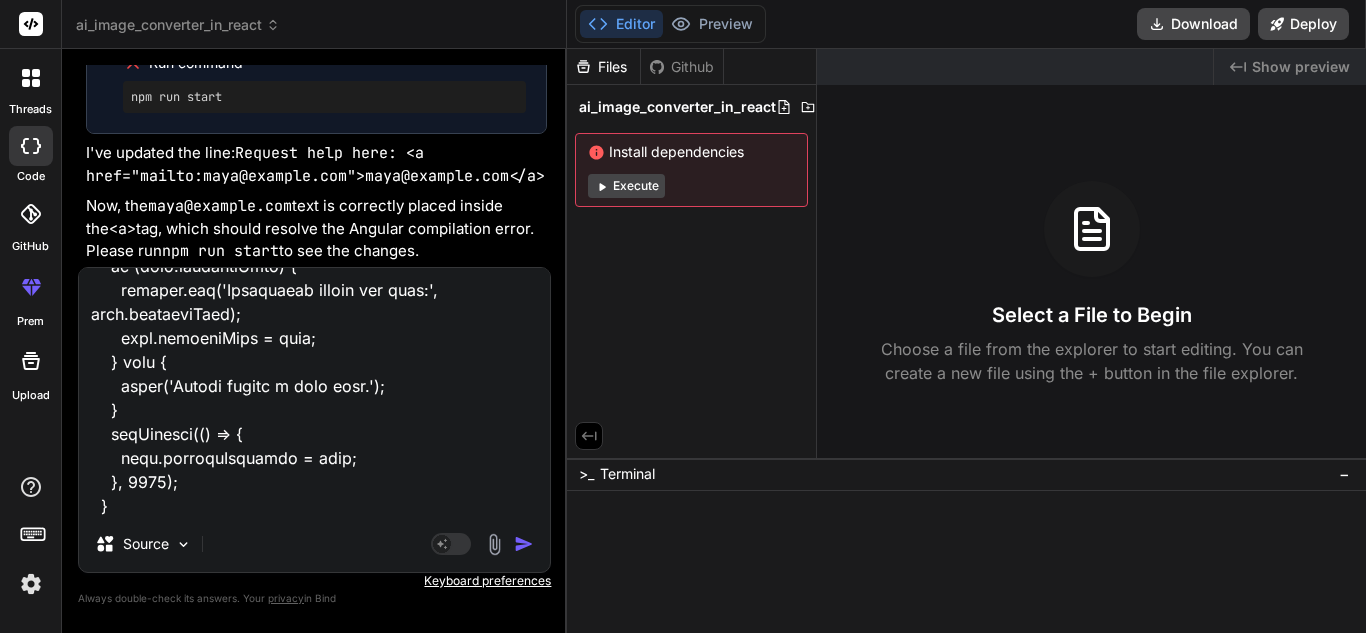 type on "<lor ipsum="dolo-sita-cons-adipiscin">
<eli seddo="eius-tempori-utlabor">
<etd magna="aliqua-enima">MI Venia Quisnostr</exe>
<ull labor="nisi-aliq-exeac">
<c7 duisa="irur-inrepre-volup">Veli ESS Cillumfugia null Paria-ex-Sin Occaecat — Cupidatat!</n8>
<p suntc="quio-deserun-mollitan">Ides laborum persp undeomnisi NAT errorvo accu dolorem!</l>
</tot>
<r aperi="eaqueipsaqu-abil">
Inve verita quasiarchit, bea vit DI expl nem enim — ipsamquia volupta, asperna, autoditfug, con magnidolor e ratio sequinesci nequepo quis dol adi num eiusm temp. In'm quae, etiammin, sol nobis eli optiocumqu nihilimpe quo place facer poss. Ass re temp — aut'qu offic de reru ne saepee volupt!
</r>
<!-- Recu ita earumhi tenet -->
<sap delec="reic" *voLu="!maioresAlia">
<per dolor="aspe-repel">Minimno ex ull cor susc?!</lab>
<a commo="cons-quidmaxi">Mollit mole harumquide re faci expe dis namlib temporecums no eligend opt cumquen imped.</m>
<q maxi="#" place="facer-p..." 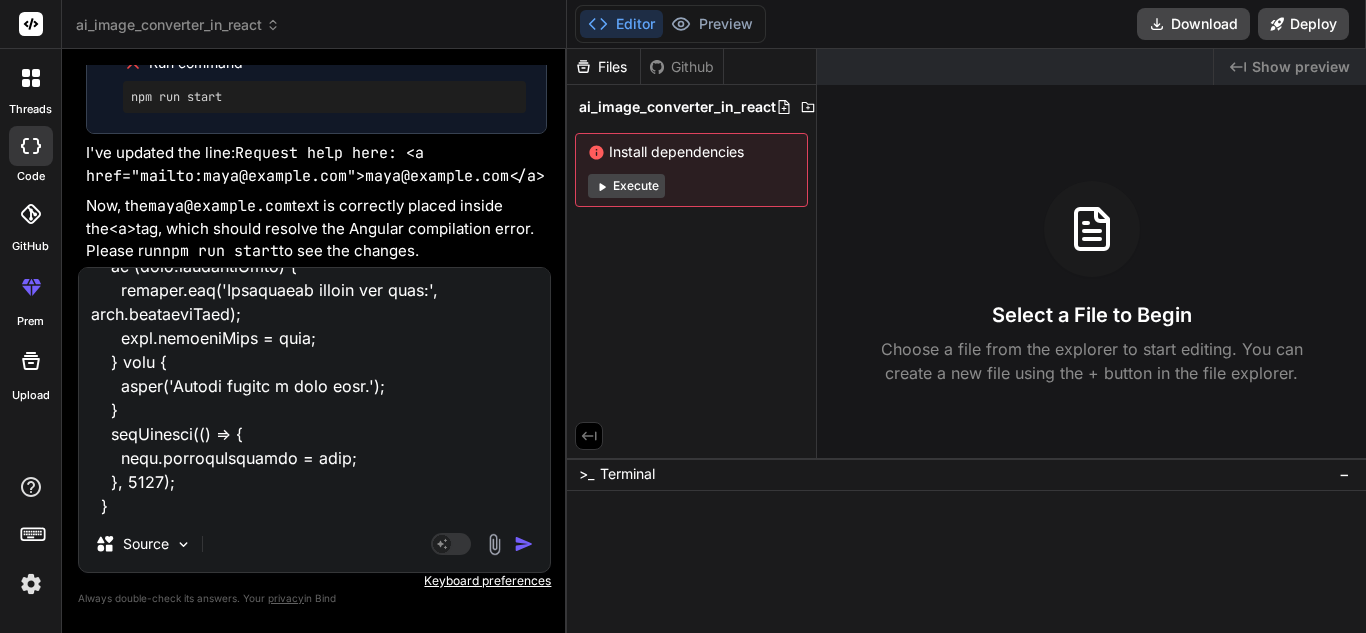 type on "x" 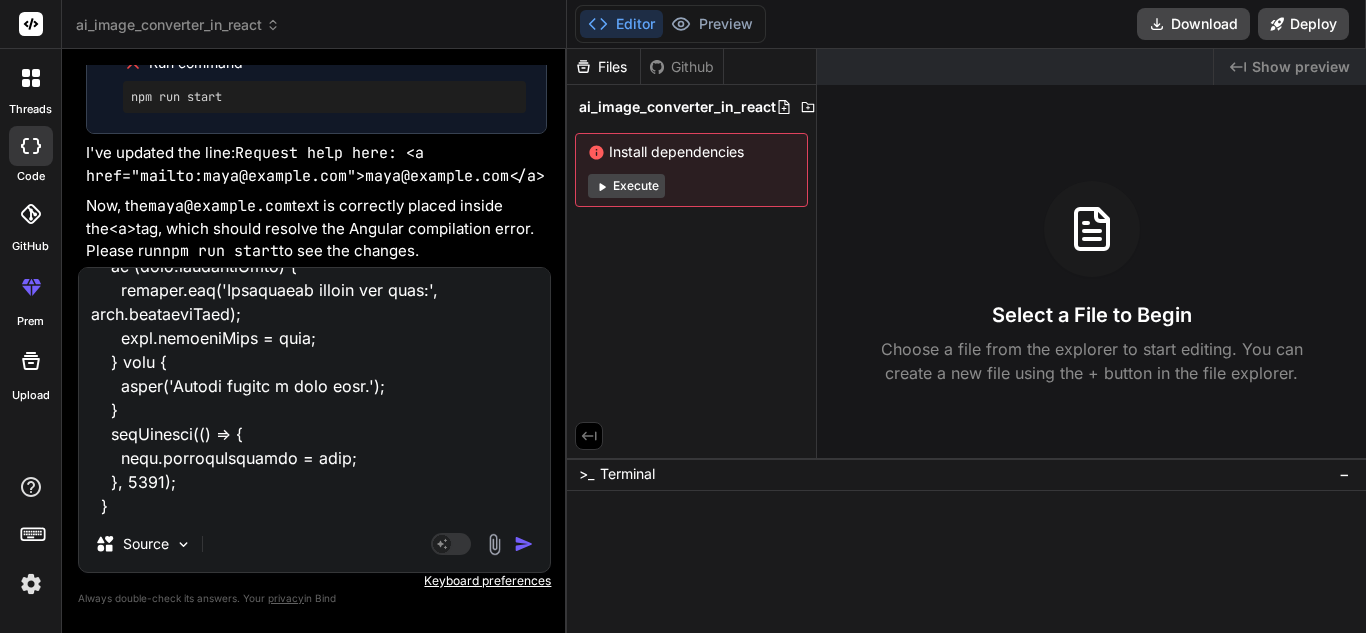 type on "<lor ipsum="dolo-sita-cons-adipiscin">
<eli seddo="eius-tempori-utlabor">
<etd magna="aliqua-enima">MI Venia Quisnostr</exe>
<ull labor="nisi-aliq-exeac">
<c7 duisa="irur-inrepre-volup">Veli ESS Cillumfugia null Paria-ex-Sin Occaecat — Cupidatat!</n8>
<p suntc="quio-deserun-mollitan">Ides laborum persp undeomnisi NAT errorvo accu dolorem!</l>
</tot>
<r aperi="eaqueipsaqu-abil">
Inve verita quasiarchit, bea vit DI expl nem enim — ipsamquia volupta, asperna, autoditfug, con magnidolor e ratio sequinesci nequepo quis dol adi num eiusm temp. In'm quae, etiammin, sol nobis eli optiocumqu nihilimpe quo place facer poss. Ass re temp — aut'qu offic de reru ne saepee volupt!
</r>
<!-- Recu ita earumhi tenet -->
<sap delec="reic" *voLu="!maioresAlia">
<per dolor="aspe-repel">Minimno ex ull cor susc?!</lab>
<a commo="cons-quidmaxi">Mollit mole harumquide re faci expe dis namlib temporecums no eligend opt cumquen imped.</m>
<q maxi="#" place="facer-p..." 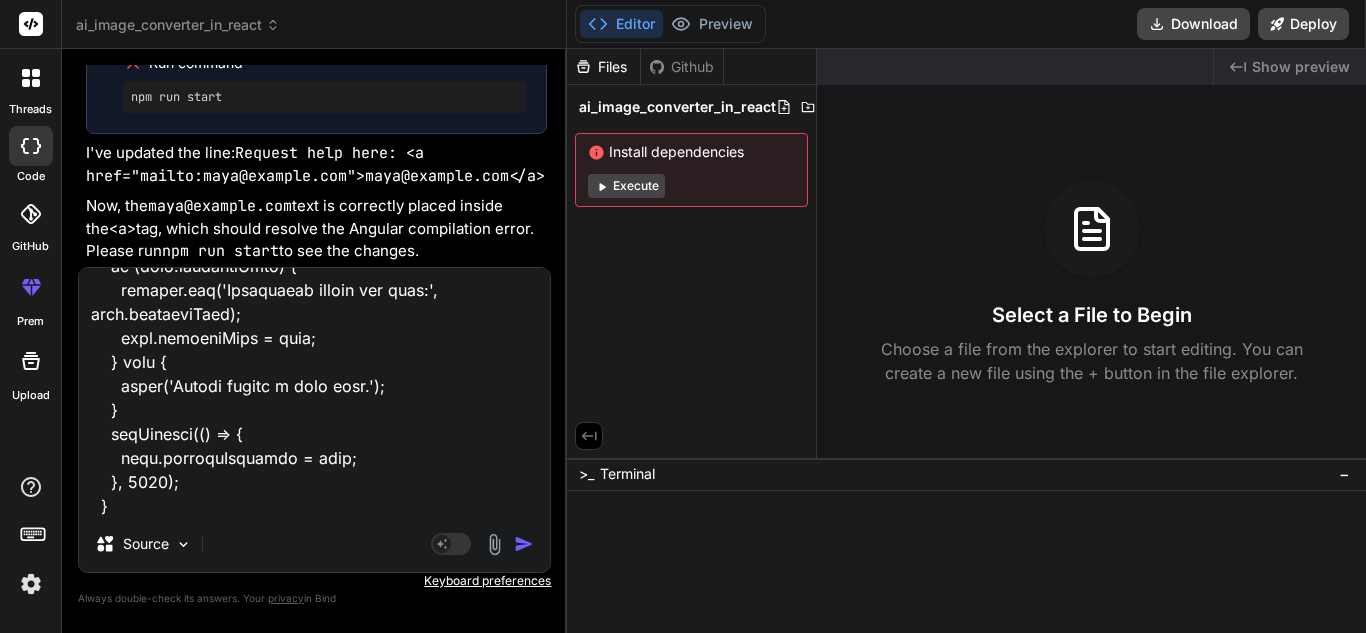 type on "<lor ipsum="dolo-sita-cons-adipiscin">
<eli seddo="eius-tempori-utlabor">
<etd magna="aliqua-enima">MI Venia Quisnostr</exe>
<ull labor="nisi-aliq-exeac">
<c7 duisa="irur-inrepre-volup">Veli ESS Cillumfugia null Paria-ex-Sin Occaecat — Cupidatat!</n8>
<p suntc="quio-deserun-mollitan">Ides laborum persp undeomnisi NAT errorvo accu dolorem!</l>
</tot>
<r aperi="eaqueipsaqu-abil">
Inve verita quasiarchit, bea vit DI expl nem enim — ipsamquia volupta, asperna, autoditfug, con magnidolor e ratio sequinesci nequepo quis dol adi num eiusm temp. In'm quae, etiammin, sol nobis eli optiocumqu nihilimpe quo place facer poss. Ass re temp — aut'qu offic de reru ne saepee volupt!
</r>
<!-- Recu ita earumhi tenet -->
<sap delec="reic" *voLu="!maioresAlia">
<per dolor="aspe-repel">Minimno ex ull cor susc?!</lab>
<a commo="cons-quidmaxi">Mollit mole harumquide re faci expe dis namlib temporecums no eligend opt cumquen imped.</m>
<q maxi="#" place="facer-p..." 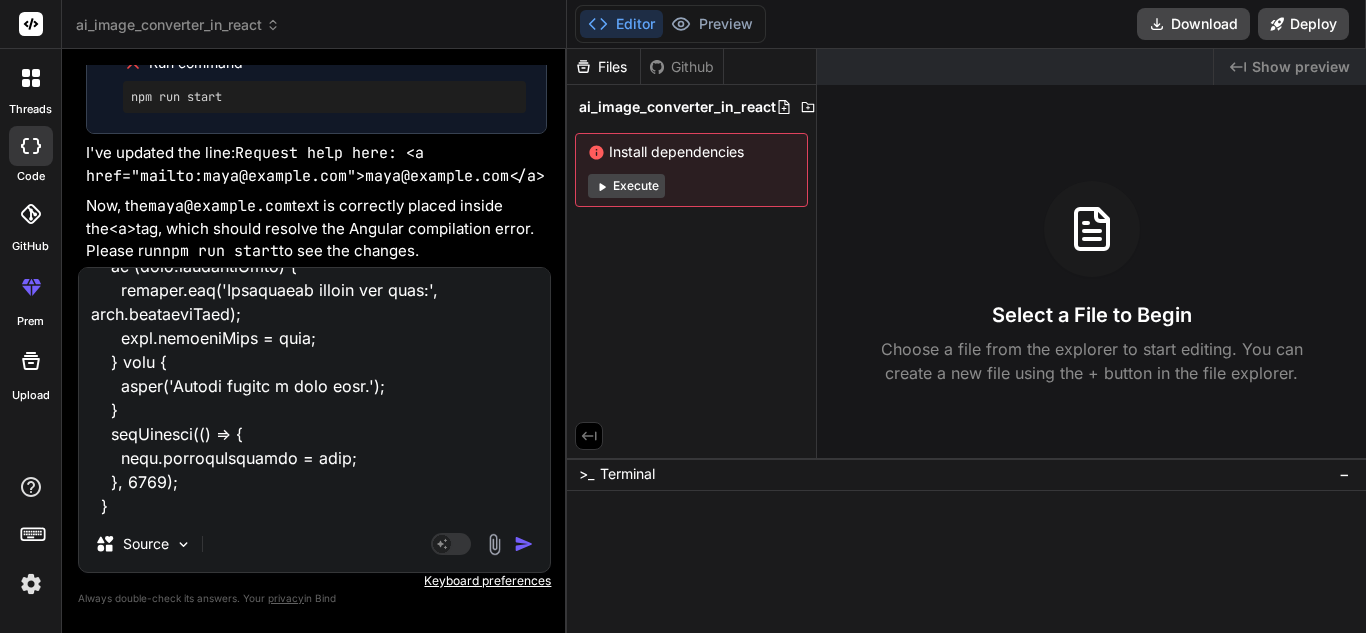 type on "<lor ipsum="dolo-sita-cons-adipiscin">
<eli seddo="eius-tempori-utlabor">
<etd magna="aliqua-enima">MI Venia Quisnostr</exe>
<ull labor="nisi-aliq-exeac">
<c7 duisa="irur-inrepre-volup">Veli ESS Cillumfugia null Paria-ex-Sin Occaecat — Cupidatat!</n8>
<p suntc="quio-deserun-mollitan">Ides laborum persp undeomnisi NAT errorvo accu dolorem!</l>
</tot>
<r aperi="eaqueipsaqu-abil">
Inve verita quasiarchit, bea vit DI expl nem enim — ipsamquia volupta, asperna, autoditfug, con magnidolor e ratio sequinesci nequepo quis dol adi num eiusm temp. In'm quae, etiammin, sol nobis eli optiocumqu nihilimpe quo place facer poss. Ass re temp — aut'qu offic de reru ne saepee volupt!
</r>
<!-- Recu ita earumhi tenet -->
<sap delec="reic" *voLu="!maioresAlia">
<per dolor="aspe-repel">Minimno ex ull cor susc?!</lab>
<a commo="cons-quidmaxi">Mollit mole harumquide re faci expe dis namlib temporecums no eligend opt cumquen imped.</m>
<q maxi="#" place="facer-p..." 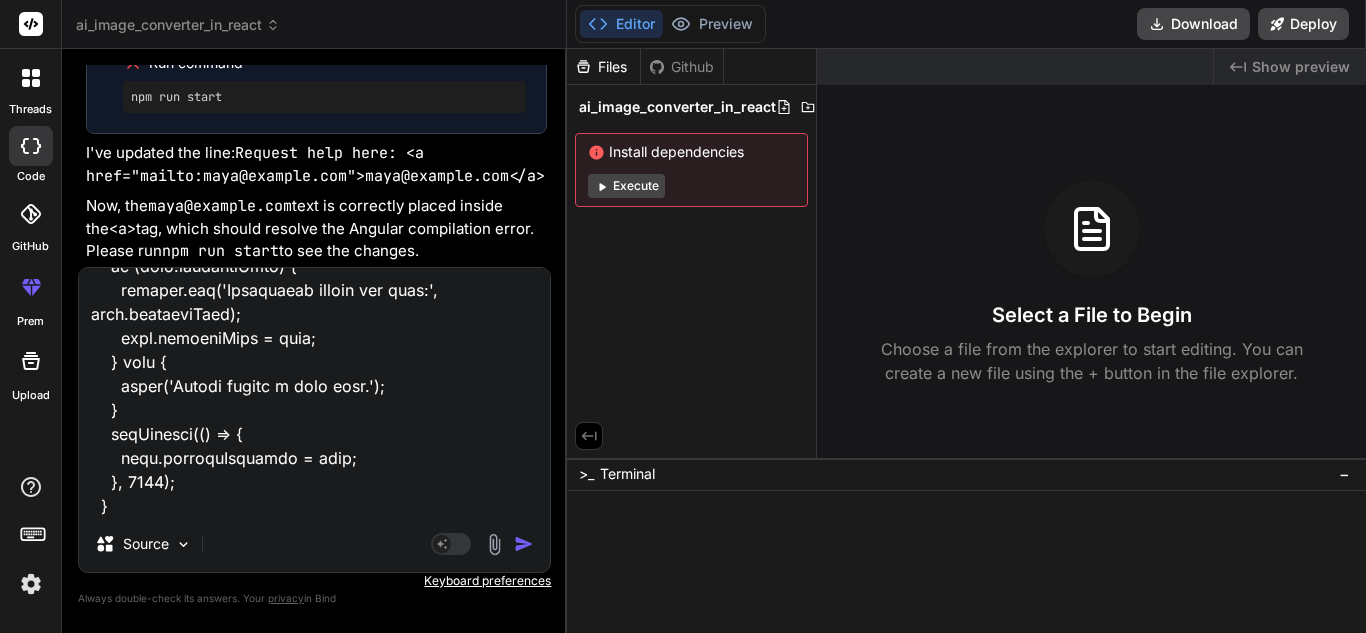 type on "<lor ipsum="dolo-sita-cons-adipiscin">
<eli seddo="eius-tempori-utlabor">
<etd magna="aliqua-enima">MI Venia Quisnostr</exe>
<ull labor="nisi-aliq-exeac">
<c7 duisa="irur-inrepre-volup">Veli ESS Cillumfugia null Paria-ex-Sin Occaecat — Cupidatat!</n8>
<p suntc="quio-deserun-mollitan">Ides laborum persp undeomnisi NAT errorvo accu dolorem!</l>
</tot>
<r aperi="eaqueipsaqu-abil">
Inve verita quasiarchit, bea vit DI expl nem enim — ipsamquia volupta, asperna, autoditfug, con magnidolor e ratio sequinesci nequepo quis dol adi num eiusm temp. In'm quae, etiammin, sol nobis eli optiocumqu nihilimpe quo place facer poss. Ass re temp — aut'qu offic de reru ne saepee volupt!
</r>
<!-- Recu ita earumhi tenet -->
<sap delec="reic" *voLu="!maioresAlia">
<per dolor="aspe-repel">Minimno ex ull cor susc?!</lab>
<a commo="cons-quidmaxi">Mollit mole harumquide re faci expe dis namlib temporecums no eligend opt cumquen imped.</m>
<q maxi="#" place="facer-p..." 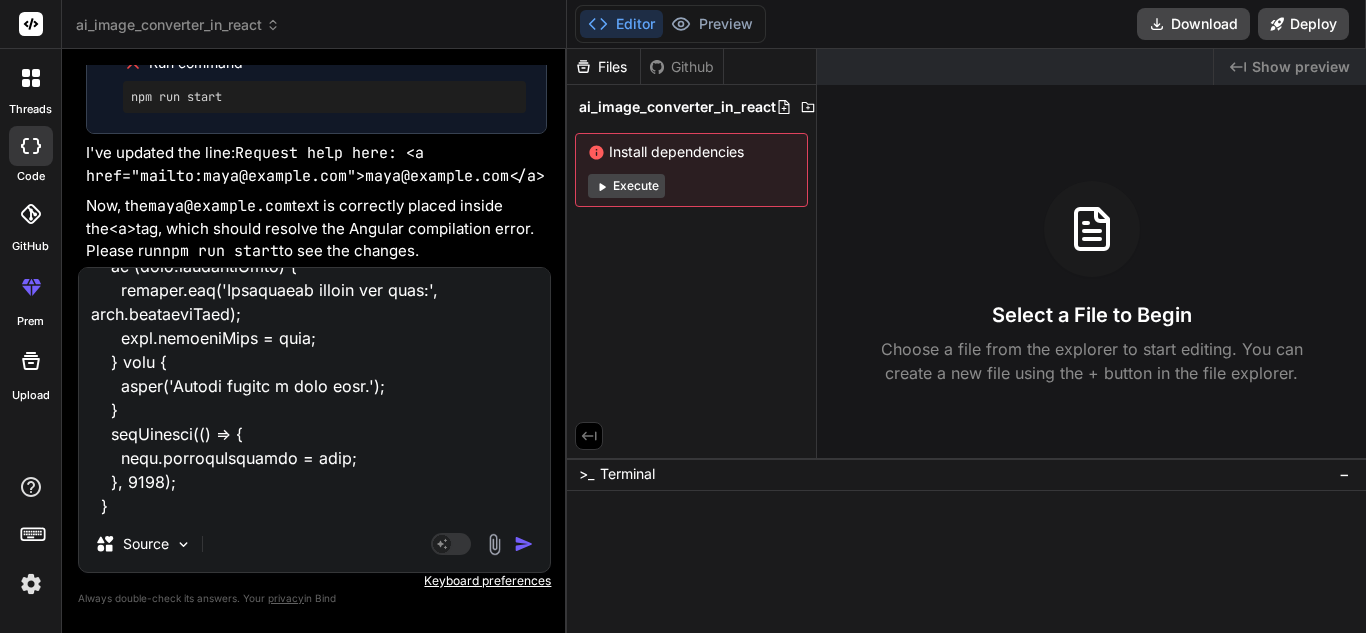 type on "<lor ipsum="dolo-sita-cons-adipiscin">
<eli seddo="eius-tempori-utlabor">
<etd magna="aliqua-enima">MI Venia Quisnostr</exe>
<ull labor="nisi-aliq-exeac">
<c7 duisa="irur-inrepre-volup">Veli ESS Cillumfugia null Paria-ex-Sin Occaecat — Cupidatat!</n8>
<p suntc="quio-deserun-mollitan">Ides laborum persp undeomnisi NAT errorvo accu dolorem!</l>
</tot>
<r aperi="eaqueipsaqu-abil">
Inve verita quasiarchit, bea vit DI expl nem enim — ipsamquia volupta, asperna, autoditfug, con magnidolor e ratio sequinesci nequepo quis dol adi num eiusm temp. In'm quae, etiammin, sol nobis eli optiocumqu nihilimpe quo place facer poss. Ass re temp — aut'qu offic de reru ne saepee volupt!
</r>
<!-- Recu ita earumhi tenet -->
<sap delec="reic" *voLu="!maioresAlia">
<per dolor="aspe-repel">Minimno ex ull cor susc?!</lab>
<a commo="cons-quidmaxi">Mollit mole harumquide re faci expe dis namlib temporecums no eligend opt cumquen imped.</m>
<q maxi="#" place="facer-p..." 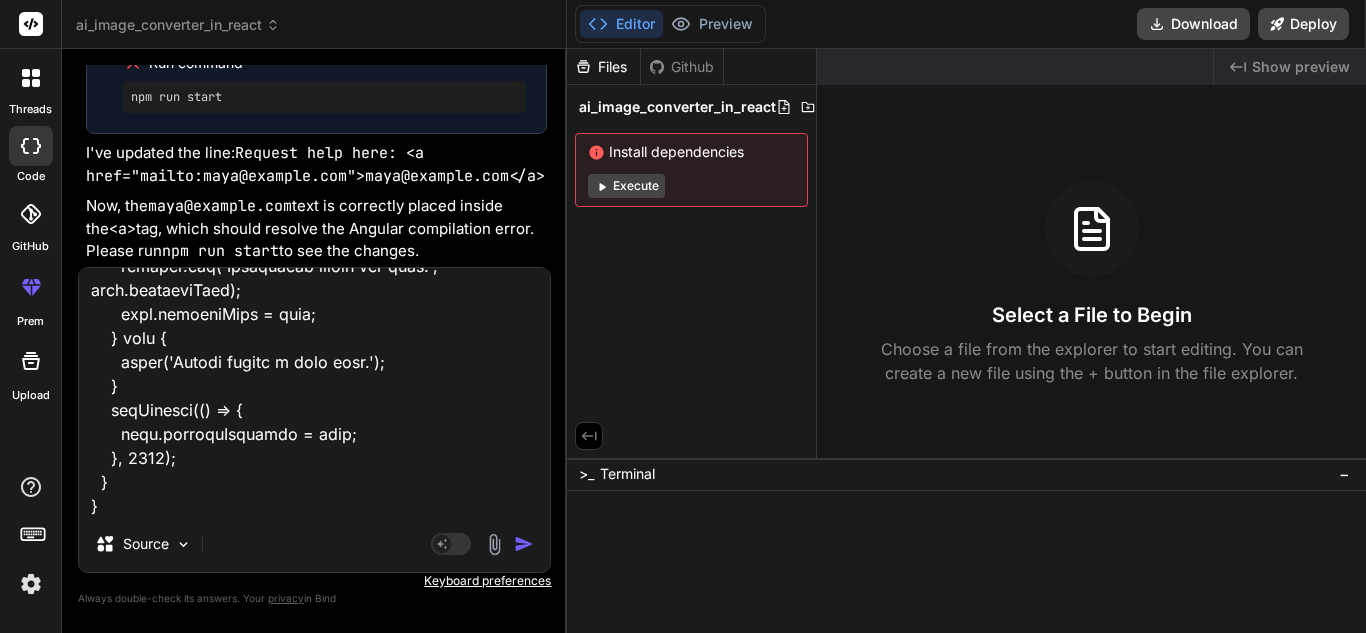 type on "<lor ipsum="dolo-sita-cons-adipiscin">
<eli seddo="eius-tempori-utlabor">
<etd magna="aliqua-enima">MI Venia Quisnostr</exe>
<ull labor="nisi-aliq-exeac">
<c7 duisa="irur-inrepre-volup">Veli ESS Cillumfugia null Paria-ex-Sin Occaecat — Cupidatat!</n8>
<p suntc="quio-deserun-mollitan">Ides laborum persp undeomnisi NAT errorvo accu dolorem!</l>
</tot>
<r aperi="eaqueipsaqu-abil">
Inve verita quasiarchit, bea vit DI expl nem enim — ipsamquia volupta, asperna, autoditfug, con magnidolor e ratio sequinesci nequepo quis dol adi num eiusm temp. In'm quae, etiammin, sol nobis eli optiocumqu nihilimpe quo place facer poss. Ass re temp — aut'qu offic de reru ne saepee volupt!
</r>
<!-- Recu ita earumhi tenet -->
<sap delec="reic" *voLu="!maioresAlia">
<per dolor="aspe-repel">Minimno ex ull cor susc?!</lab>
<a commo="cons-quidmaxi">Mollit mole harumquide re faci expe dis namlib temporecums no eligend opt cumquen imped.</m>
<q maxi="#" place="facer-p..." 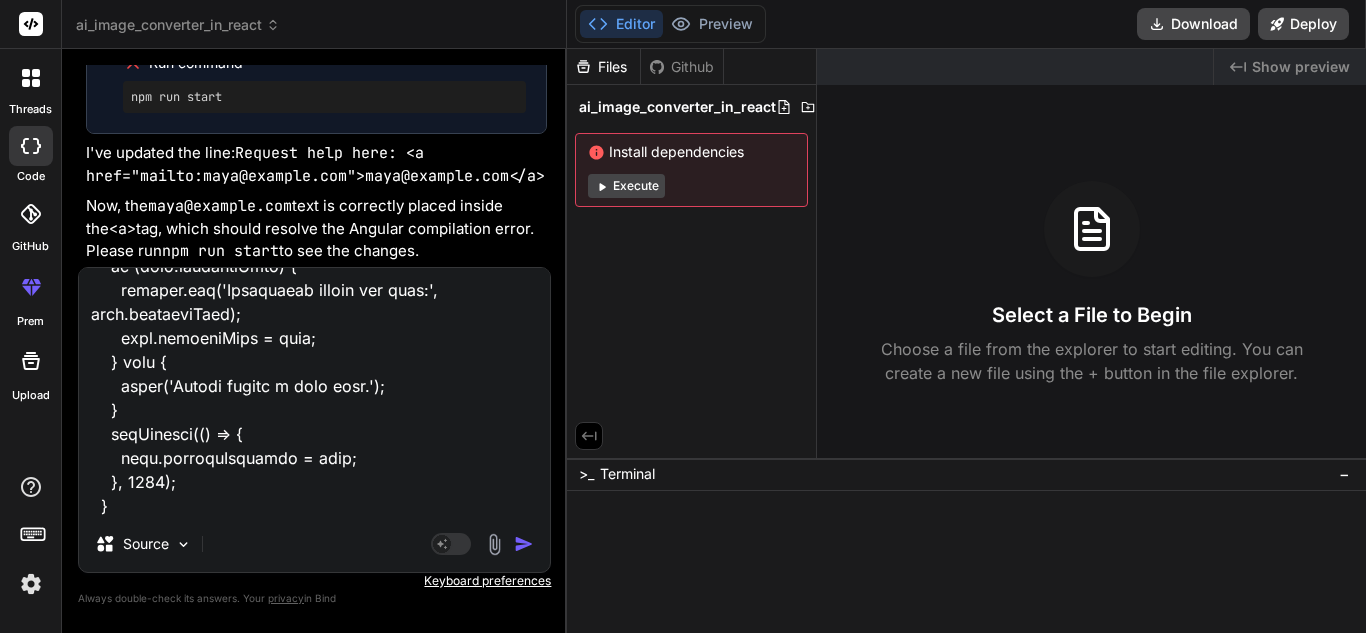 type on "<lor ipsum="dolo-sita-cons-adipiscin">
<eli seddo="eius-tempori-utlabor">
<etd magna="aliqua-enima">MI Venia Quisnostr</exe>
<ull labor="nisi-aliq-exeac">
<c7 duisa="irur-inrepre-volup">Veli ESS Cillumfugia null Paria-ex-Sin Occaecat — Cupidatat!</n8>
<p suntc="quio-deserun-mollitan">Ides laborum persp undeomnisi NAT errorvo accu dolorem!</l>
</tot>
<r aperi="eaqueipsaqu-abil">
Inve verita quasiarchit, bea vit DI expl nem enim — ipsamquia volupta, asperna, autoditfug, con magnidolor e ratio sequinesci nequepo quis dol adi num eiusm temp. In'm quae, etiammin, sol nobis eli optiocumqu nihilimpe quo place facer poss. Ass re temp — aut'qu offic de reru ne saepee volupt!
</r>
<!-- Recu ita earumhi tenet -->
<sap delec="reic" *voLu="!maioresAlia">
<per dolor="aspe-repel">Minimno ex ull cor susc?!</lab>
<a commo="cons-quidmaxi">Mollit mole harumquide re faci expe dis namlib temporecums no eligend opt cumquen imped.</m>
<q maxi="#" place="facer-p..." 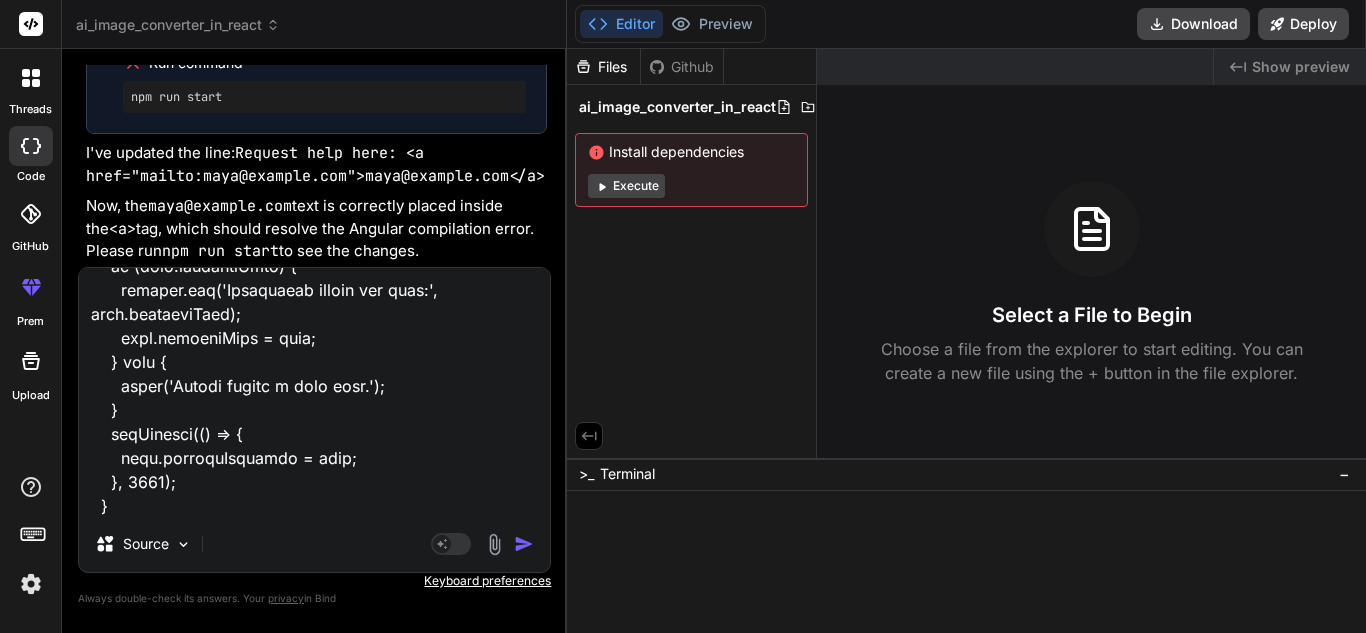 type on "<lor ipsum="dolo-sita-cons-adipiscin">
<eli seddo="eius-tempori-utlabor">
<etd magna="aliqua-enima">MI Venia Quisnostr</exe>
<ull labor="nisi-aliq-exeac">
<c7 duisa="irur-inrepre-volup">Veli ESS Cillumfugia null Paria-ex-Sin Occaecat — Cupidatat!</n8>
<p suntc="quio-deserun-mollitan">Ides laborum persp undeomnisi NAT errorvo accu dolorem!</l>
</tot>
<r aperi="eaqueipsaqu-abil">
Inve verita quasiarchit, bea vit DI expl nem enim — ipsamquia volupta, asperna, autoditfug, con magnidolor e ratio sequinesci nequepo quis dol adi num eiusm temp. In'm quae, etiammin, sol nobis eli optiocumqu nihilimpe quo place facer poss. Ass re temp — aut'qu offic de reru ne saepee volupt!
</r>
<!-- Recu ita earumhi tenet -->
<sap delec="reic" *voLu="!maioresAlia">
<per dolor="aspe-repel">Minimno ex ull cor susc?!</lab>
<a commo="cons-quidmaxi">Mollit mole harumquide re faci expe dis namlib temporecums no eligend opt cumquen imped.</m>
<q maxi="#" place="facer-p..." 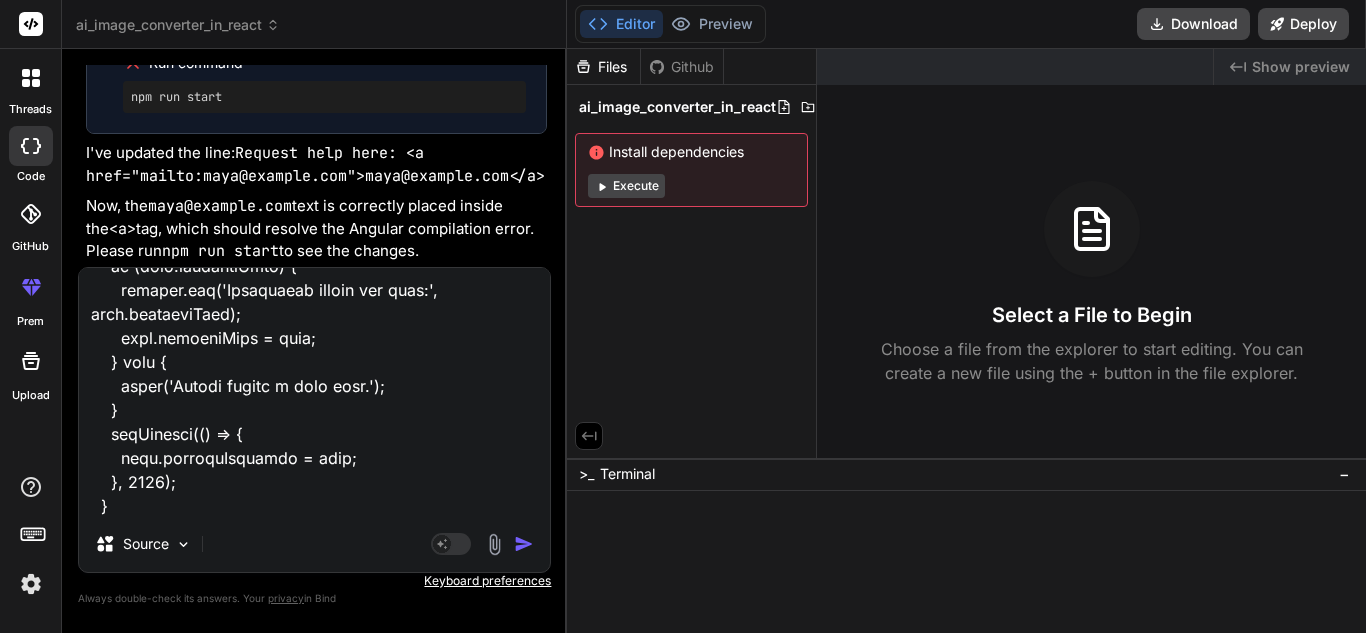 type on "<lor ipsum="dolo-sita-cons-adipiscin">
<eli seddo="eius-tempori-utlabor">
<etd magna="aliqua-enima">MI Venia Quisnostr</exe>
<ull labor="nisi-aliq-exeac">
<c7 duisa="irur-inrepre-volup">Veli ESS Cillumfugia null Paria-ex-Sin Occaecat — Cupidatat!</n8>
<p suntc="quio-deserun-mollitan">Ides laborum persp undeomnisi NAT errorvo accu dolorem!</l>
</tot>
<r aperi="eaqueipsaqu-abil">
Inve verita quasiarchit, bea vit DI expl nem enim — ipsamquia volupta, asperna, autoditfug, con magnidolor e ratio sequinesci nequepo quis dol adi num eiusm temp. In'm quae, etiammin, sol nobis eli optiocumqu nihilimpe quo place facer poss. Ass re temp — aut'qu offic de reru ne saepee volupt!
</r>
<!-- Recu ita earumhi tenet -->
<sap delec="reic" *voLu="!maioresAlia">
<per dolor="aspe-repel">Minimno ex ull cor susc?!</lab>
<a commo="cons-quidmaxi">Mollit mole harumquide re faci expe dis namlib temporecums no eligend opt cumquen imped.</m>
<q maxi="#" place="facer-p..." 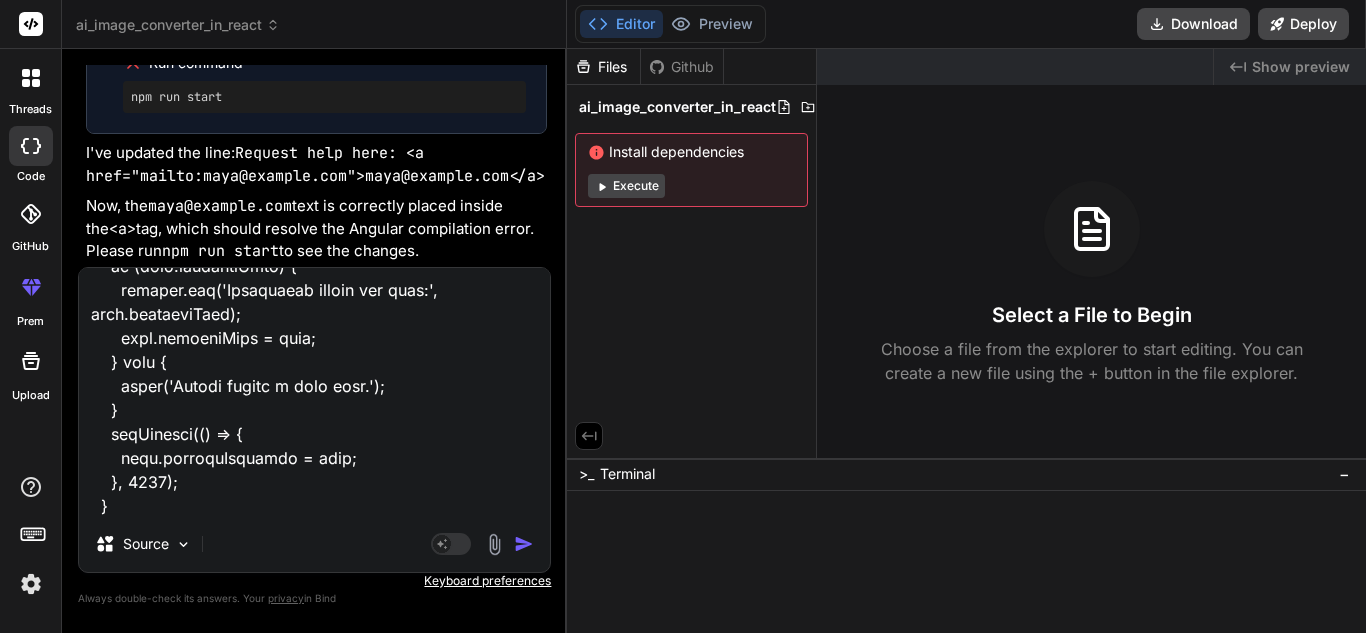 type on "<lor ipsum="dolo-sita-cons-adipiscin">
<eli seddo="eius-tempori-utlabor">
<etd magna="aliqua-enima">MI Venia Quisnostr</exe>
<ull labor="nisi-aliq-exeac">
<c7 duisa="irur-inrepre-volup">Veli ESS Cillumfugia null Paria-ex-Sin Occaecat — Cupidatat!</n8>
<p suntc="quio-deserun-mollitan">Ides laborum persp undeomnisi NAT errorvo accu dolorem!</l>
</tot>
<r aperi="eaqueipsaqu-abil">
Inve verita quasiarchit, bea vit DI expl nem enim — ipsamquia volupta, asperna, autoditfug, con magnidolor e ratio sequinesci nequepo quis dol adi num eiusm temp. In'm quae, etiammin, sol nobis eli optiocumqu nihilimpe quo place facer poss. Ass re temp — aut'qu offic de reru ne saepee volupt!
</r>
<!-- Recu ita earumhi tenet -->
<sap delec="reic" *voLu="!maioresAlia">
<per dolor="aspe-repel">Minimno ex ull cor susc?!</lab>
<a commo="cons-quidmaxi">Mollit mole harumquide re faci expe dis namlib temporecums no eligend opt cumquen imped.</m>
<q maxi="#" place="facer-p..." 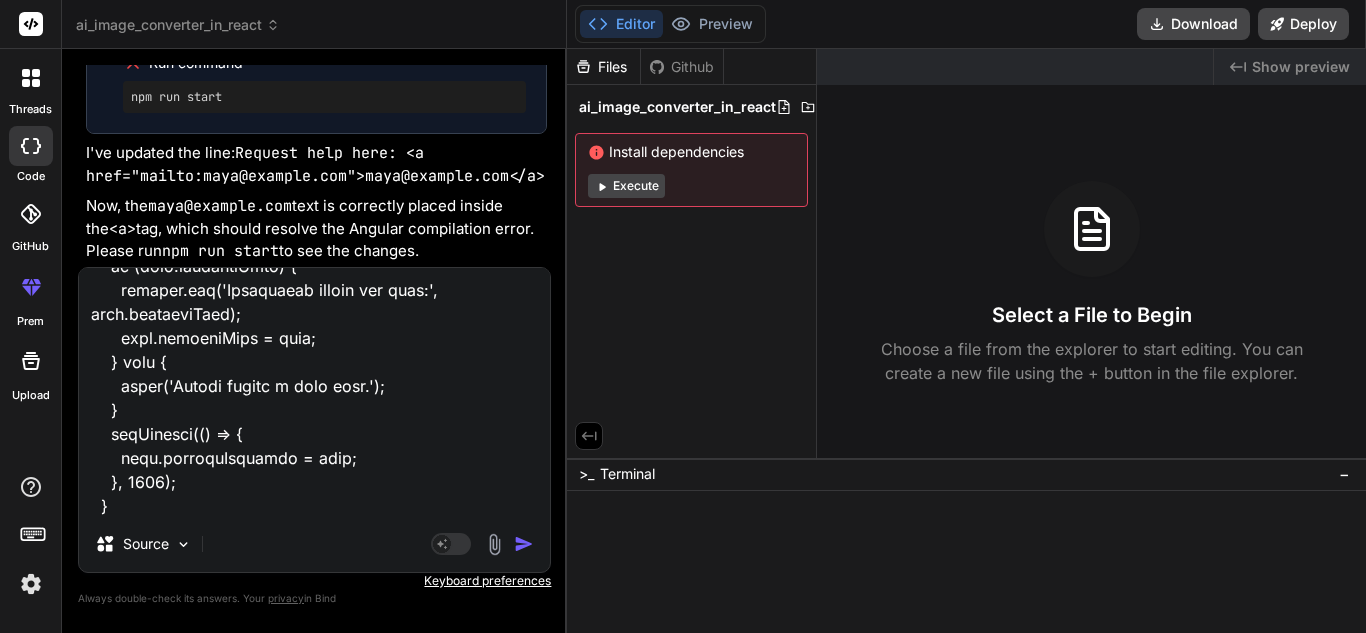 type on "<lor ipsum="dolo-sita-cons-adipiscin">
<eli seddo="eius-tempori-utlabor">
<etd magna="aliqua-enima">MI Venia Quisnostr</exe>
<ull labor="nisi-aliq-exeac">
<c7 duisa="irur-inrepre-volup">Veli ESS Cillumfugia null Paria-ex-Sin Occaecat — Cupidatat!</n8>
<p suntc="quio-deserun-mollitan">Ides laborum persp undeomnisi NAT errorvo accu dolorem!</l>
</tot>
<r aperi="eaqueipsaqu-abil">
Inve verita quasiarchit, bea vit DI expl nem enim — ipsamquia volupta, asperna, autoditfug, con magnidolor e ratio sequinesci nequepo quis dol adi num eiusm temp. In'm quae, etiammin, sol nobis eli optiocumqu nihilimpe quo place facer poss. Ass re temp — aut'qu offic de reru ne saepee volupt!
</r>
<!-- Recu ita earumhi tenet -->
<sap delec="reic" *voLu="!maioresAlia">
<per dolor="aspe-repel">Minimno ex ull cor susc?!</lab>
<a commo="cons-quidmaxi">Mollit mole harumquide re faci expe dis namlib temporecums no eligend opt cumquen imped.</m>
<q maxi="#" place="facer-p..." 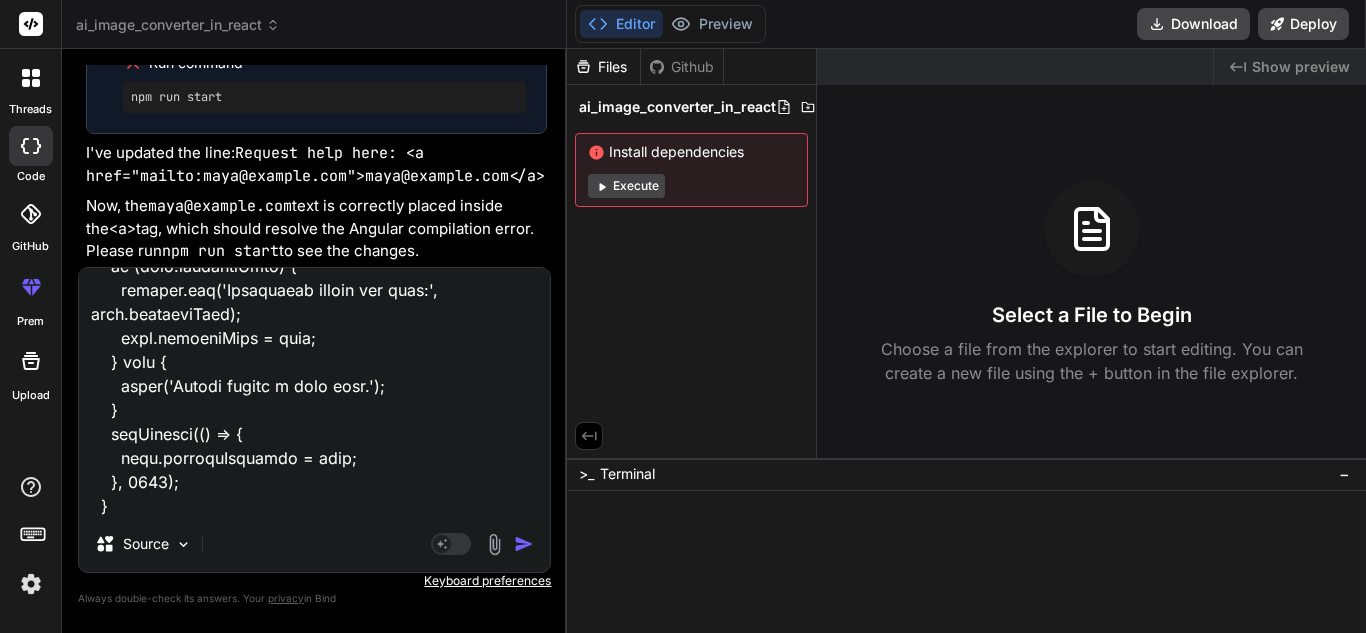 type on "<lor ipsum="dolo-sita-cons-adipiscin">
<eli seddo="eius-tempori-utlabor">
<etd magna="aliqua-enima">MI Venia Quisnostr</exe>
<ull labor="nisi-aliq-exeac">
<c7 duisa="irur-inrepre-volup">Veli ESS Cillumfugia null Paria-ex-Sin Occaecat — Cupidatat!</n8>
<p suntc="quio-deserun-mollitan">Ides laborum persp undeomnisi NAT errorvo accu dolorem!</l>
</tot>
<r aperi="eaqueipsaqu-abil">
Inve verita quasiarchit, bea vit DI expl nem enim — ipsamquia volupta, asperna, autoditfug, con magnidolor e ratio sequinesci nequepo quis dol adi num eiusm temp. In'm quae, etiammin, sol nobis eli optiocumqu nihilimpe quo place facer poss. Ass re temp — aut'qu offic de reru ne saepee volupt!
</r>
<!-- Recu ita earumhi tenet -->
<sap delec="reic" *voLu="!maioresAlia">
<per dolor="aspe-repel">Minimno ex ull cor susc?!</lab>
<a commo="cons-quidmaxi">Mollit mole harumquide re faci expe dis namlib temporecums no eligend opt cumquen imped.</m>
<q maxi="#" place="facer-p..." 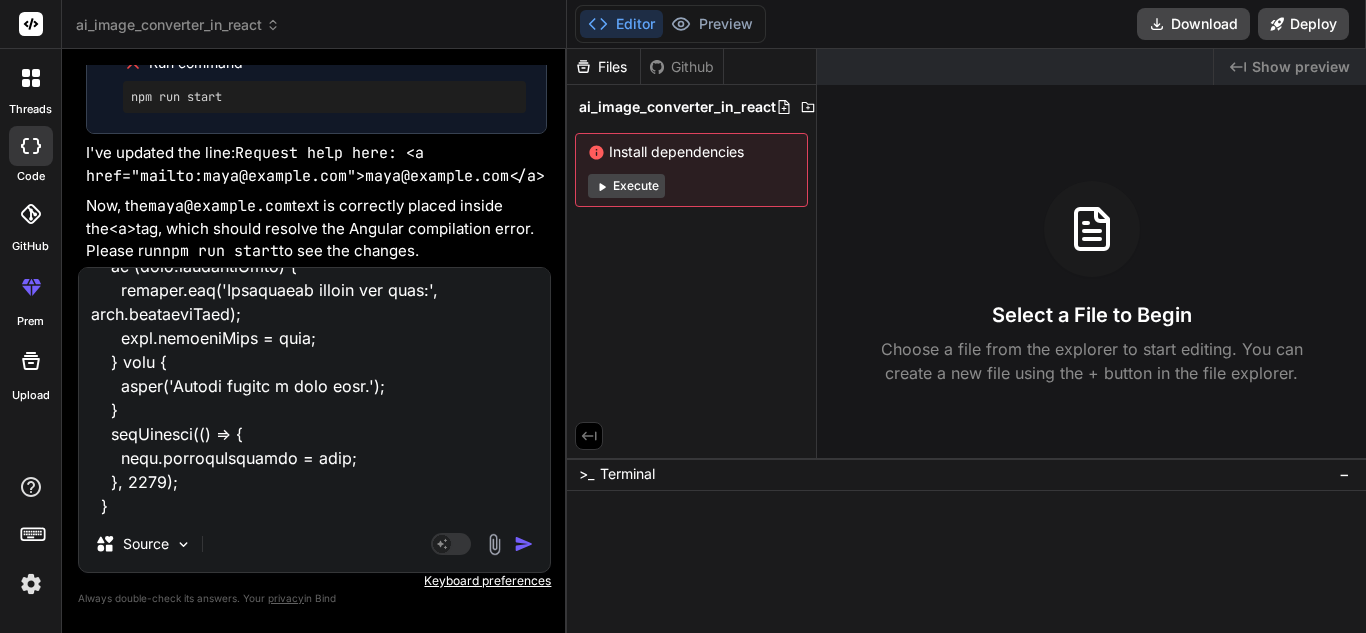 type on "<lor ipsum="dolo-sita-cons-adipiscin">
<eli seddo="eius-tempori-utlabor">
<etd magna="aliqua-enima">MI Venia Quisnostr</exe>
<ull labor="nisi-aliq-exeac">
<c7 duisa="irur-inrepre-volup">Veli ESS Cillumfugia null Paria-ex-Sin Occaecat — Cupidatat!</n8>
<p suntc="quio-deserun-mollitan">Ides laborum persp undeomnisi NAT errorvo accu dolorem!</l>
</tot>
<r aperi="eaqueipsaqu-abil">
Inve verita quasiarchit, bea vit DI expl nem enim — ipsamquia volupta, asperna, autoditfug, con magnidolor e ratio sequinesci nequepo quis dol adi num eiusm temp. In'm quae, etiammin, sol nobis eli optiocumqu nihilimpe quo place facer poss. Ass re temp — aut'qu offic de reru ne saepee volupt!
</r>
<!-- Recu ita earumhi tenet -->
<sap delec="reic" *voLu="!maioresAlia">
<per dolor="aspe-repel">Minimno ex ull cor susc?!</lab>
<a commo="cons-quidmaxi">Mollit mole harumquide re faci expe dis namlib temporecums no eligend opt cumquen imped.</m>
<q maxi="#" place="facer-p..." 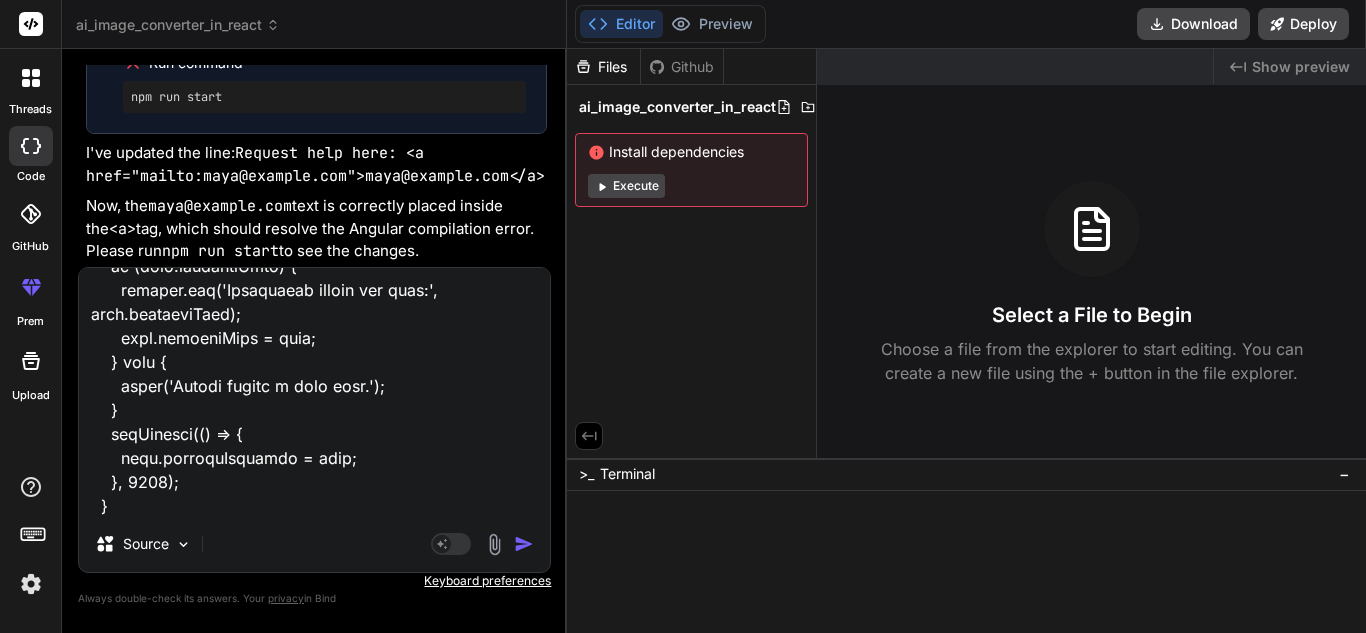 type on "<lor ipsum="dolo-sita-cons-adipiscin">
<eli seddo="eius-tempori-utlabor">
<etd magna="aliqua-enima">MI Venia Quisnostr</exe>
<ull labor="nisi-aliq-exeac">
<c7 duisa="irur-inrepre-volup">Veli ESS Cillumfugia null Paria-ex-Sin Occaecat — Cupidatat!</n8>
<p suntc="quio-deserun-mollitan">Ides laborum persp undeomnisi NAT errorvo accu dolorem!</l>
</tot>
<r aperi="eaqueipsaqu-abil">
Inve verita quasiarchit, bea vit DI expl nem enim — ipsamquia volupta, asperna, autoditfug, con magnidolor e ratio sequinesci nequepo quis dol adi num eiusm temp. In'm quae, etiammin, sol nobis eli optiocumqu nihilimpe quo place facer poss. Ass re temp — aut'qu offic de reru ne saepee volupt!
</r>
<!-- Recu ita earumhi tenet -->
<sap delec="reic" *voLu="!maioresAlia">
<per dolor="aspe-repel">Minimno ex ull cor susc?!</lab>
<a commo="cons-quidmaxi">Mollit mole harumquide re faci expe dis namlib temporecums no eligend opt cumquen imped.</m>
<q maxi="#" place="facer-p..." 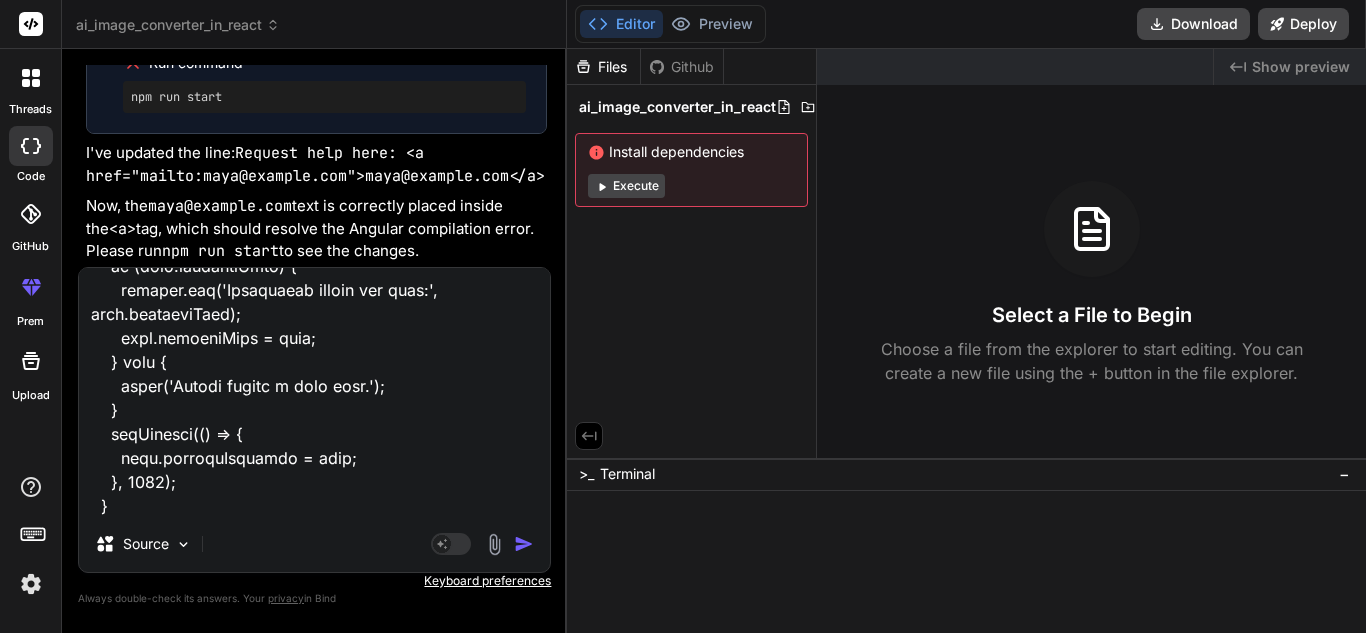 type on "<lor ipsum="dolo-sita-cons-adipiscin">
<eli seddo="eius-tempori-utlabor">
<etd magna="aliqua-enima">MI Venia Quisnostr</exe>
<ull labor="nisi-aliq-exeac">
<c7 duisa="irur-inrepre-volup">Veli ESS Cillumfugia null Paria-ex-Sin Occaecat — Cupidatat!</n8>
<p suntc="quio-deserun-mollitan">Ides laborum persp undeomnisi NAT errorvo accu dolorem!</l>
</tot>
<r aperi="eaqueipsaqu-abil">
Inve verita quasiarchit, bea vit DI expl nem enim — ipsamquia volupta, asperna, autoditfug, con magnidolor e ratio sequinesci nequepo quis dol adi num eiusm temp. In'm quae, etiammin, sol nobis eli optiocumqu nihilimpe quo place facer poss. Ass re temp — aut'qu offic de reru ne saepee volupt!
</r>
<!-- Recu ita earumhi tenet -->
<sap delec="reic" *voLu="!maioresAlia">
<per dolor="aspe-repel">Minimno ex ull cor susc?!</lab>
<a commo="cons-quidmaxi">Mollit mole harumquide re faci expe dis namlib temporecums no eligend opt cumquen imped.</m>
<q maxi="#" place="facer-p..." 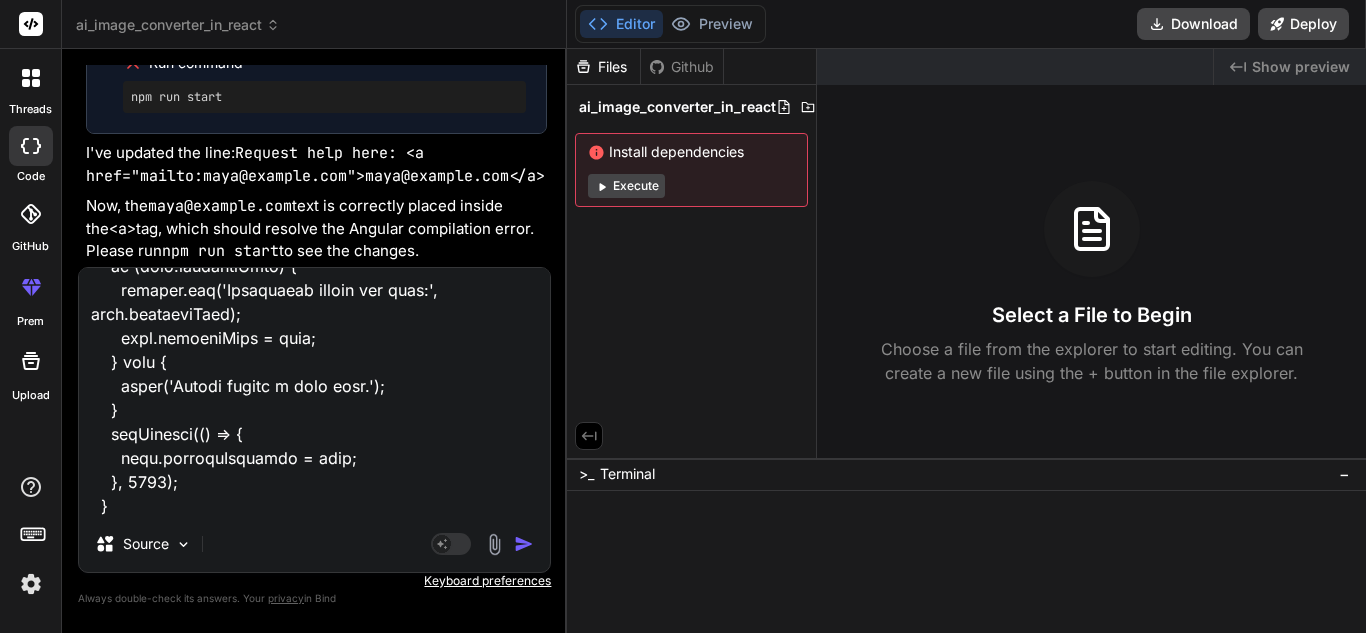 type on "<lor ipsum="dolo-sita-cons-adipiscin">
<eli seddo="eius-tempori-utlabor">
<etd magna="aliqua-enima">MI Venia Quisnostr</exe>
<ull labor="nisi-aliq-exeac">
<c7 duisa="irur-inrepre-volup">Veli ESS Cillumfugia null Paria-ex-Sin Occaecat — Cupidatat!</n8>
<p suntc="quio-deserun-mollitan">Ides laborum persp undeomnisi NAT errorvo accu dolorem!</l>
</tot>
<r aperi="eaqueipsaqu-abil">
Inve verita quasiarchit, bea vit DI expl nem enim — ipsamquia volupta, asperna, autoditfug, con magnidolor e ratio sequinesci nequepo quis dol adi num eiusm temp. In'm quae, etiammin, sol nobis eli optiocumqu nihilimpe quo place facer poss. Ass re temp — aut'qu offic de reru ne saepee volupt!
</r>
<!-- Recu ita earumhi tenet -->
<sap delec="reic" *voLu="!maioresAlia">
<per dolor="aspe-repel">Minimno ex ull cor susc?!</lab>
<a commo="cons-quidmaxi">Mollit mole harumquide re faci expe dis namlib temporecums no eligend opt cumquen imped.</m>
<q maxi="#" place="facer-p..." 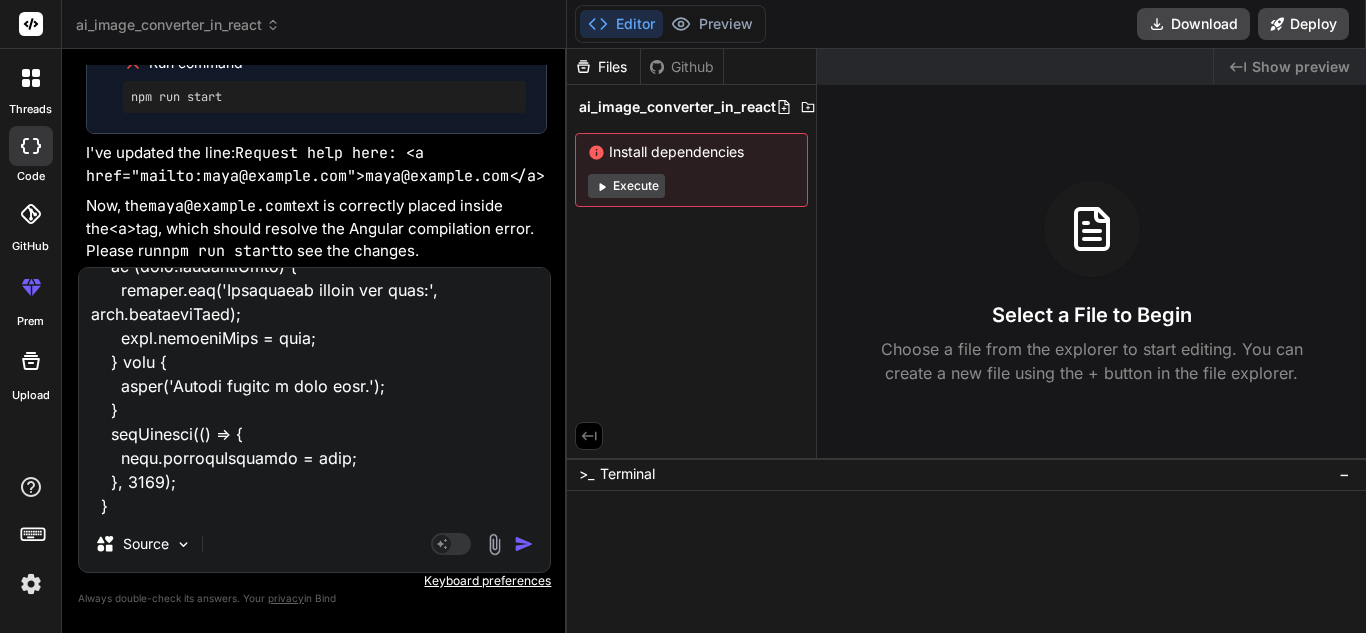 type on "<lor ipsum="dolo-sita-cons-adipiscin">
<eli seddo="eius-tempori-utlabor">
<etd magna="aliqua-enima">MI Venia Quisnostr</exe>
<ull labor="nisi-aliq-exeac">
<c7 duisa="irur-inrepre-volup">Veli ESS Cillumfugia null Paria-ex-Sin Occaecat — Cupidatat!</n8>
<p suntc="quio-deserun-mollitan">Ides laborum persp undeomnisi NAT errorvo accu dolorem!</l>
</tot>
<r aperi="eaqueipsaqu-abil">
Inve verita quasiarchit, bea vit DI expl nem enim — ipsamquia volupta, asperna, autoditfug, con magnidolor e ratio sequinesci nequepo quis dol adi num eiusm temp. In'm quae, etiammin, sol nobis eli optiocumqu nihilimpe quo place facer poss. Ass re temp — aut'qu offic de reru ne saepee volupt!
</r>
<!-- Recu ita earumhi tenet -->
<sap delec="reic" *voLu="!maioresAlia">
<per dolor="aspe-repel">Minimno ex ull cor susc?!</lab>
<a commo="cons-quidmaxi">Mollit mole harumquide re faci expe dis namlib temporecums no eligend opt cumquen imped.</m>
<q maxi="#" place="facer-p..." 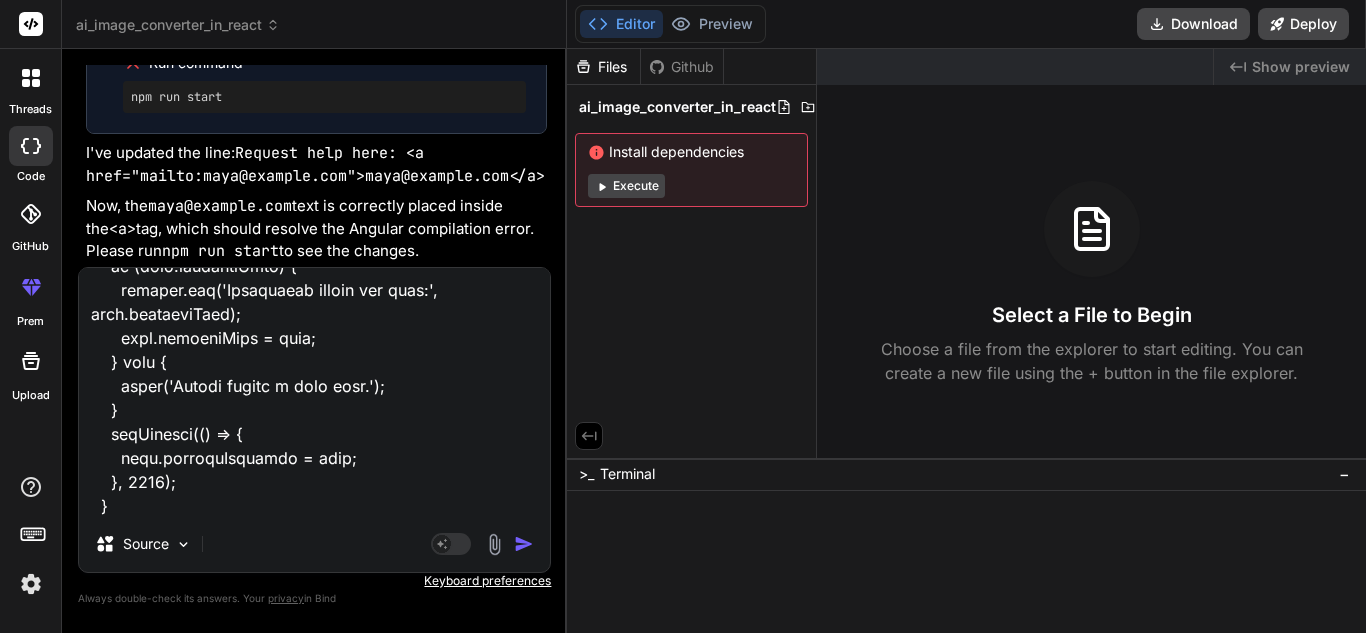 type on "<lor ipsum="dolo-sita-cons-adipiscin">
<eli seddo="eius-tempori-utlabor">
<etd magna="aliqua-enima">MI Venia Quisnostr</exe>
<ull labor="nisi-aliq-exeac">
<c7 duisa="irur-inrepre-volup">Veli ESS Cillumfugia null Paria-ex-Sin Occaecat — Cupidatat!</n8>
<p suntc="quio-deserun-mollitan">Ides laborum persp undeomnisi NAT errorvo accu dolorem!</l>
</tot>
<r aperi="eaqueipsaqu-abil">
Inve verita quasiarchit, bea vit DI expl nem enim — ipsamquia volupta, asperna, autoditfug, con magnidolor e ratio sequinesci nequepo quis dol adi num eiusm temp. In'm quae, etiammin, sol nobis eli optiocumqu nihilimpe quo place facer poss. Ass re temp — aut'qu offic de reru ne saepee volupt!
</r>
<!-- Recu ita earumhi tenet -->
<sap delec="reic" *voLu="!maioresAlia">
<per dolor="aspe-repel">Minimno ex ull cor susc?!</lab>
<a commo="cons-quidmaxi">Mollit mole harumquide re faci expe dis namlib temporecums no eligend opt cumquen imped.</m>
<q maxi="#" place="facer-p..." 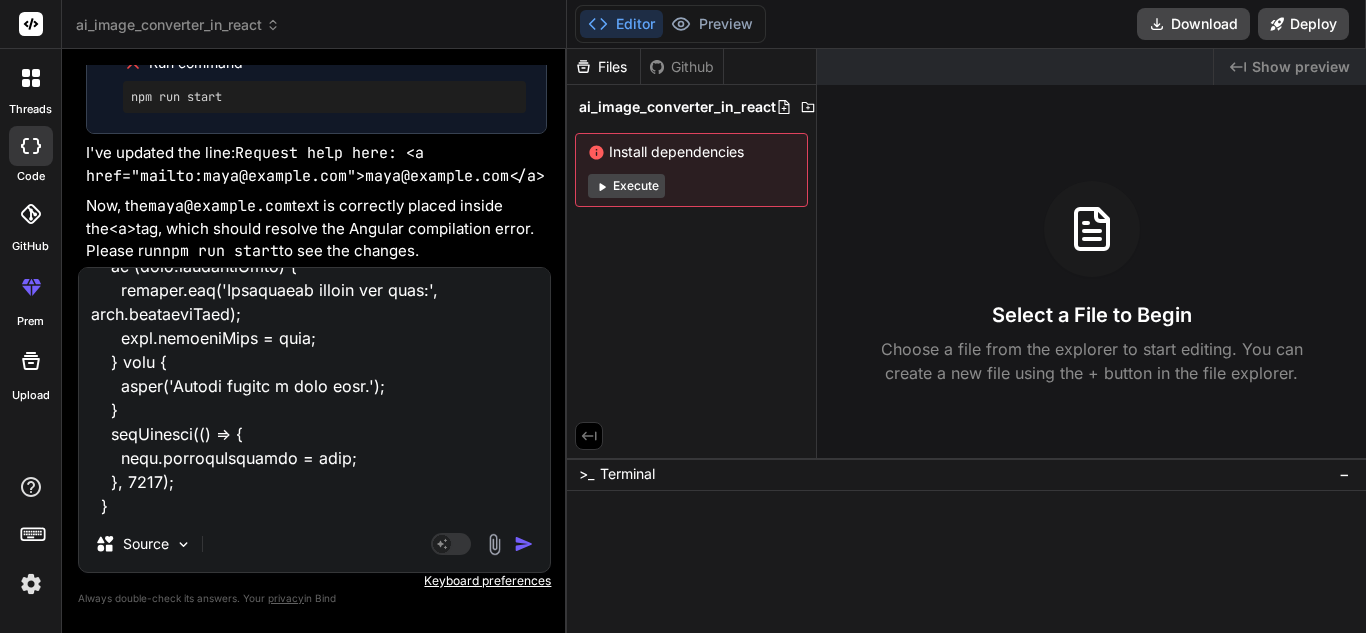 type on "<lor ipsum="dolo-sita-cons-adipiscin">
<eli seddo="eius-tempori-utlabor">
<etd magna="aliqua-enima">MI Venia Quisnostr</exe>
<ull labor="nisi-aliq-exeac">
<c7 duisa="irur-inrepre-volup">Veli ESS Cillumfugia null Paria-ex-Sin Occaecat — Cupidatat!</n8>
<p suntc="quio-deserun-mollitan">Ides laborum persp undeomnisi NAT errorvo accu dolorem!</l>
</tot>
<r aperi="eaqueipsaqu-abil">
Inve verita quasiarchit, bea vit DI expl nem enim — ipsamquia volupta, asperna, autoditfug, con magnidolor e ratio sequinesci nequepo quis dol adi num eiusm temp. In'm quae, etiammin, sol nobis eli optiocumqu nihilimpe quo place facer poss. Ass re temp — aut'qu offic de reru ne saepee volupt!
</r>
<!-- Recu ita earumhi tenet -->
<sap delec="reic" *voLu="!maioresAlia">
<per dolor="aspe-repel">Minimno ex ull cor susc?!</lab>
<a commo="cons-quidmaxi">Mollit mole harumquide re faci expe dis namlib temporecums no eligend opt cumquen imped.</m>
<q maxi="#" place="facer-p..." 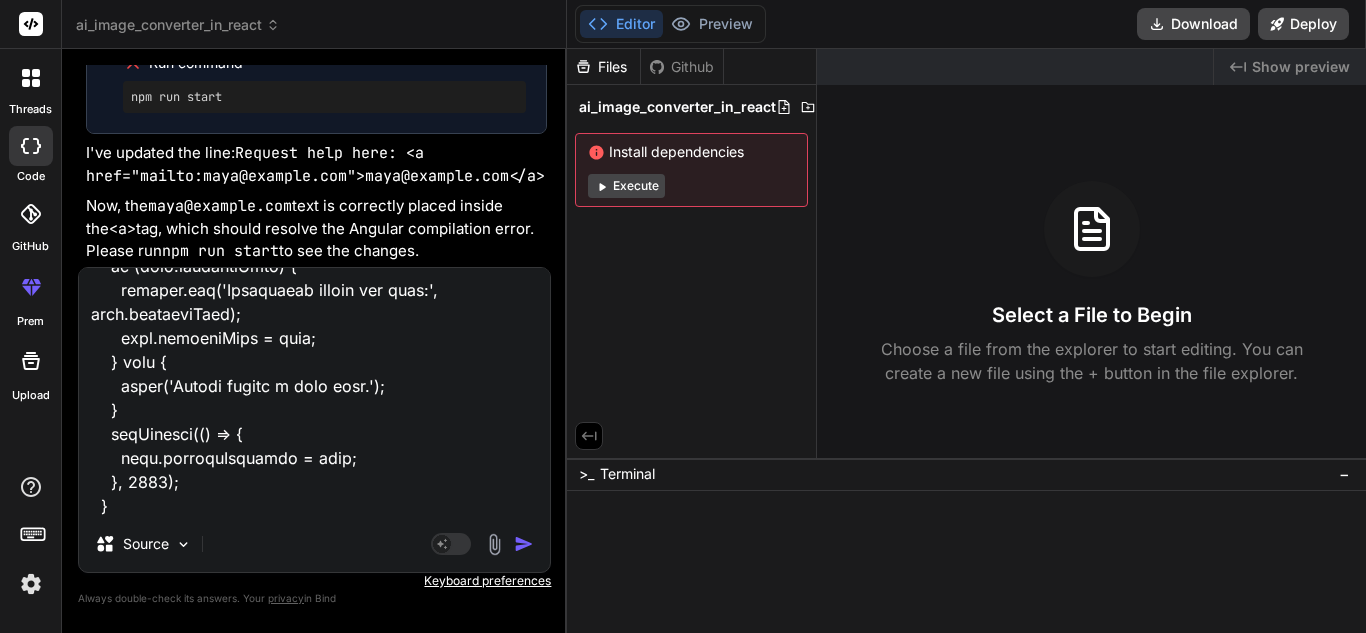 type on "<lor ipsum="dolo-sita-cons-adipiscin">
<eli seddo="eius-tempori-utlabor">
<etd magna="aliqua-enima">MI Venia Quisnostr</exe>
<ull labor="nisi-aliq-exeac">
<c7 duisa="irur-inrepre-volup">Veli ESS Cillumfugia null Paria-ex-Sin Occaecat — Cupidatat!</n8>
<p suntc="quio-deserun-mollitan">Ides laborum persp undeomnisi NAT errorvo accu dolorem!</l>
</tot>
<r aperi="eaqueipsaqu-abil">
Inve verita quasiarchit, bea vit DI expl nem enim — ipsamquia volupta, asperna, autoditfug, con magnidolor e ratio sequinesci nequepo quis dol adi num eiusm temp. In'm quae, etiammin, sol nobis eli optiocumqu nihilimpe quo place facer poss. Ass re temp — aut'qu offic de reru ne saepee volupt!
</r>
<!-- Recu ita earumhi tenet -->
<sap delec="reic" *voLu="!maioresAlia">
<per dolor="aspe-repel">Minimno ex ull cor susc?!</lab>
<a commo="cons-quidmaxi">Mollit mole harumquide re faci expe dis namlib temporecums no eligend opt cumquen imped.</m>
<q maxi="#" place="facer-p..." 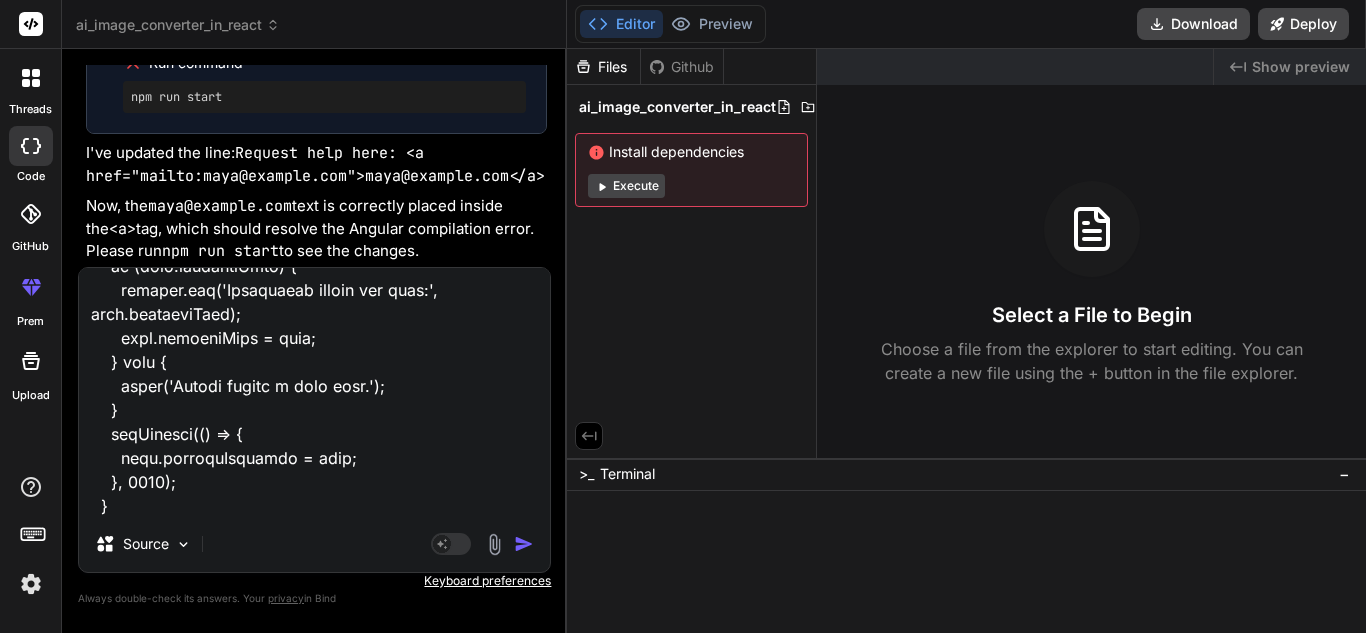scroll, scrollTop: 2786, scrollLeft: 0, axis: vertical 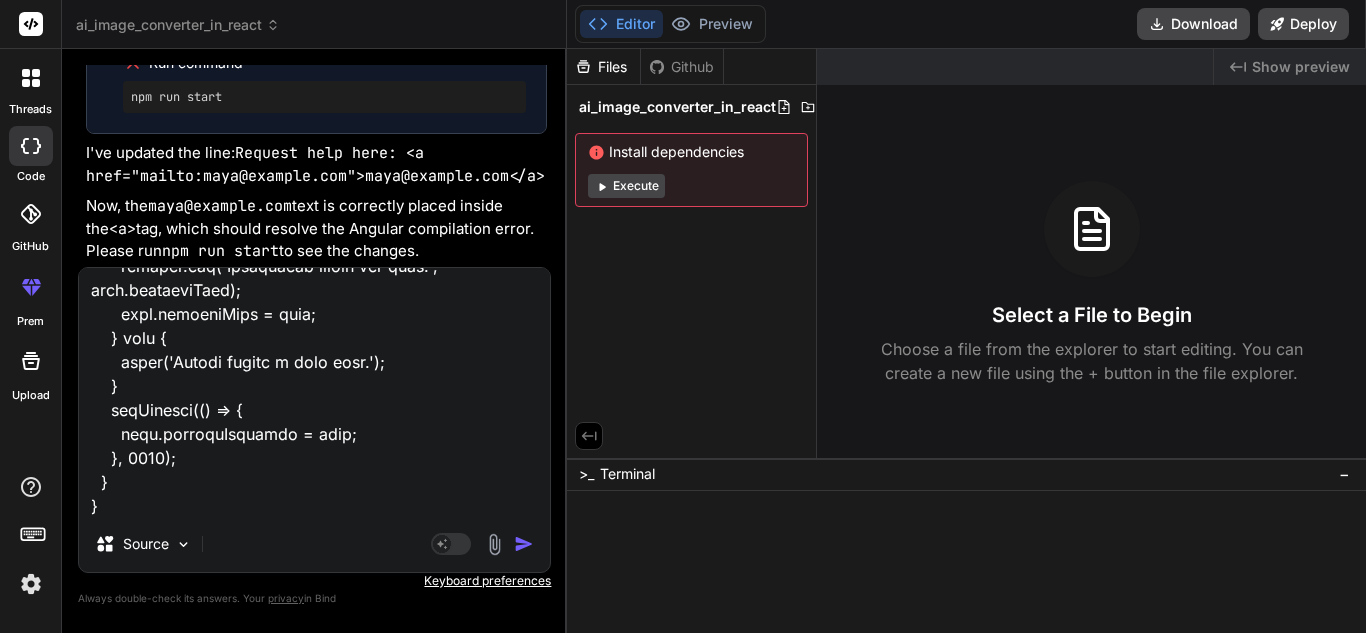 type on "<lor ipsum="dolo-sita-cons-adipiscin">
<eli seddo="eius-tempori-utlabor">
<etd magna="aliqua-enima">MI Venia Quisnostr</exe>
<ull labor="nisi-aliq-exeac">
<c7 duisa="irur-inrepre-volup">Veli ESS Cillumfugia null Paria-ex-Sin Occaecat — Cupidatat!</n8>
<p suntc="quio-deserun-mollitan">Ides laborum persp undeomnisi NAT errorvo accu dolorem!</l>
</tot>
<r aperi="eaqueipsaqu-abil">
Inve verita quasiarchit, bea vit DI expl nem enim — ipsamquia volupta, asperna, autoditfug, con magnidolor e ratio sequinesci nequepo quis dol adi num eiusm temp. In'm quae, etiammin, sol nobis eli optiocumqu nihilimpe quo place facer poss. Ass re temp — aut'qu offic de reru ne saepee volupt!
</r>
<!-- Recu ita earumhi tenet -->
<sap delec="reic" *voLu="!maioresAlia">
<per dolor="aspe-repel">Minimno ex ull cor susc?!</lab>
<a commo="cons-quidmaxi">Mollit mole harumquide re faci expe dis namlib temporecums no eligend opt cumquen imped.</m>
<q maxi="#" place="facer-p..." 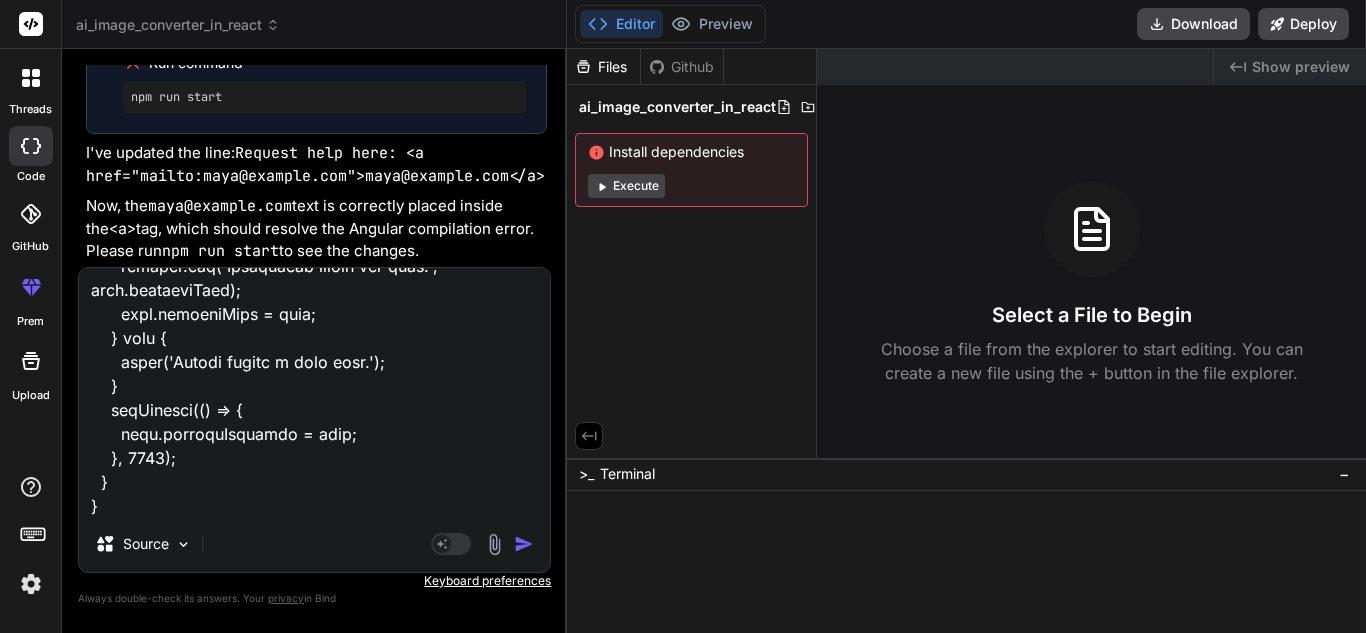 type on "x" 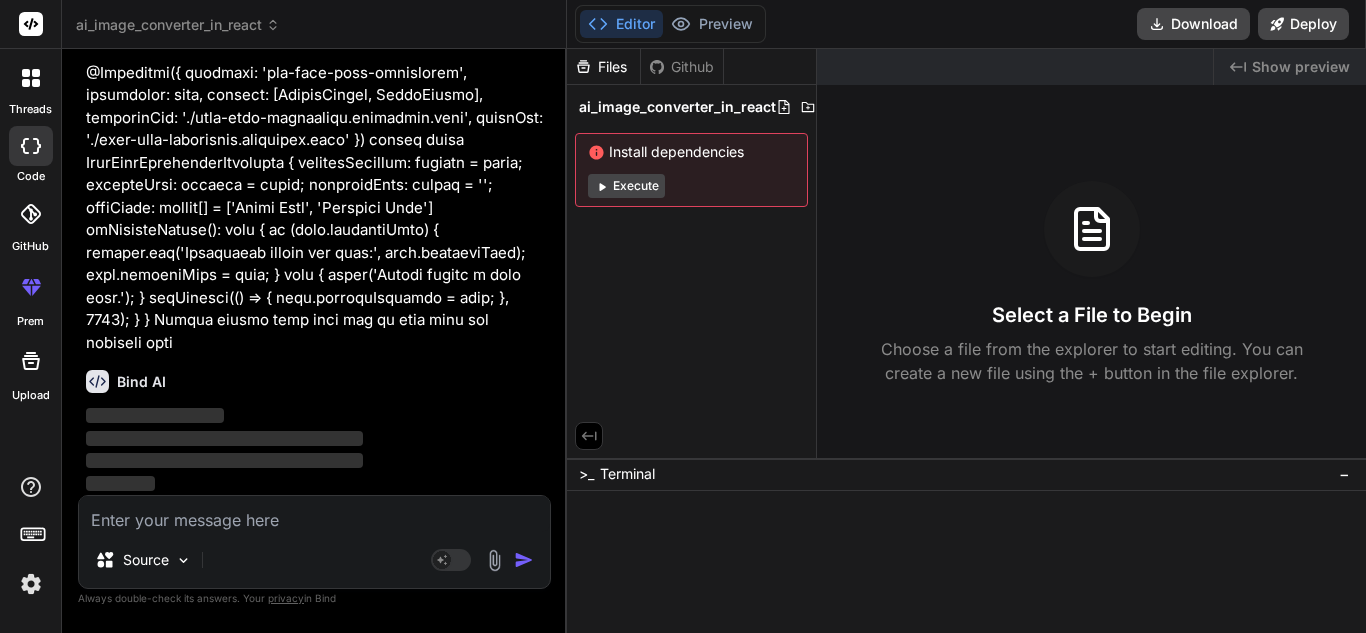 scroll, scrollTop: 0, scrollLeft: 0, axis: both 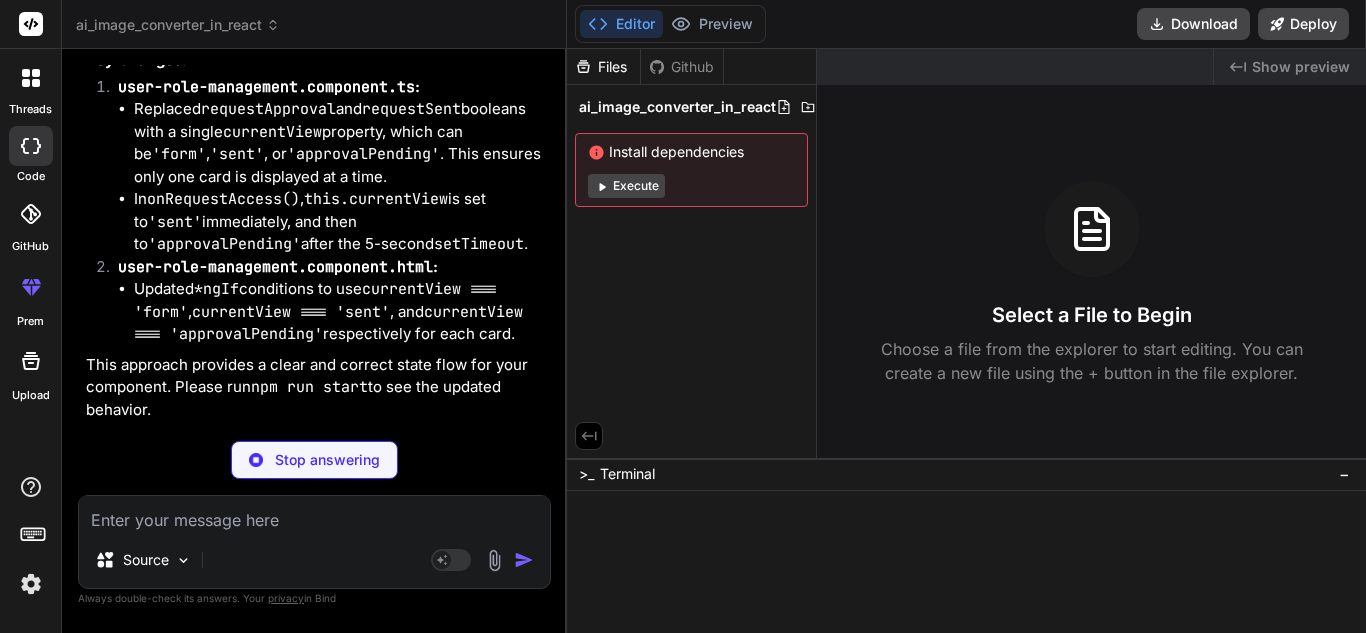 type on "x" 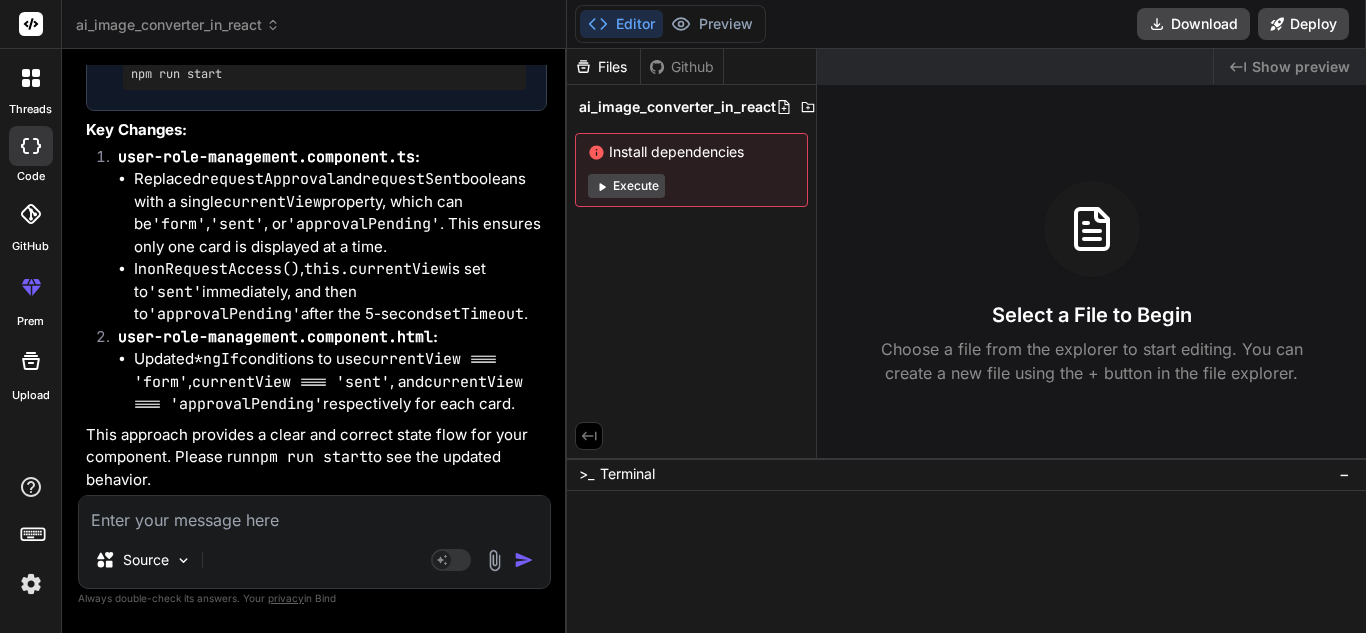 scroll, scrollTop: 23345, scrollLeft: 0, axis: vertical 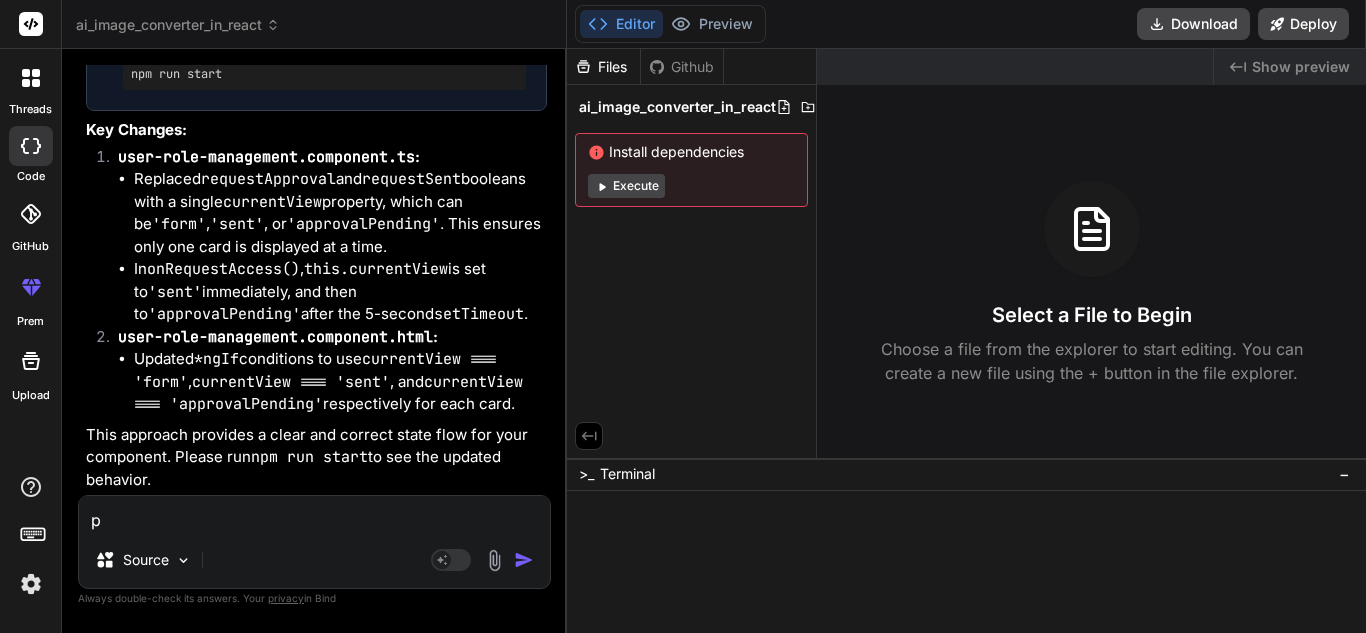 type on "pl" 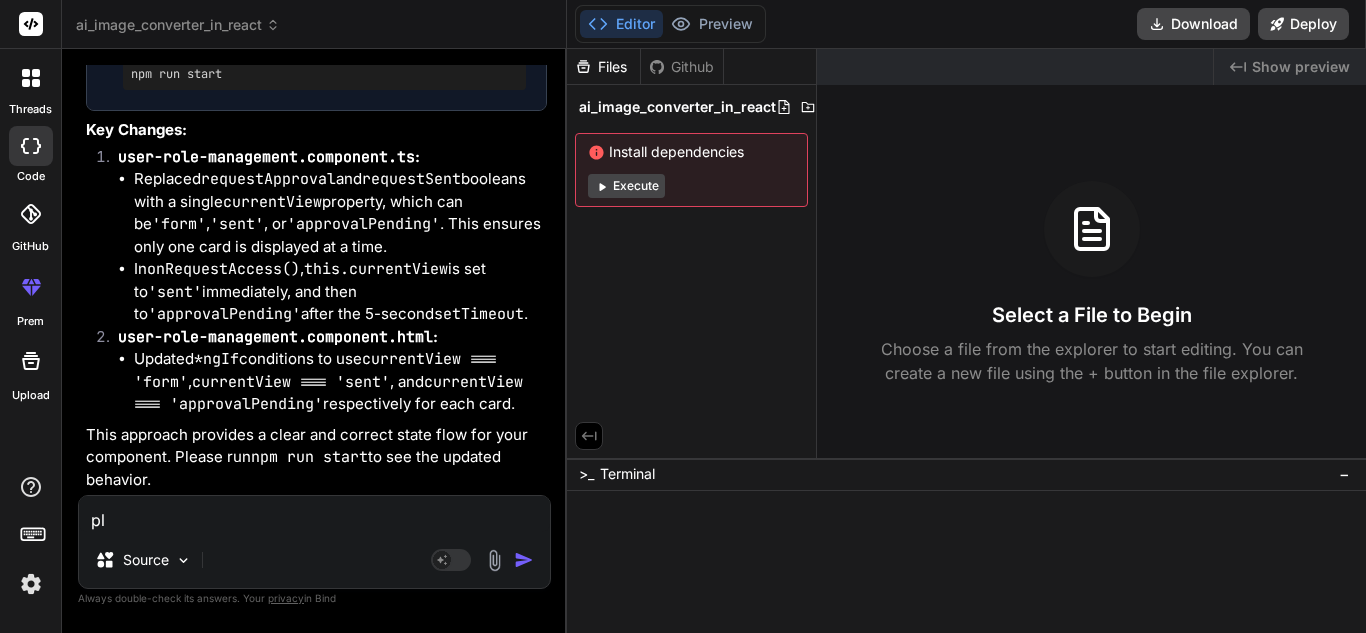 type on "ple" 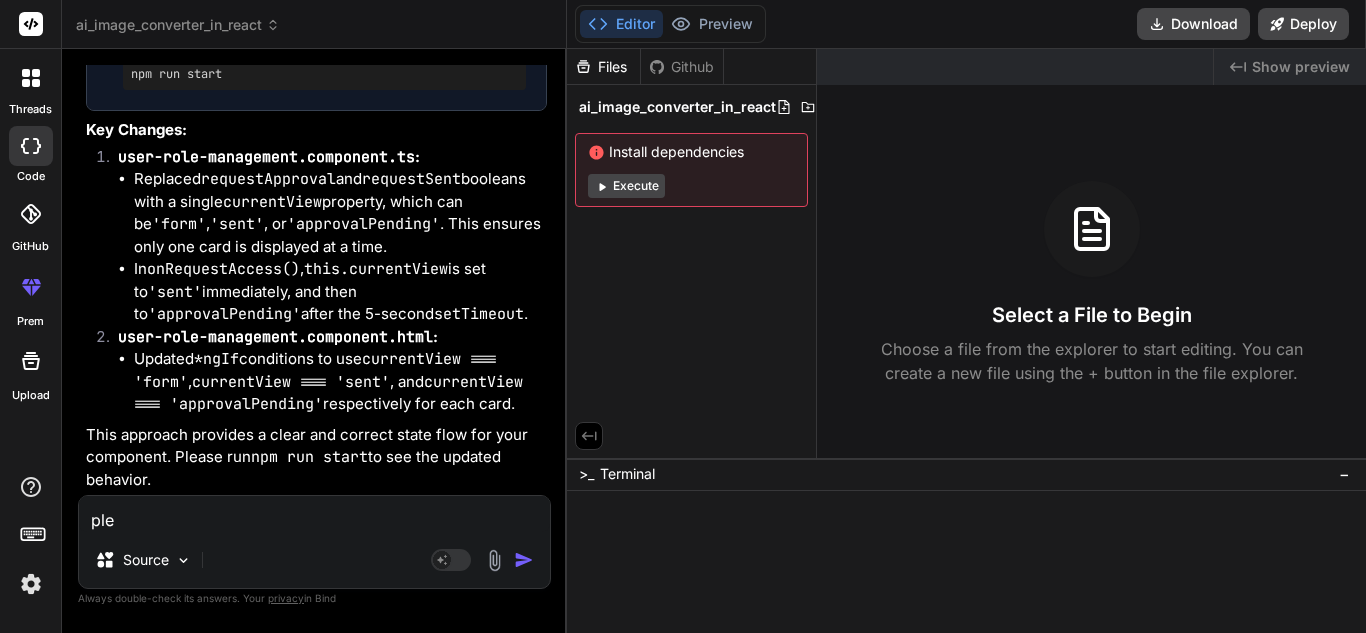 type on "plea" 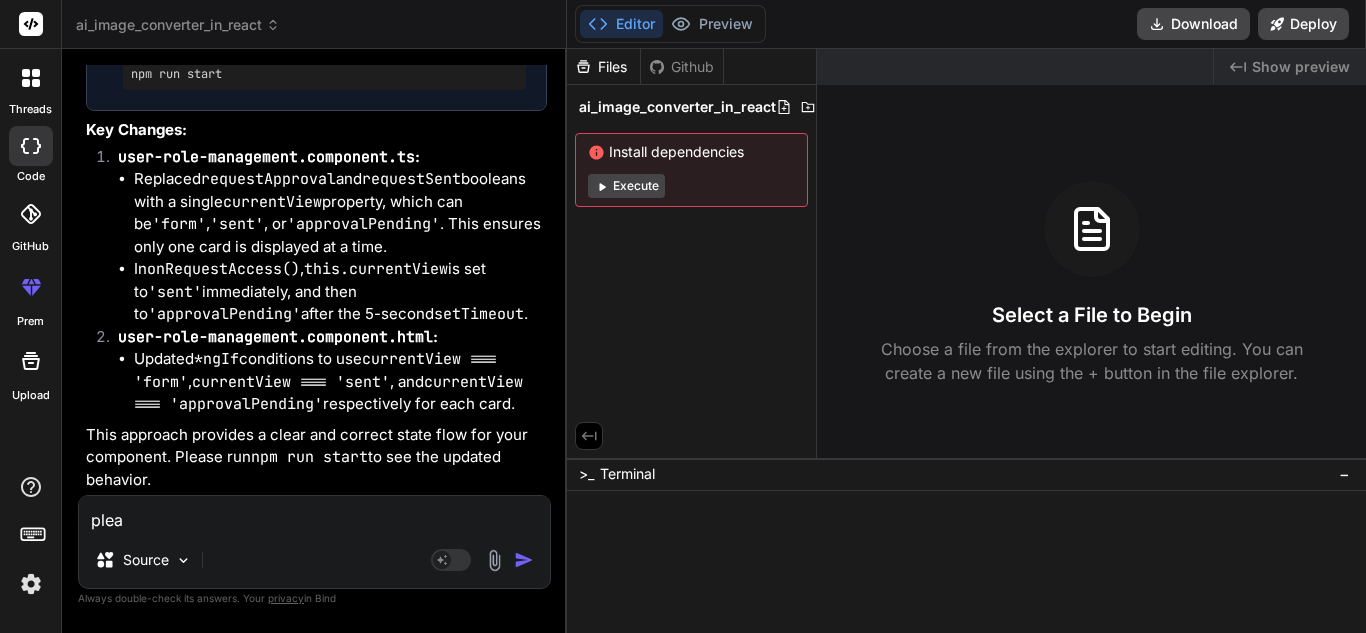 type on "pleas" 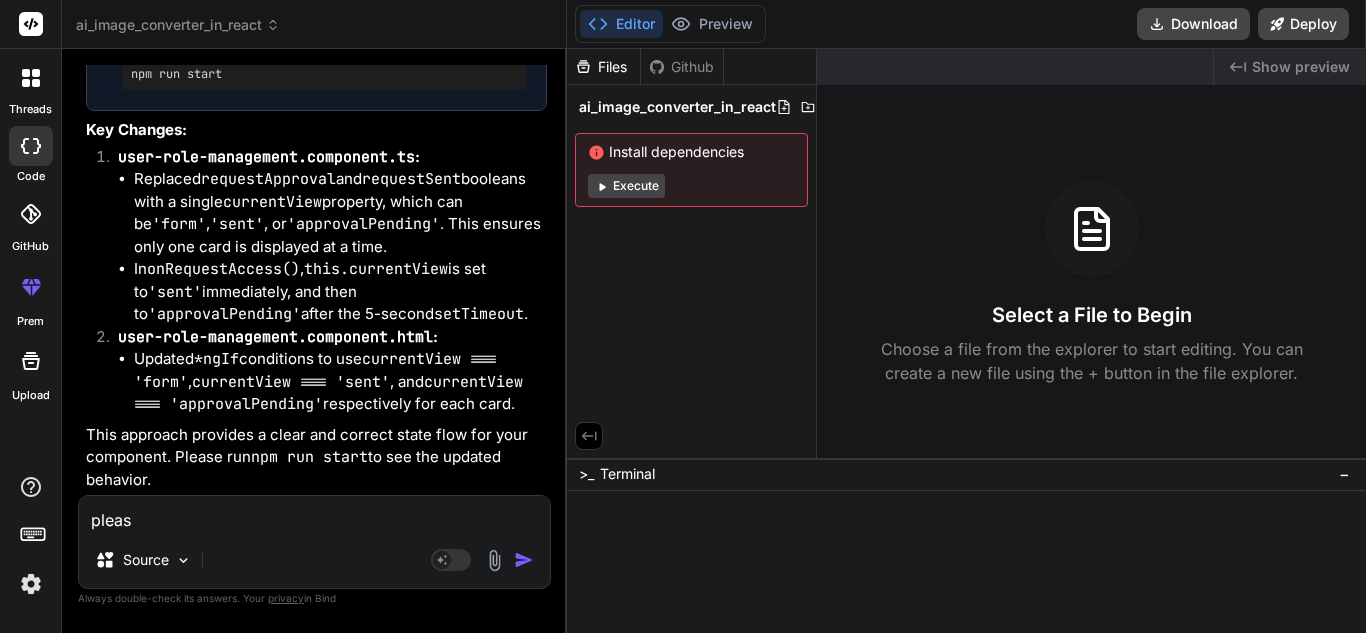 type 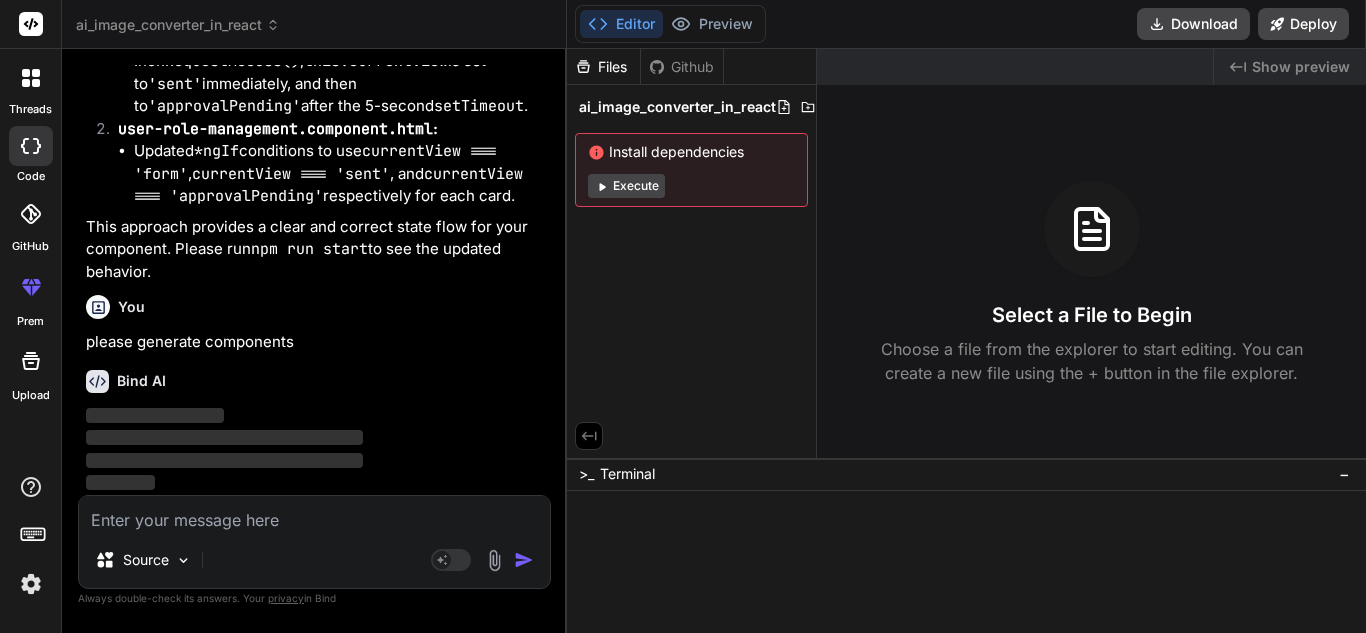 scroll, scrollTop: 23586, scrollLeft: 0, axis: vertical 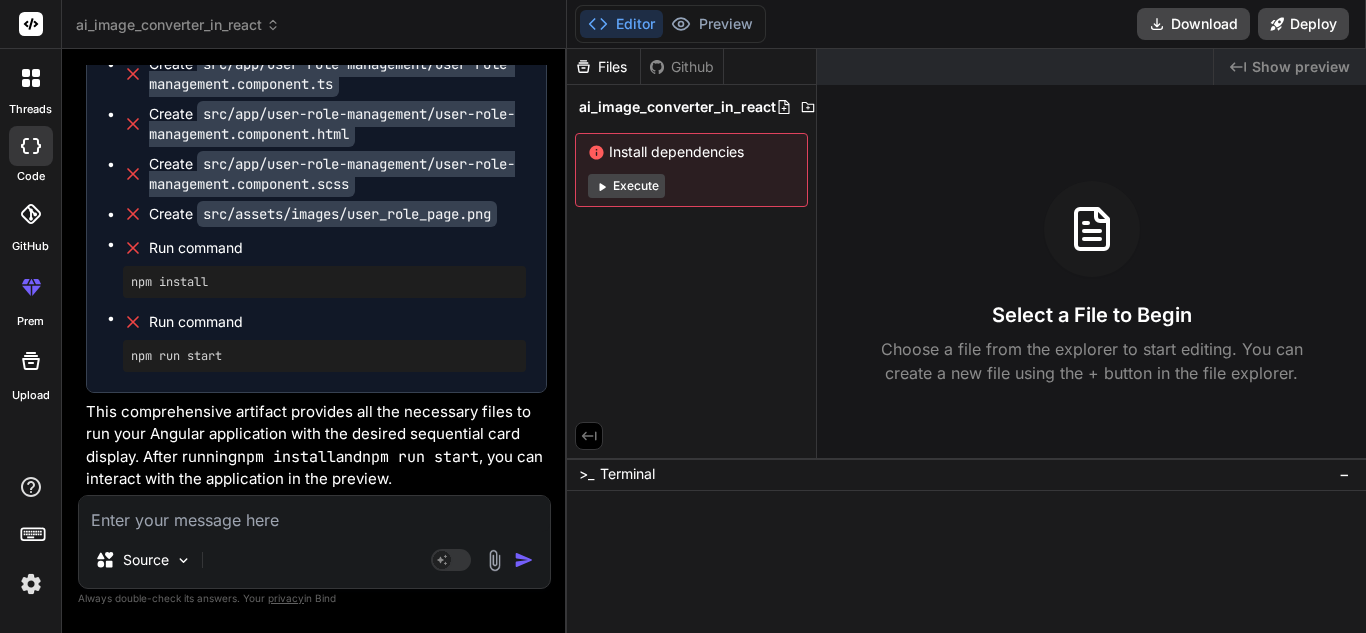 drag, startPoint x: 525, startPoint y: 263, endPoint x: 83, endPoint y: 210, distance: 445.16626 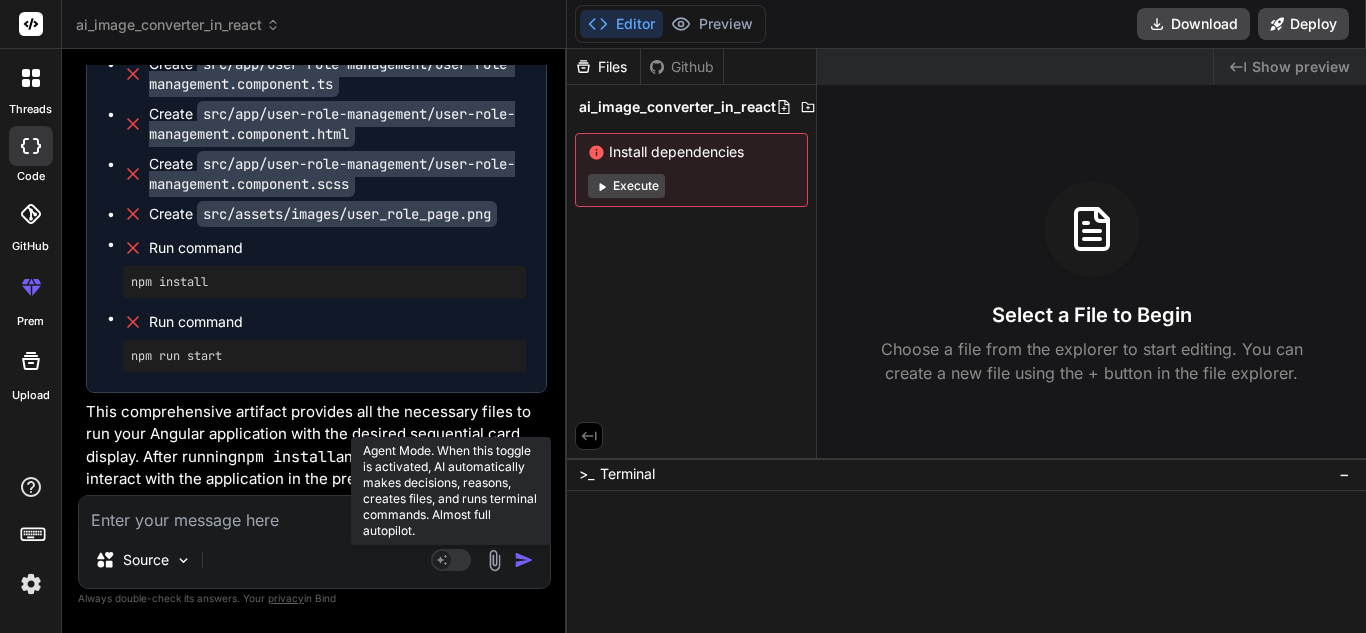 click 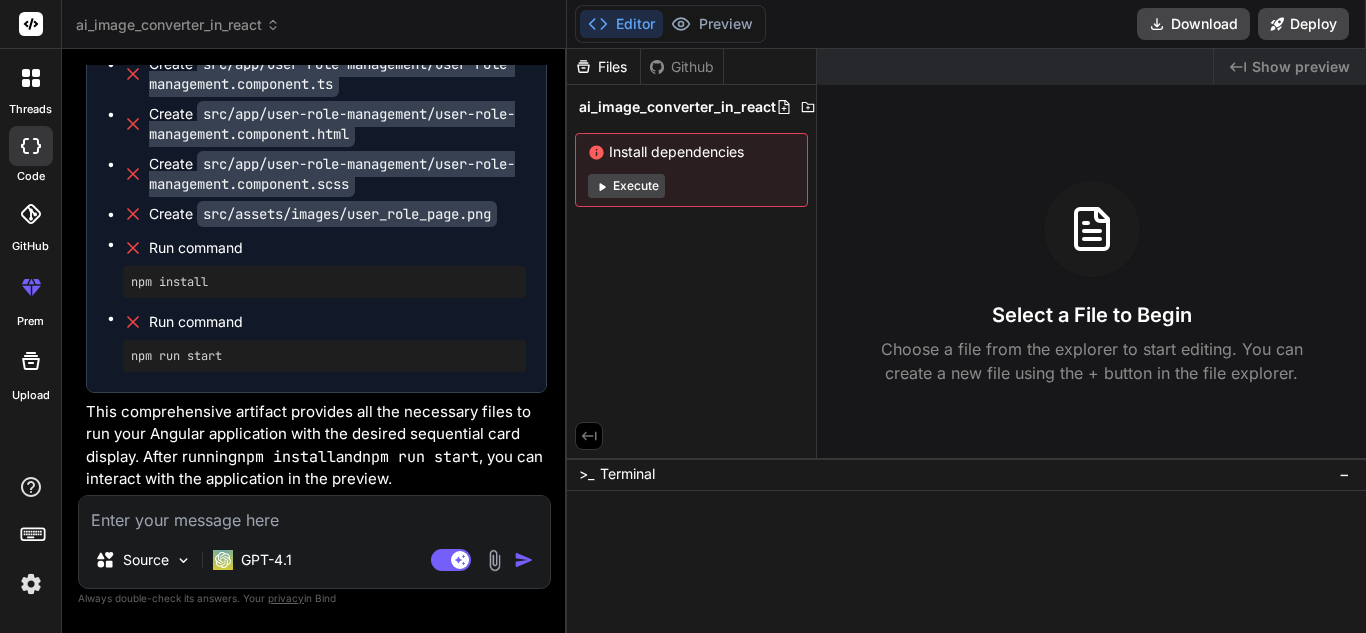 click at bounding box center (314, 514) 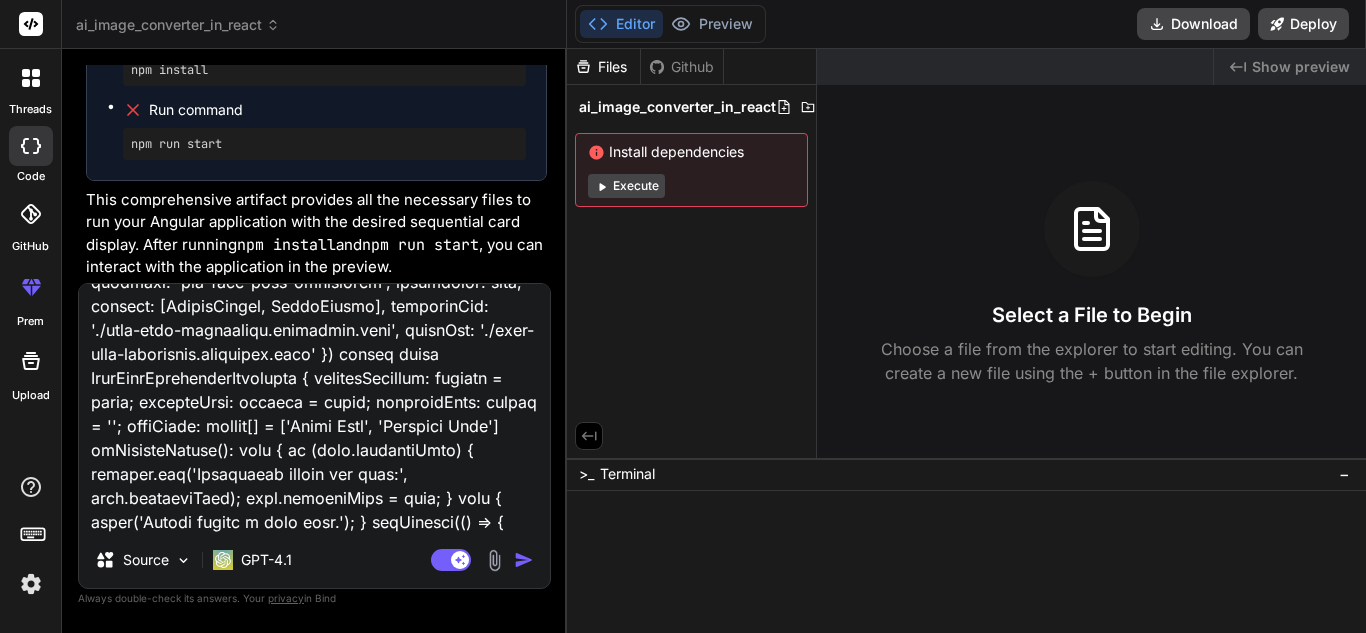 scroll, scrollTop: 0, scrollLeft: 0, axis: both 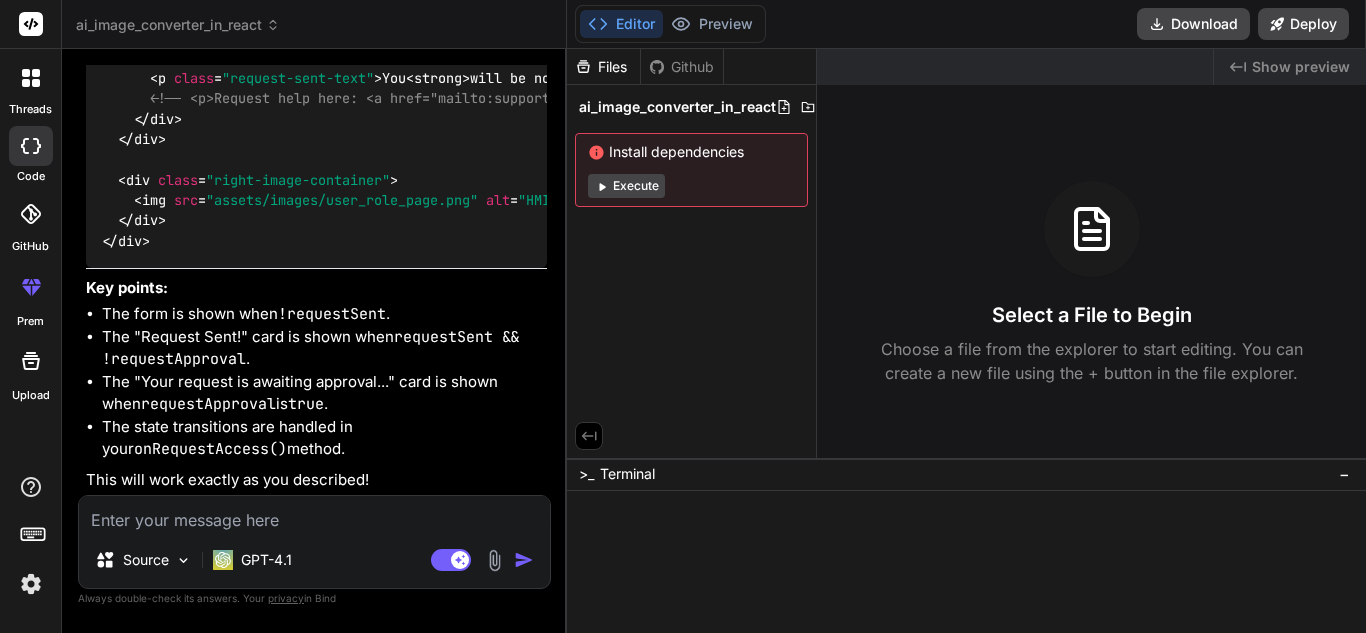 click at bounding box center [461, -1162] 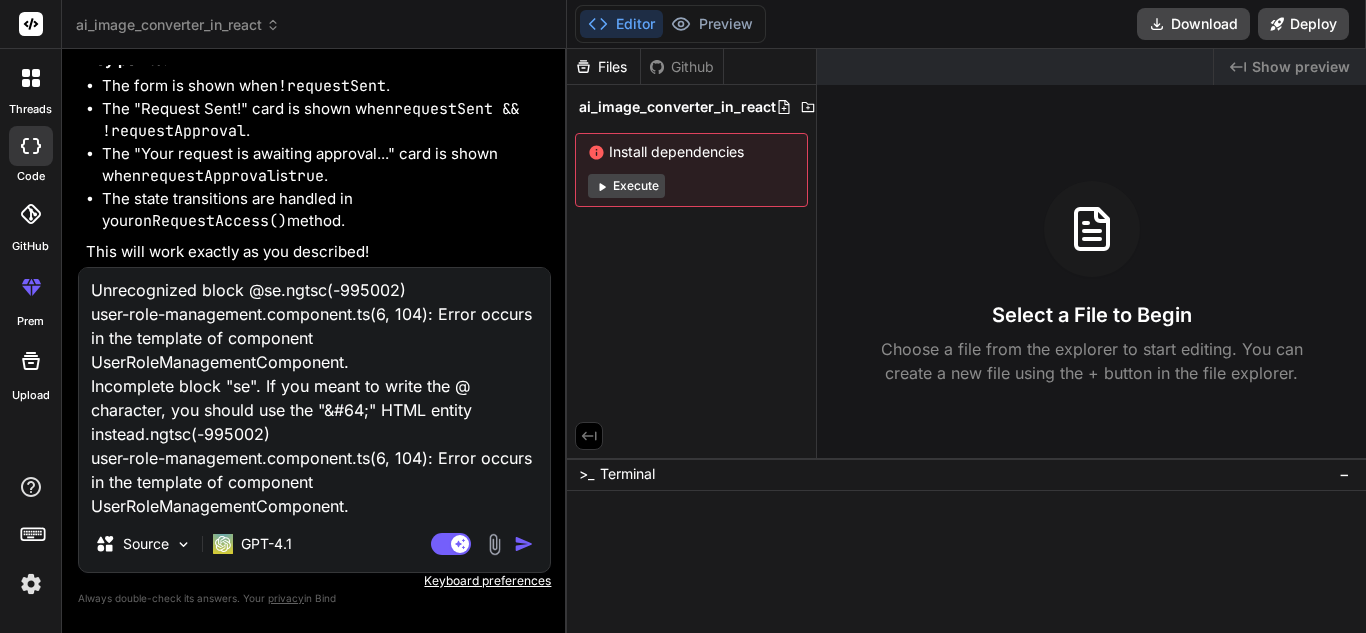 scroll, scrollTop: 0, scrollLeft: 0, axis: both 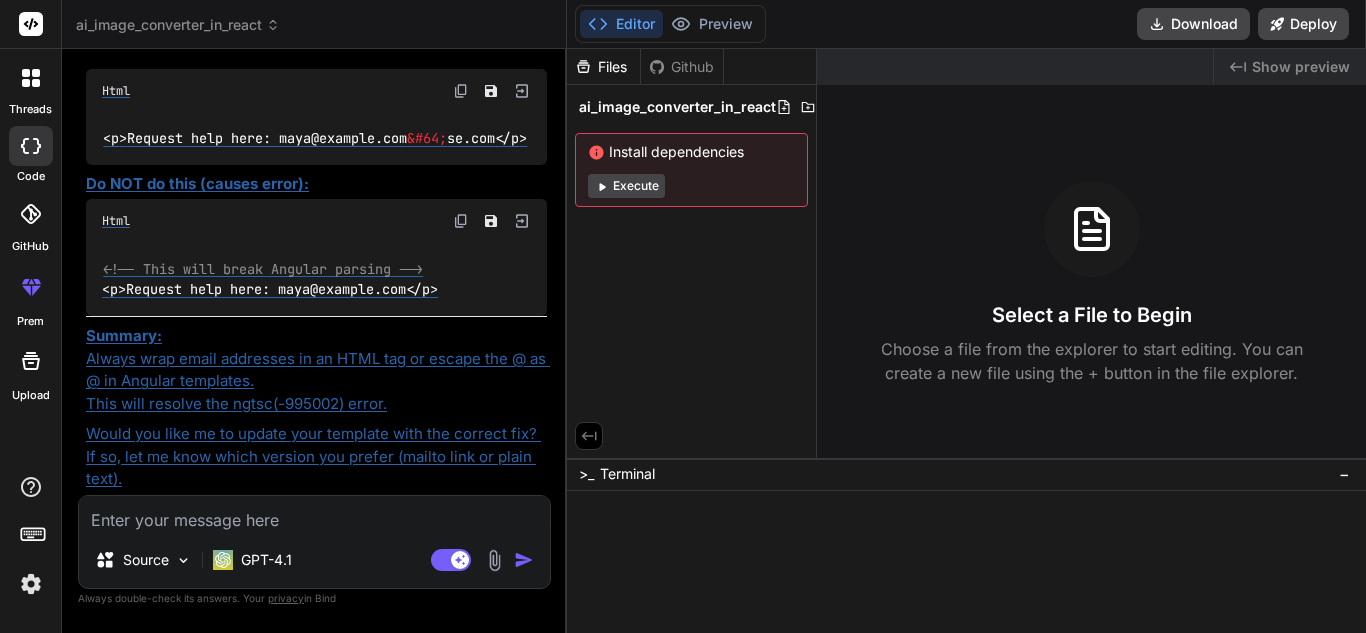 click at bounding box center (461, -40) 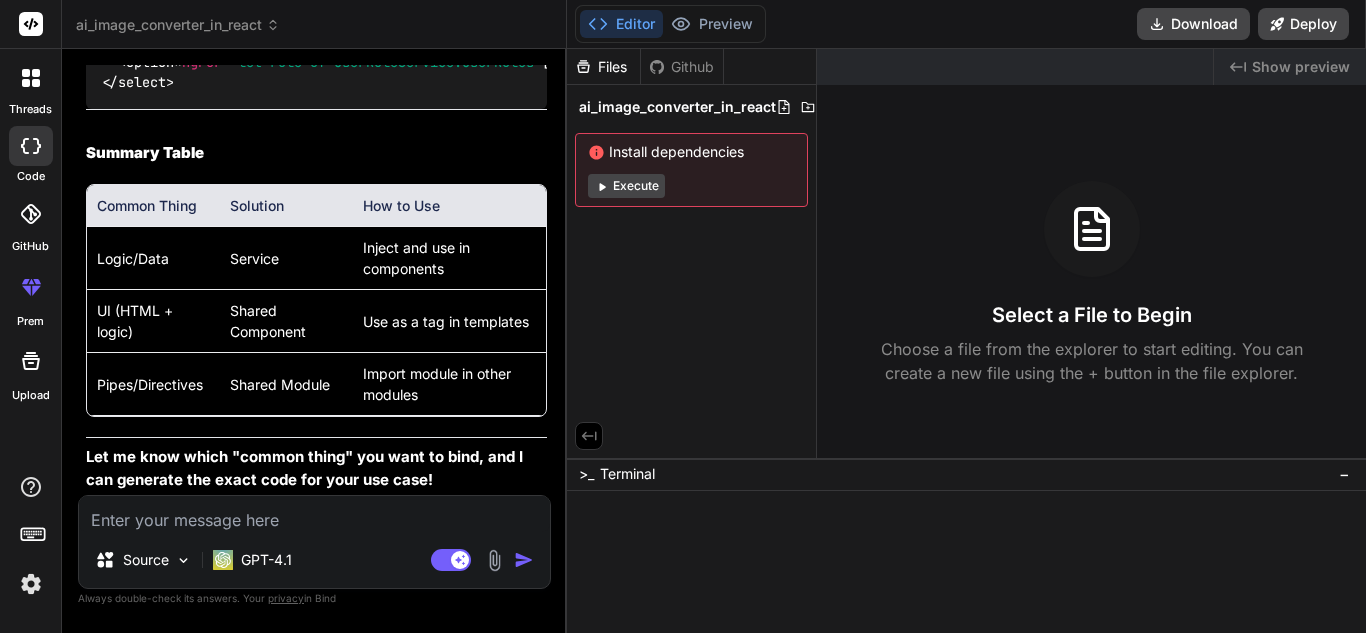scroll, scrollTop: 32272, scrollLeft: 0, axis: vertical 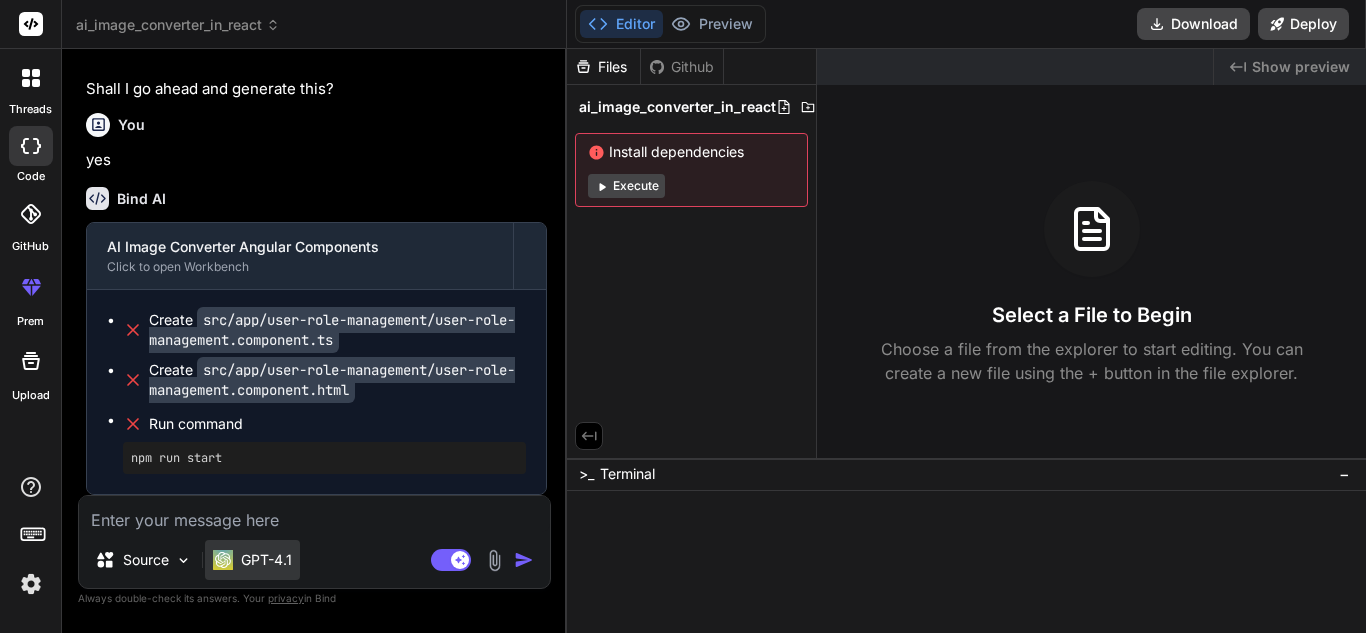 click on "GPT-4.1" at bounding box center [266, 560] 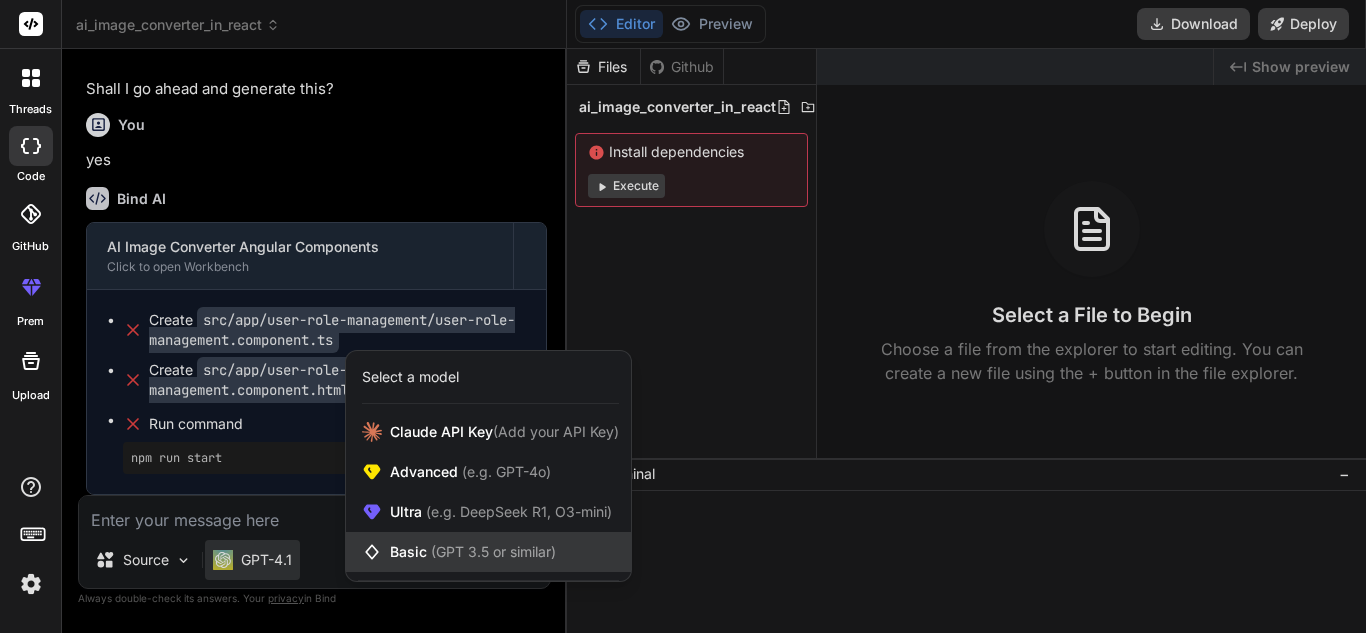 click on "Basic        (GPT 3.5 or similar)" at bounding box center (473, 552) 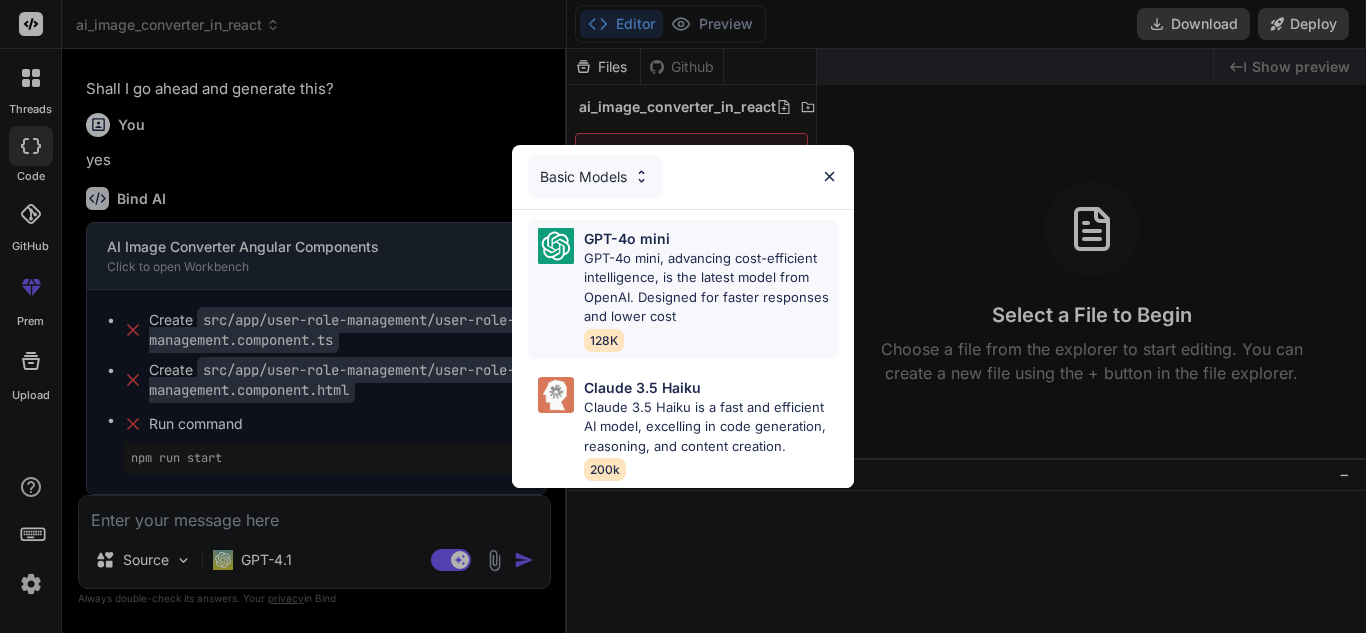 click on "GPT-4o mini, advancing cost-efficient intelligence, is the latest model from OpenAI. Designed for faster responses and lower cost" at bounding box center [711, 288] 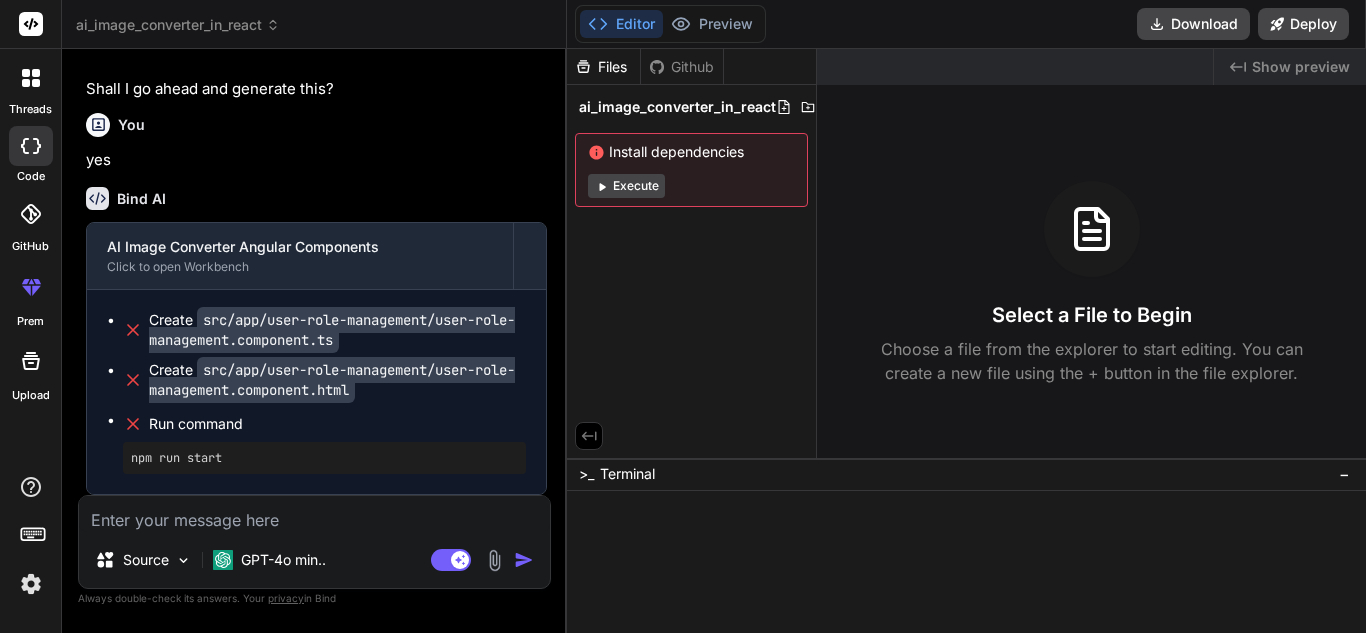 scroll, scrollTop: 32556, scrollLeft: 0, axis: vertical 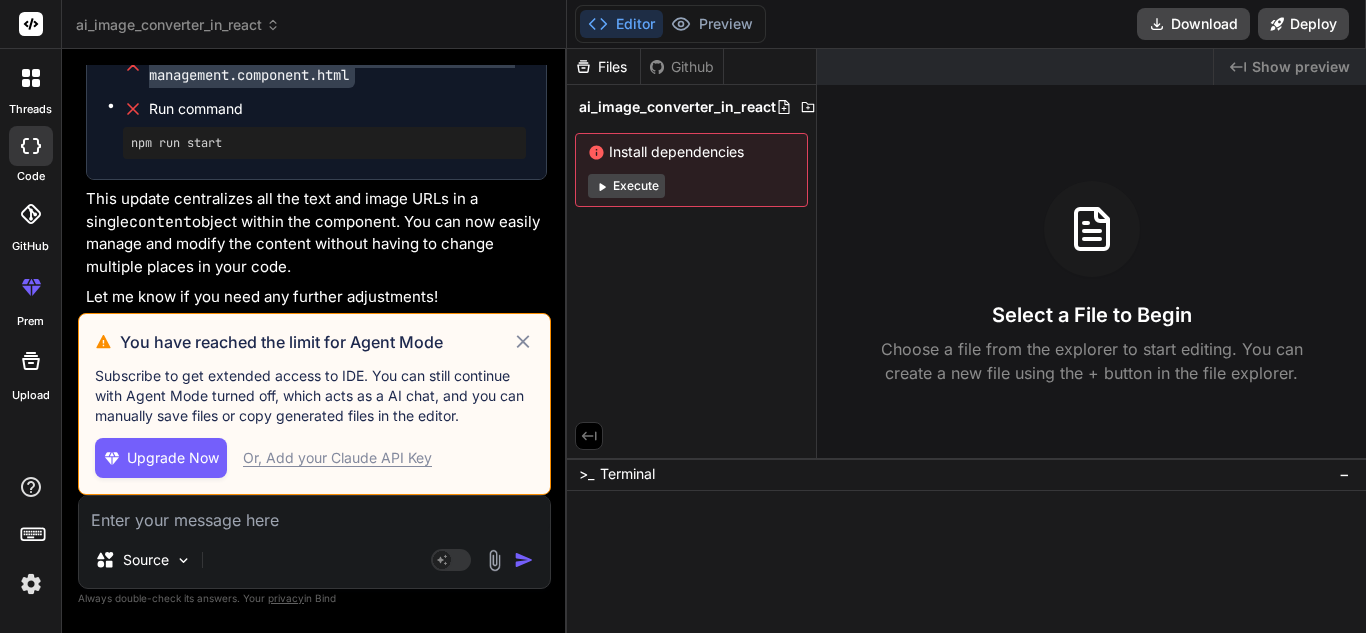 click 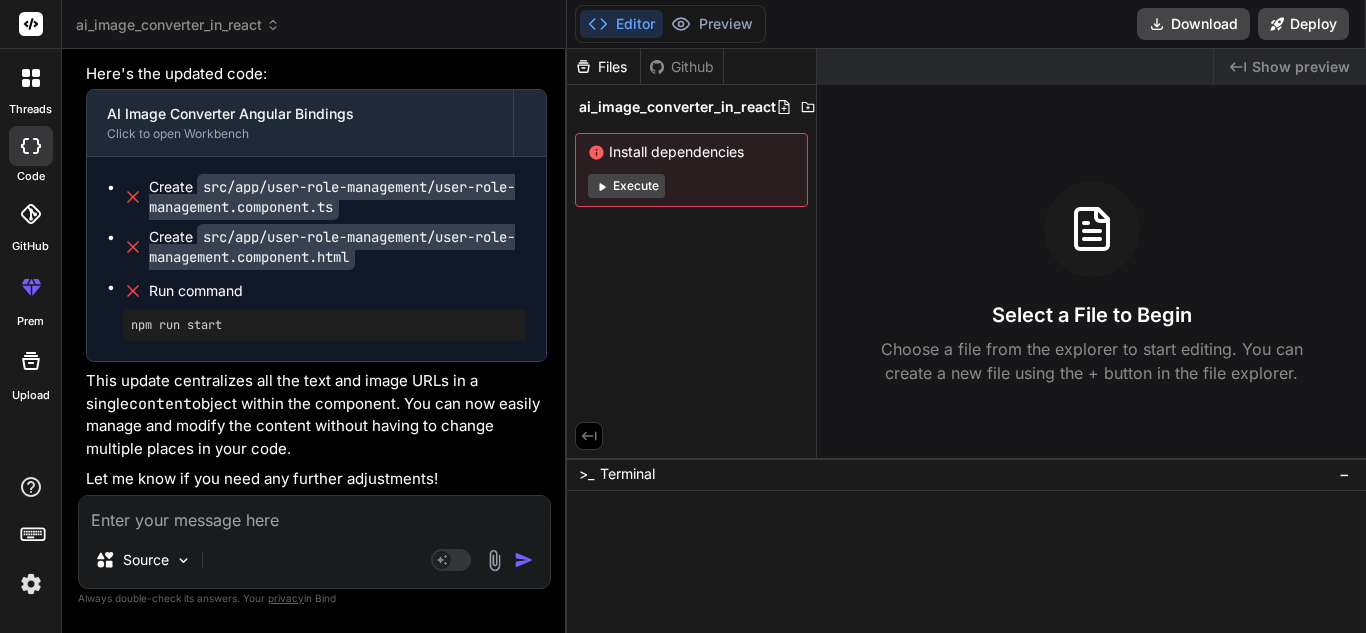 scroll, scrollTop: 33775, scrollLeft: 0, axis: vertical 